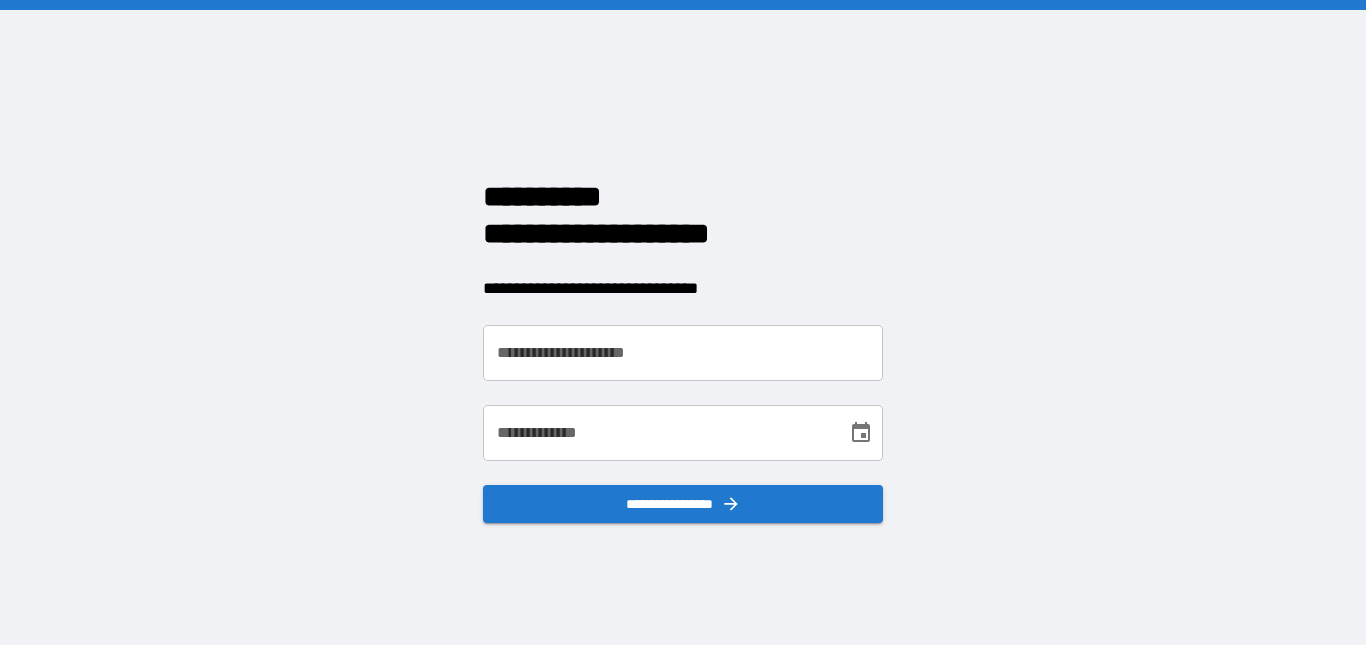 scroll, scrollTop: 0, scrollLeft: 0, axis: both 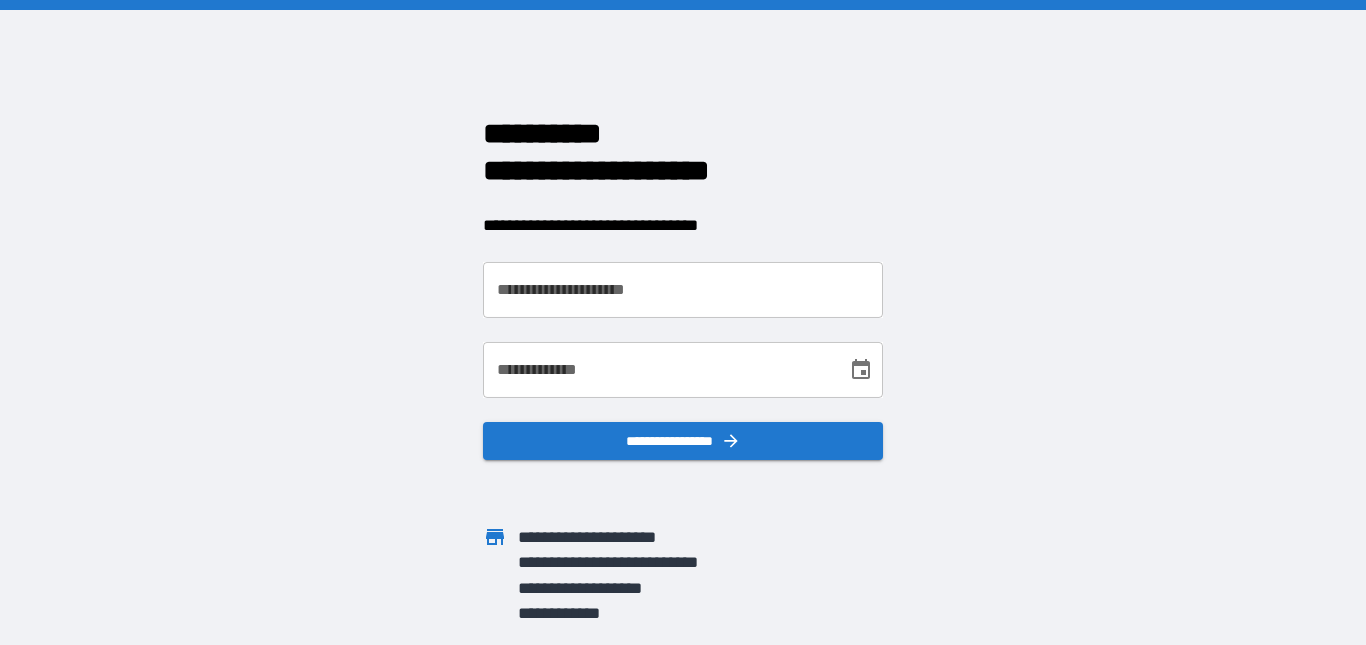 click on "**********" at bounding box center [683, 290] 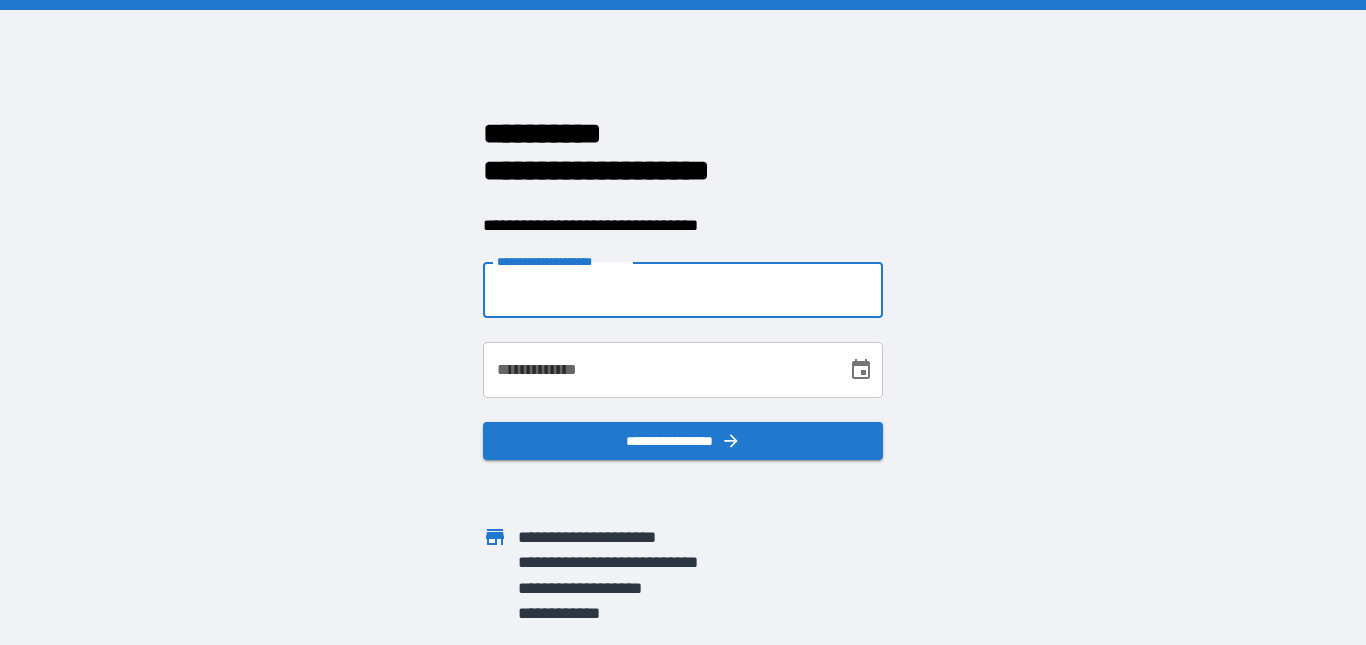 click on "**********" at bounding box center (683, 290) 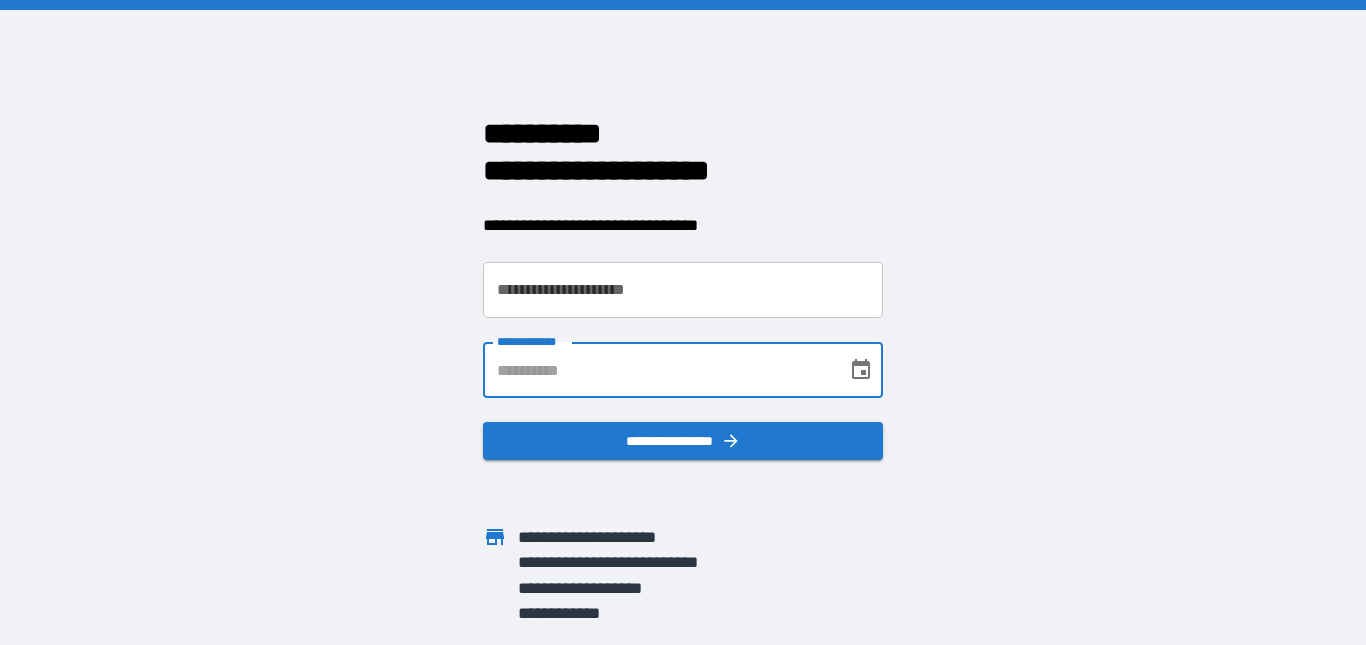 click on "**********" at bounding box center [658, 370] 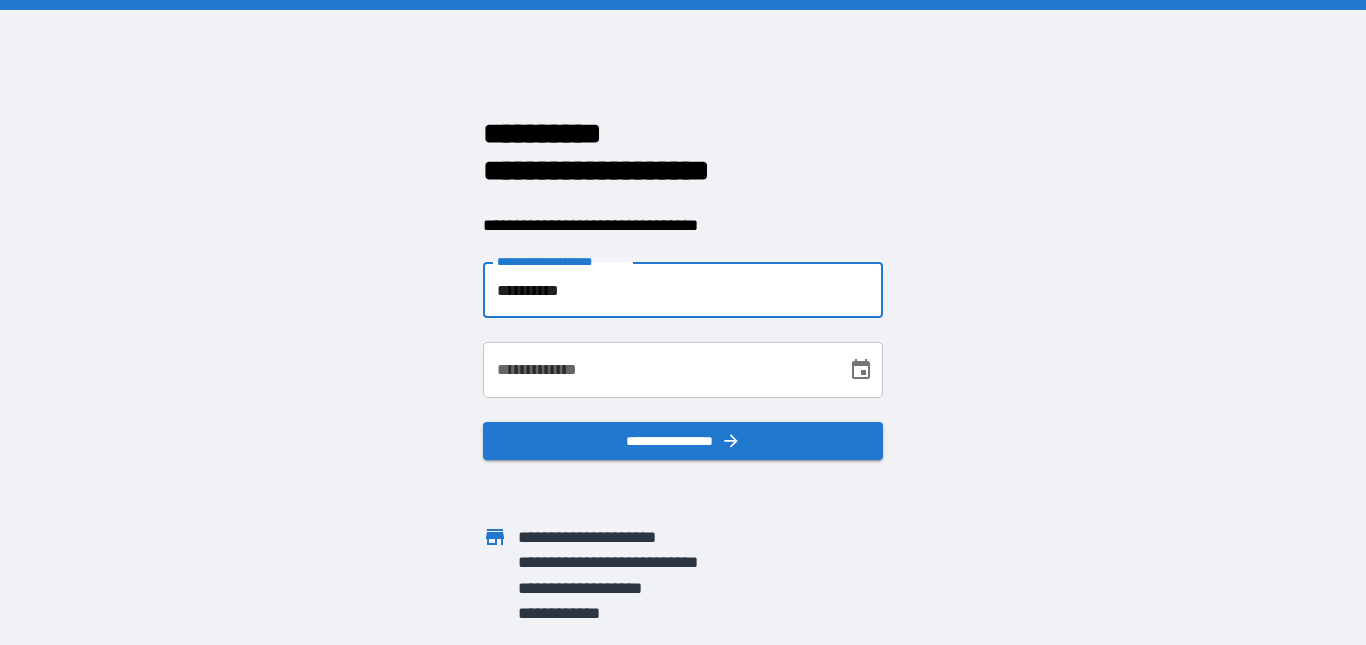 type on "**********" 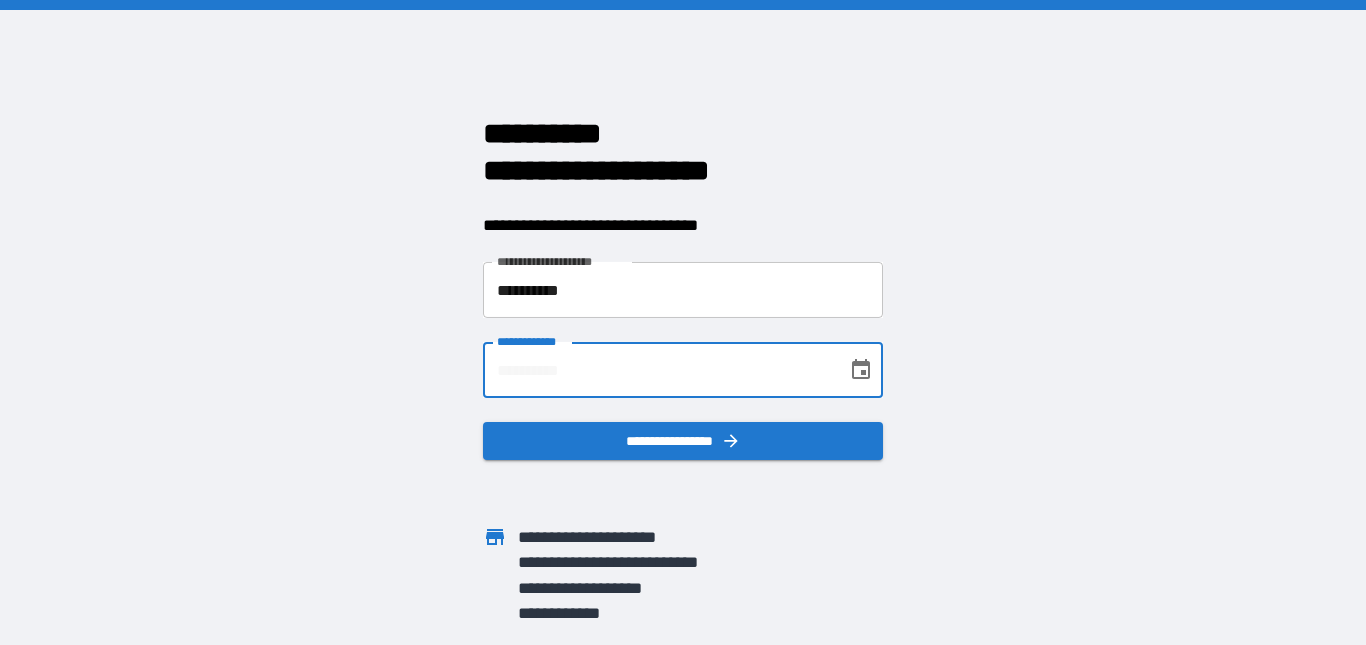 type on "**********" 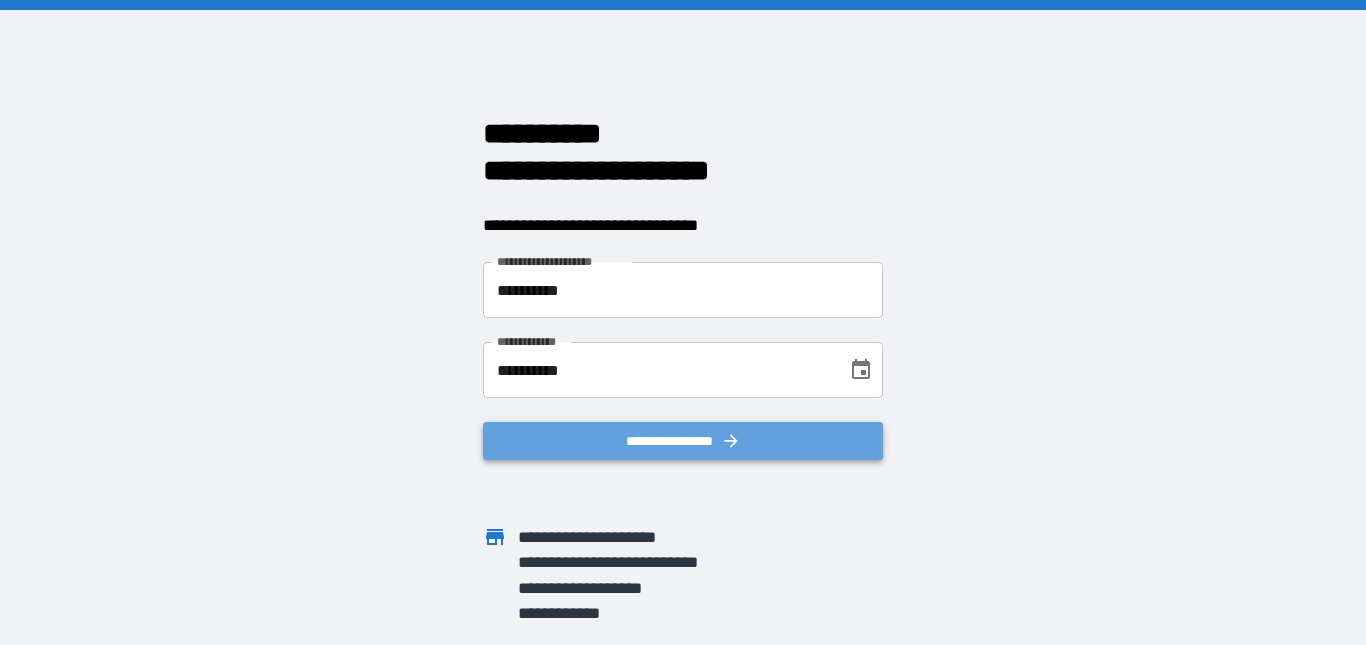 click on "**********" at bounding box center (683, 441) 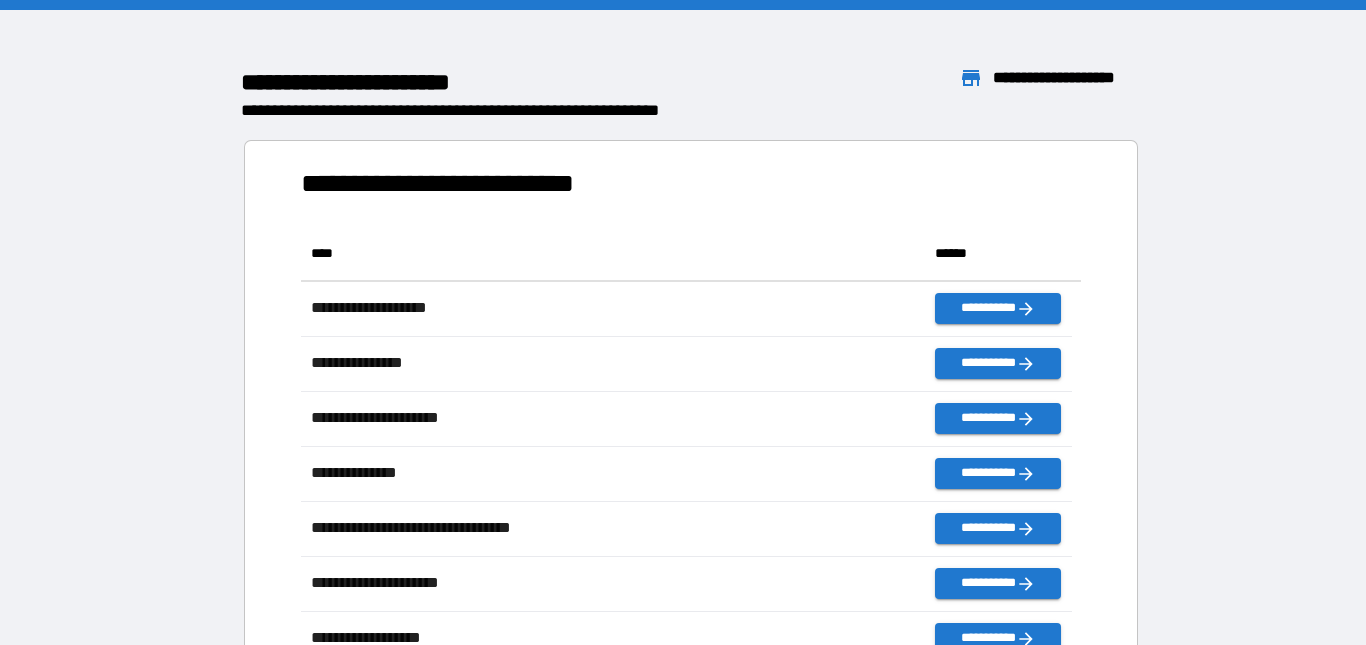 scroll, scrollTop: 16, scrollLeft: 16, axis: both 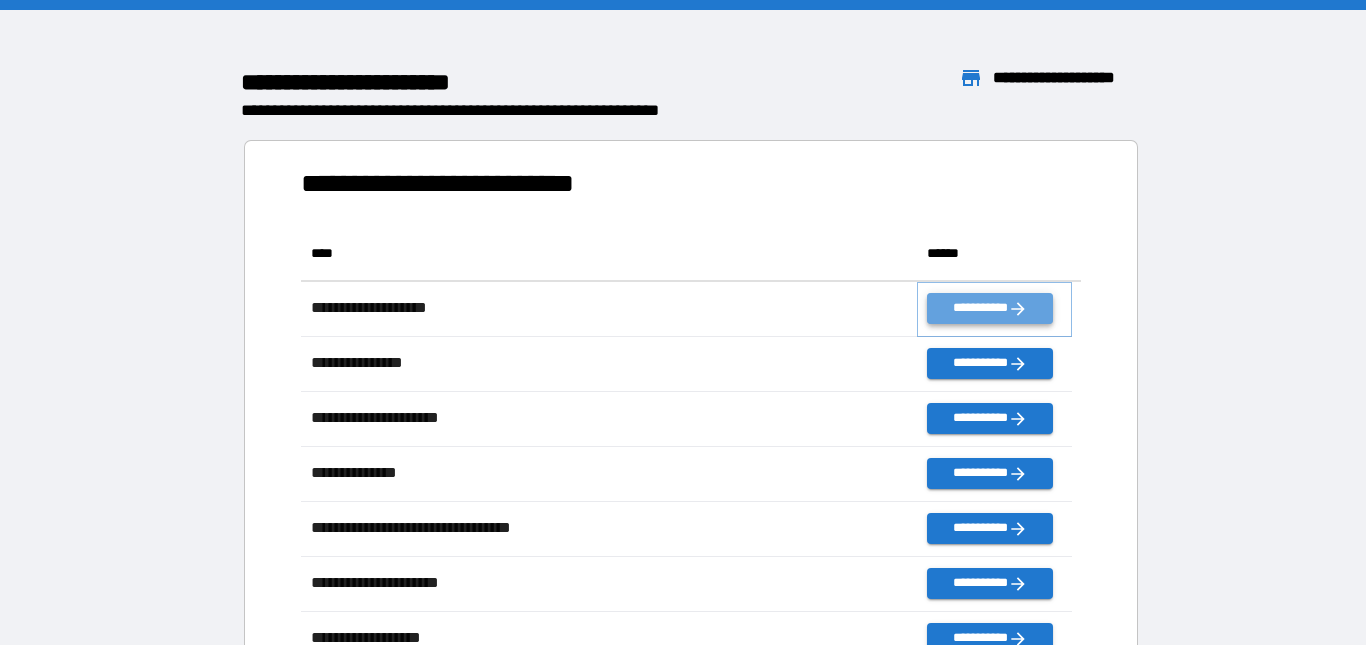 click on "**********" at bounding box center (989, 308) 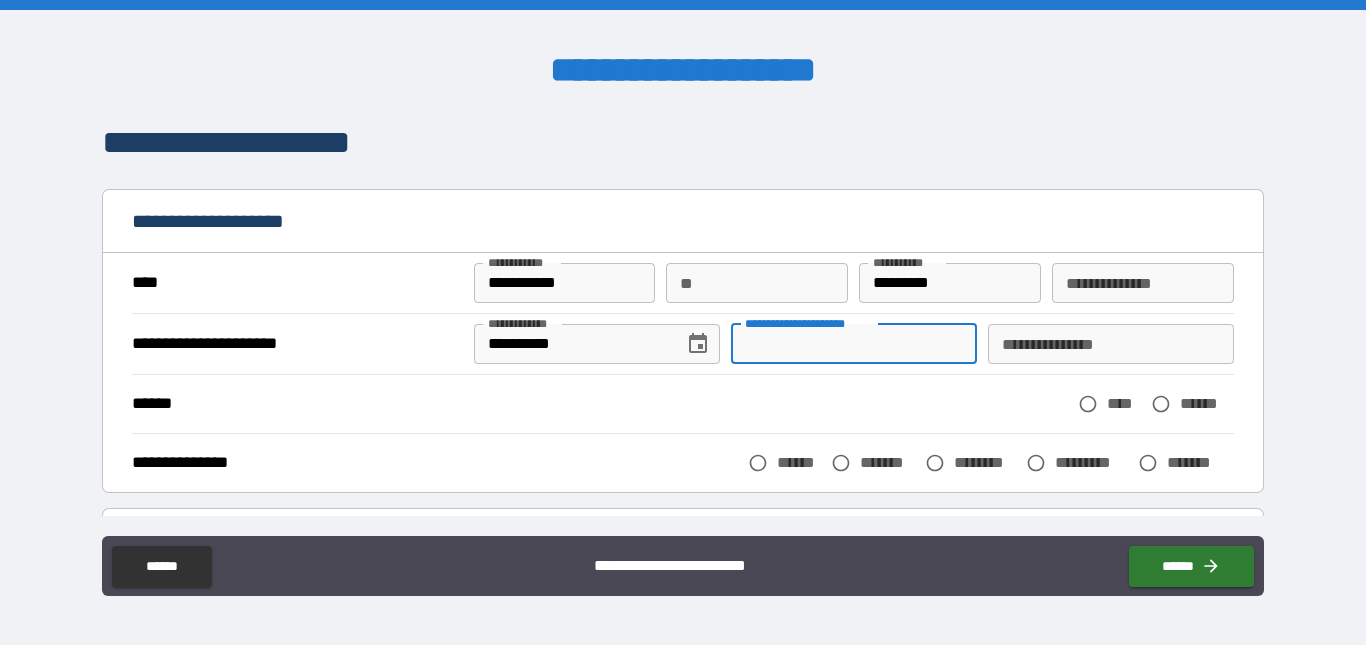 click on "**********" at bounding box center (854, 344) 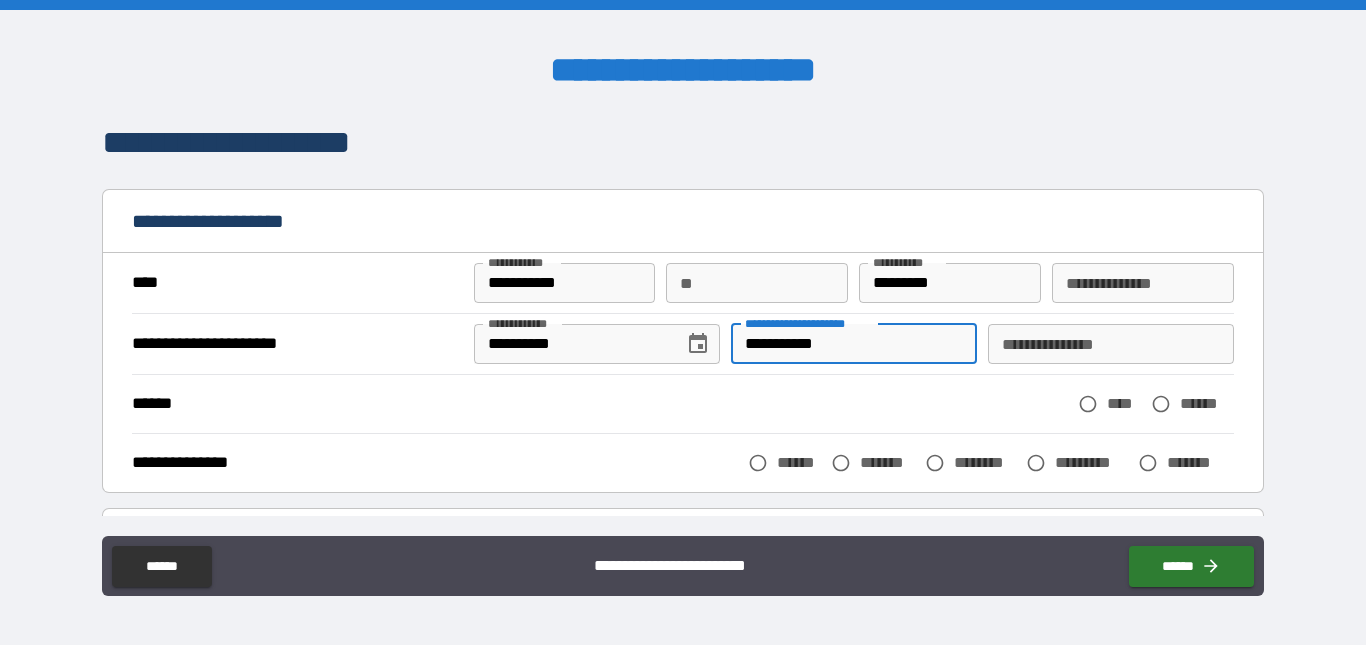 type on "**********" 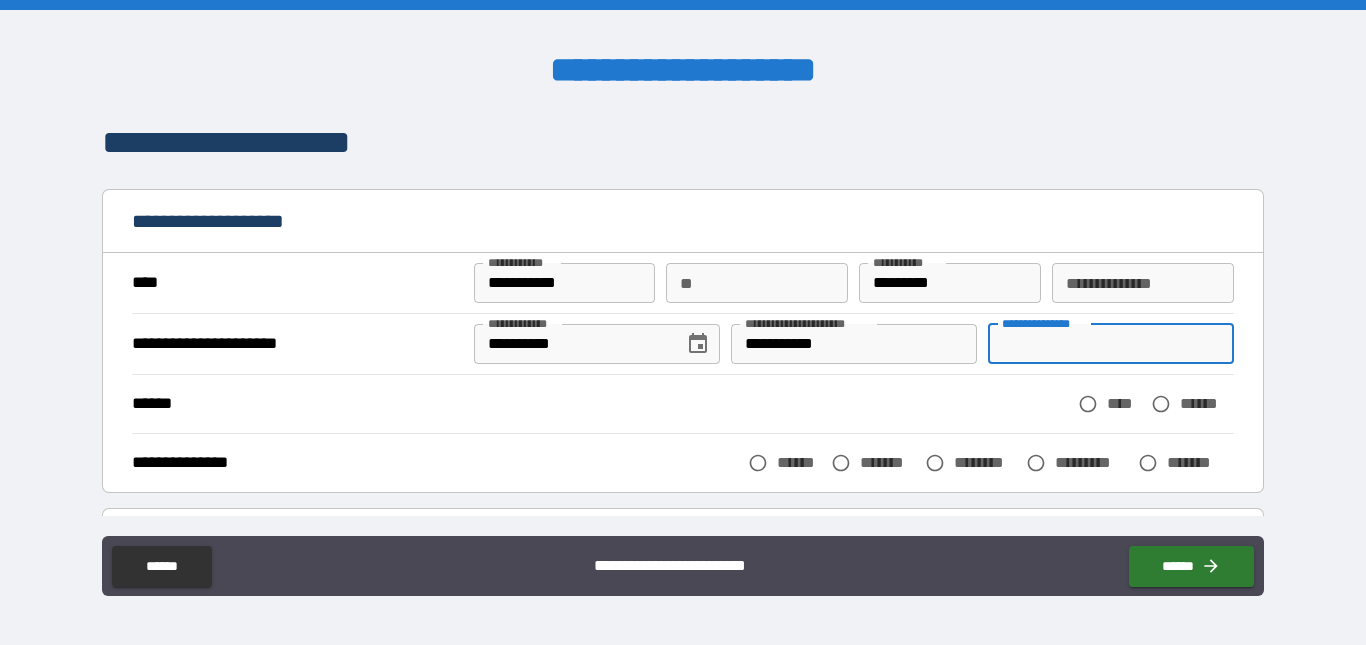 click on "**********" at bounding box center [1111, 344] 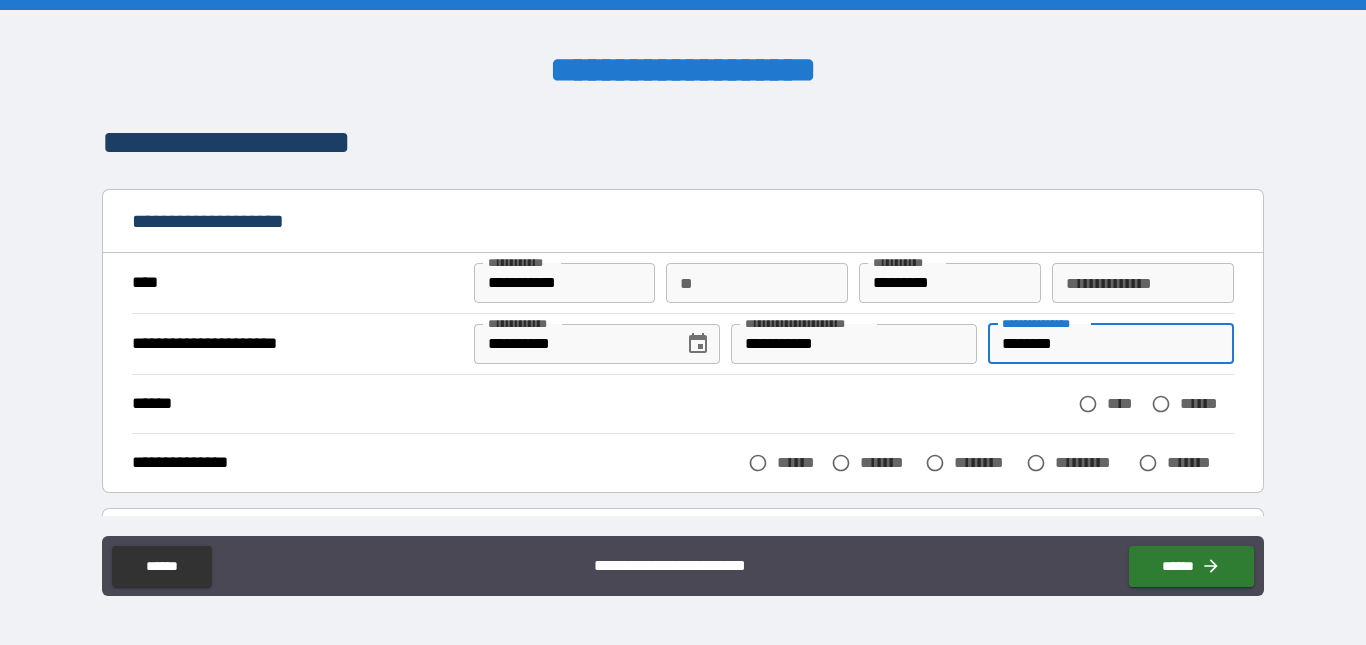 type on "********" 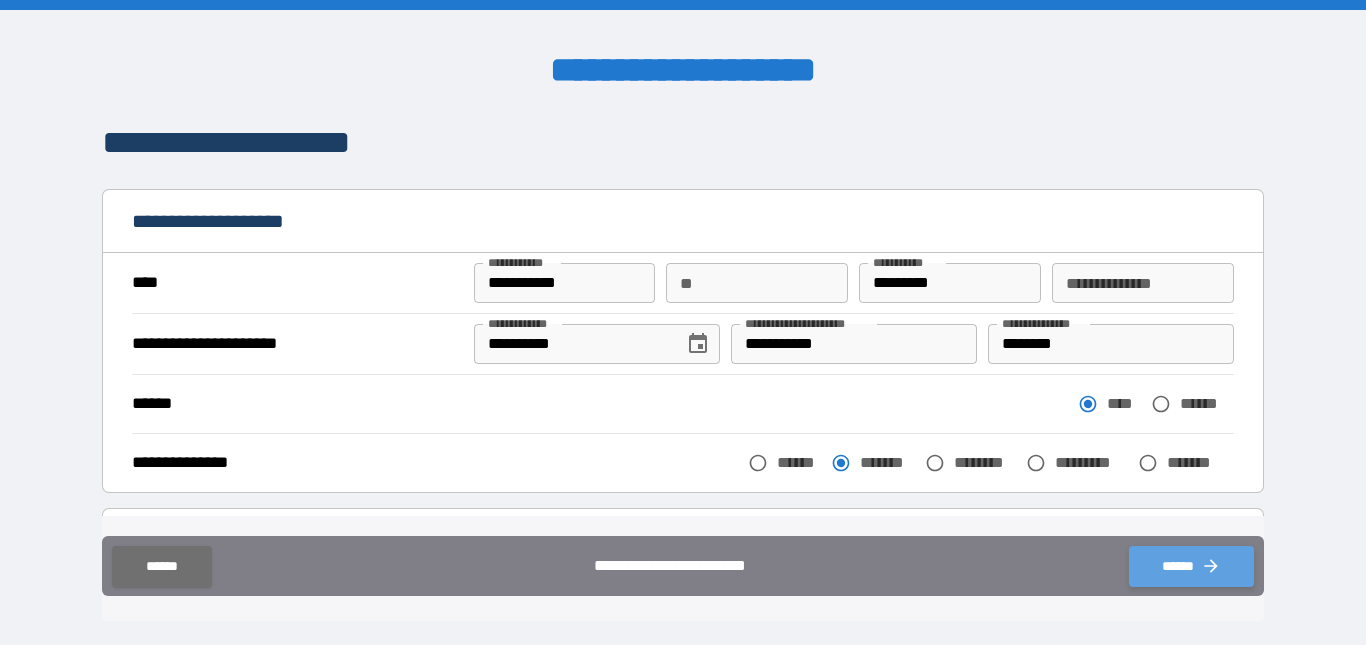 click on "******" at bounding box center (1191, 566) 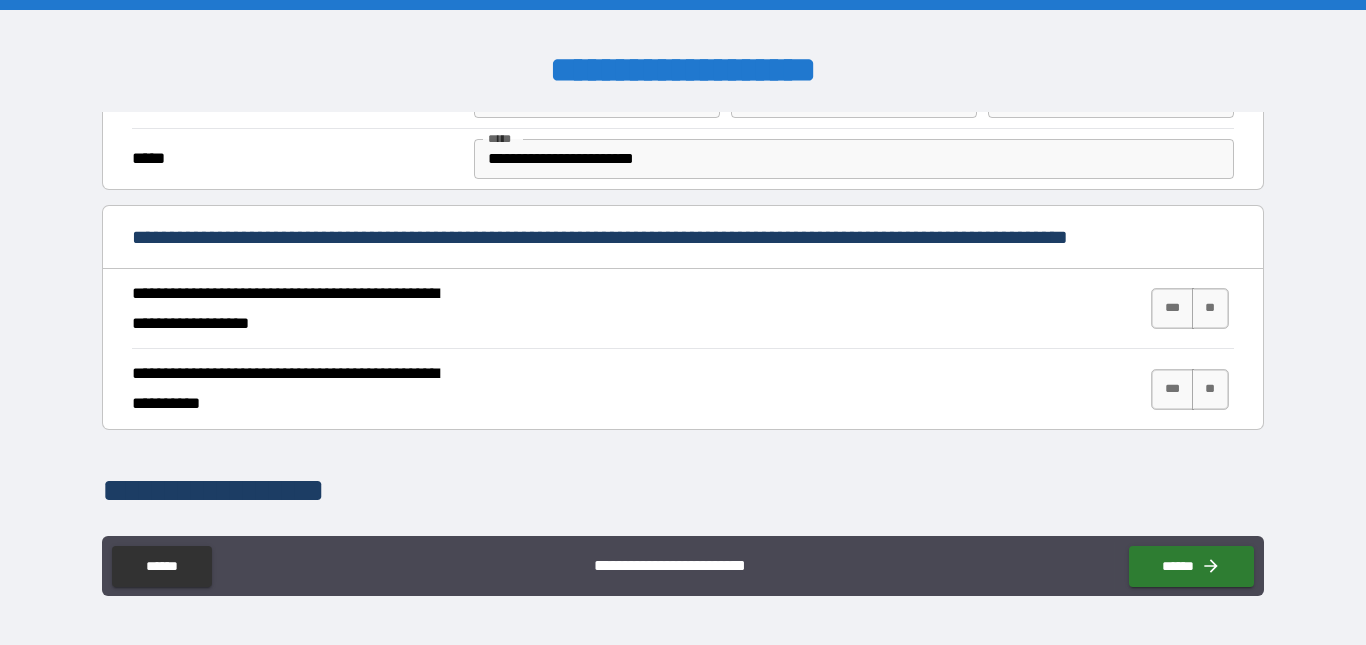 scroll, scrollTop: 700, scrollLeft: 0, axis: vertical 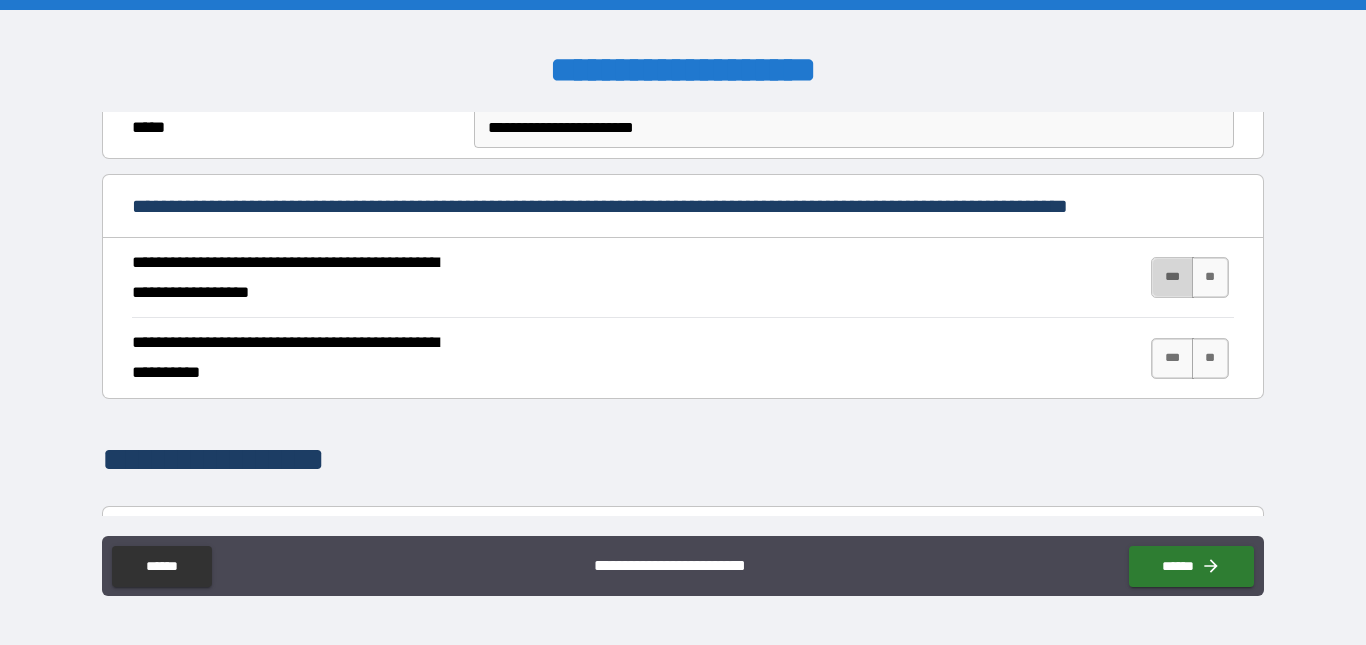 click on "***" at bounding box center (1172, 277) 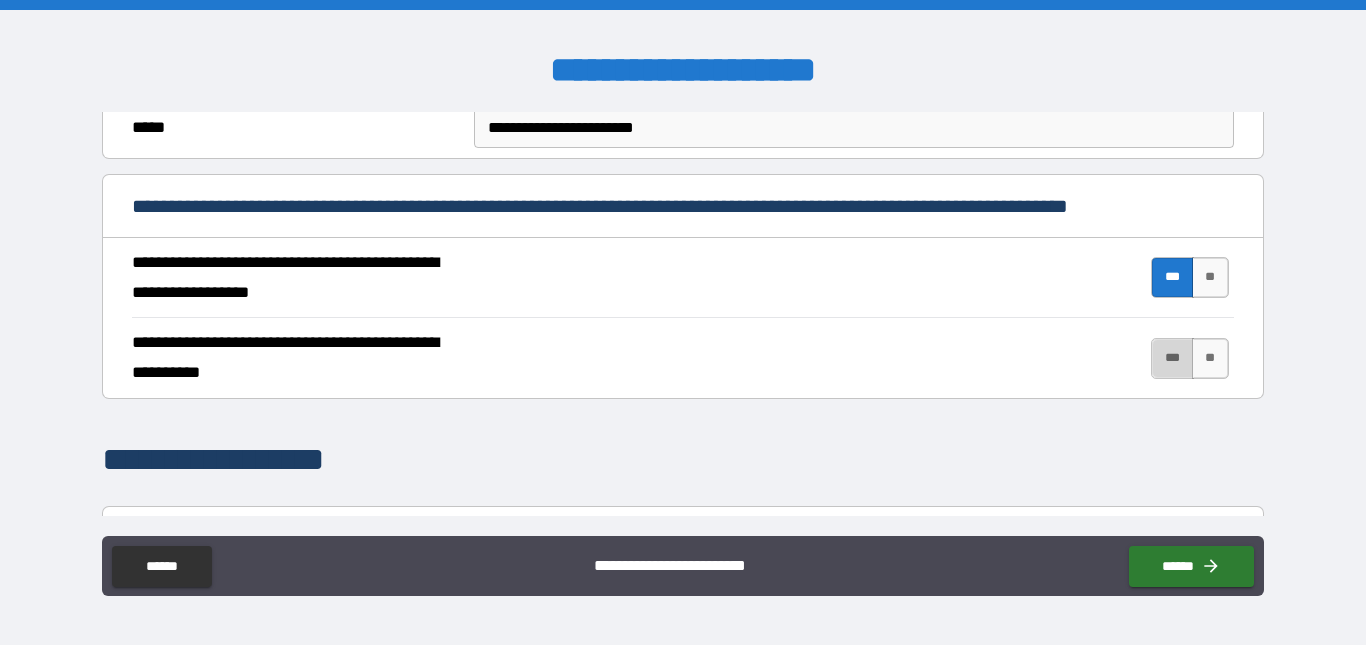 click on "***" at bounding box center [1172, 358] 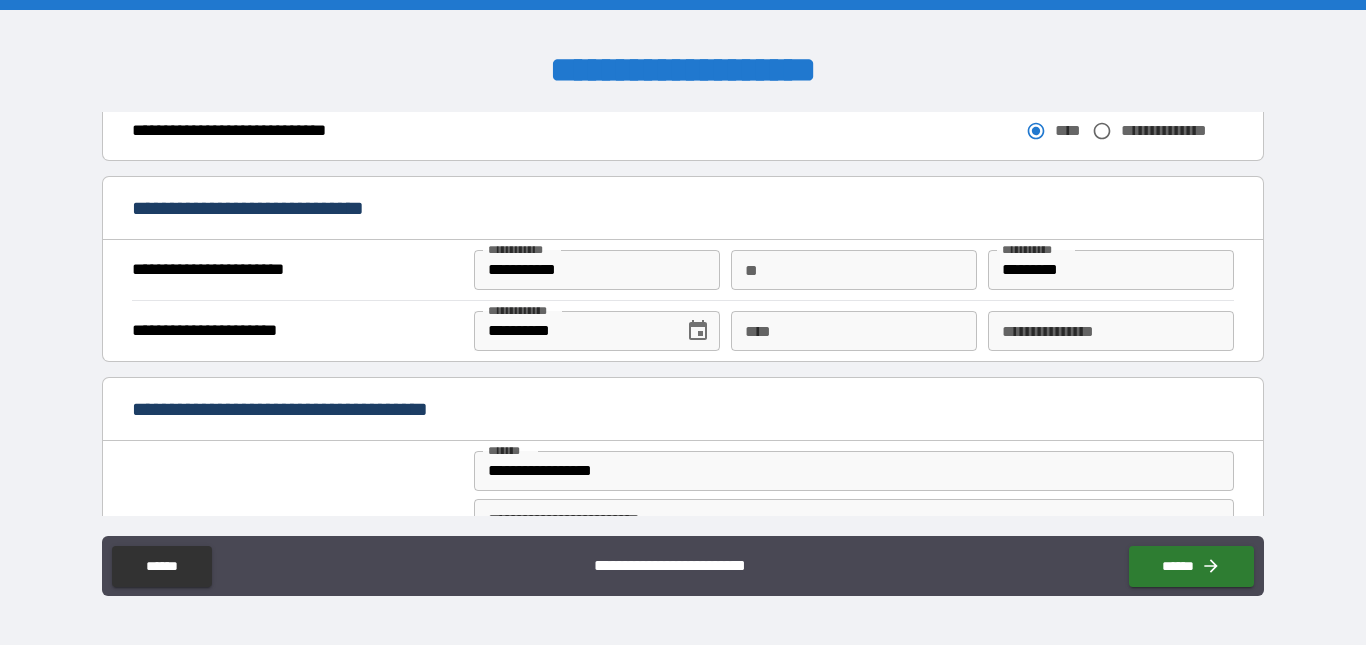scroll, scrollTop: 1200, scrollLeft: 0, axis: vertical 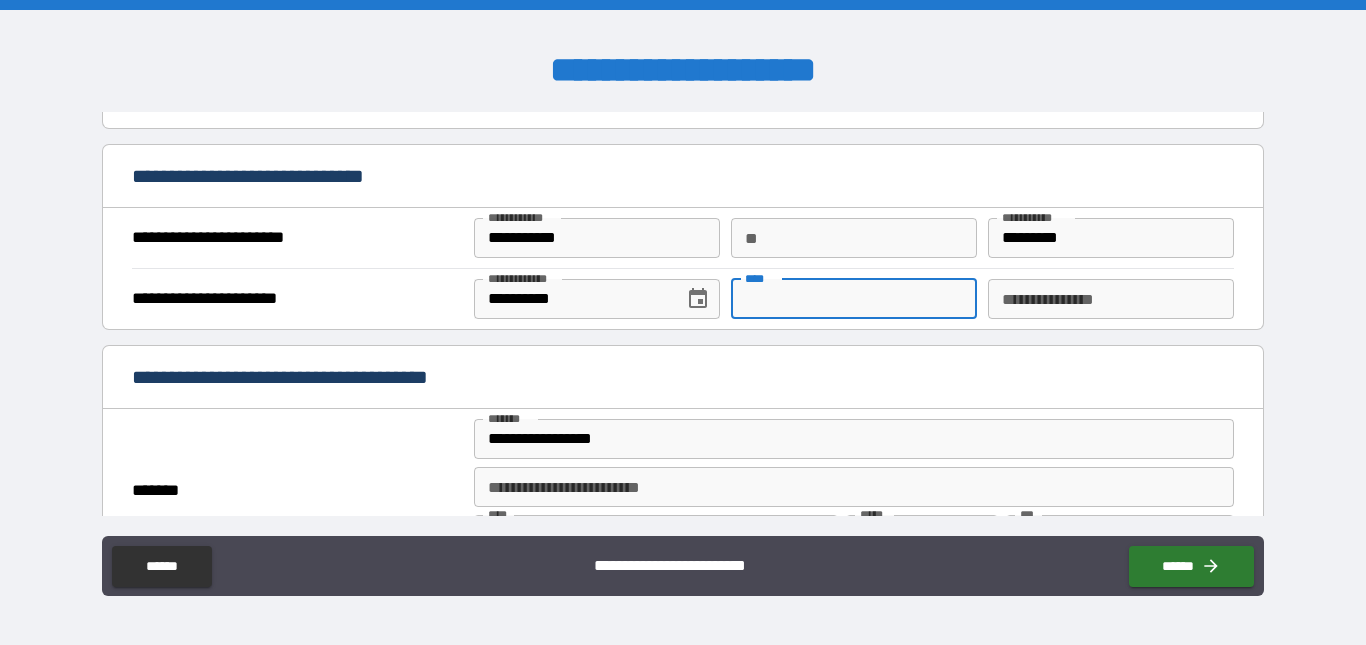 click on "****" at bounding box center [854, 299] 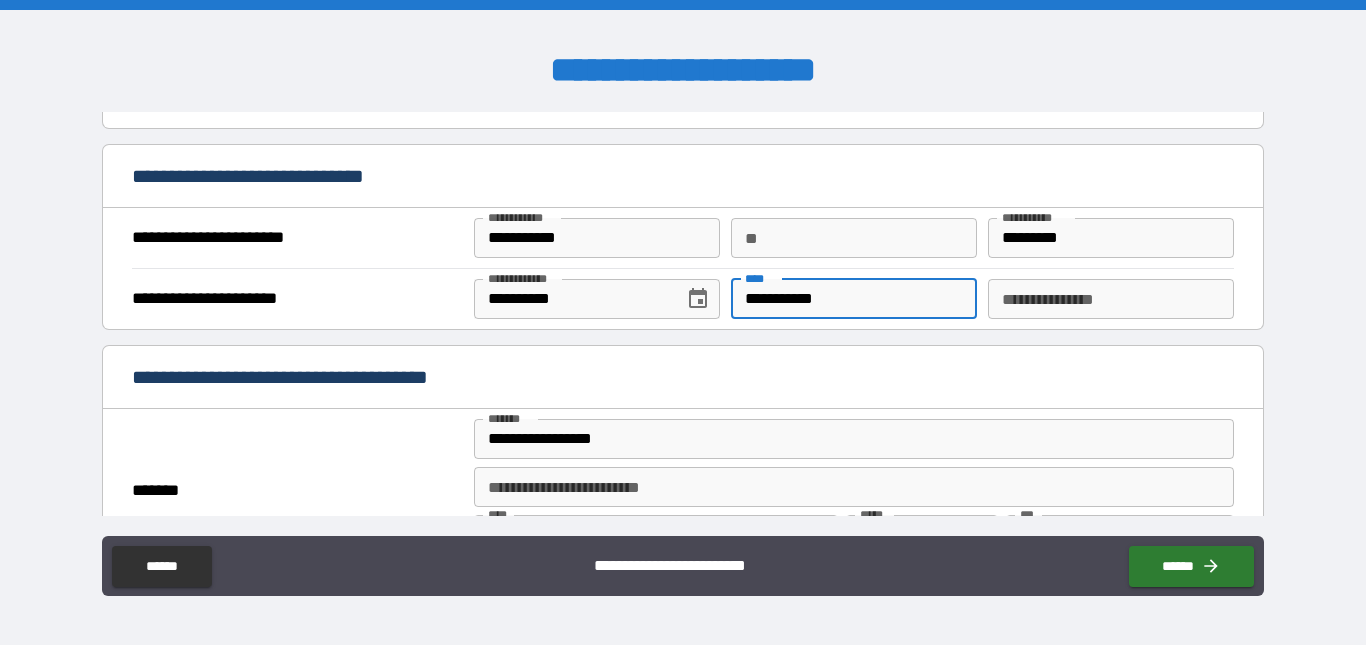 type on "**********" 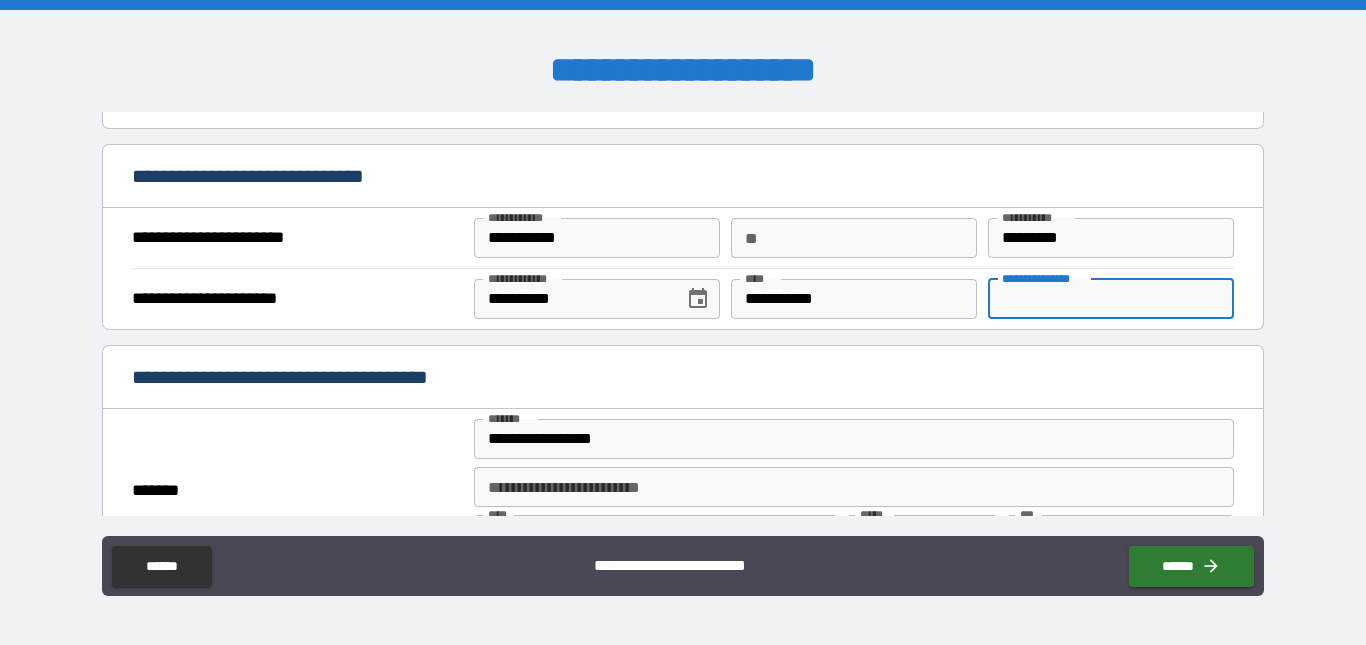 click on "**********" at bounding box center (1111, 299) 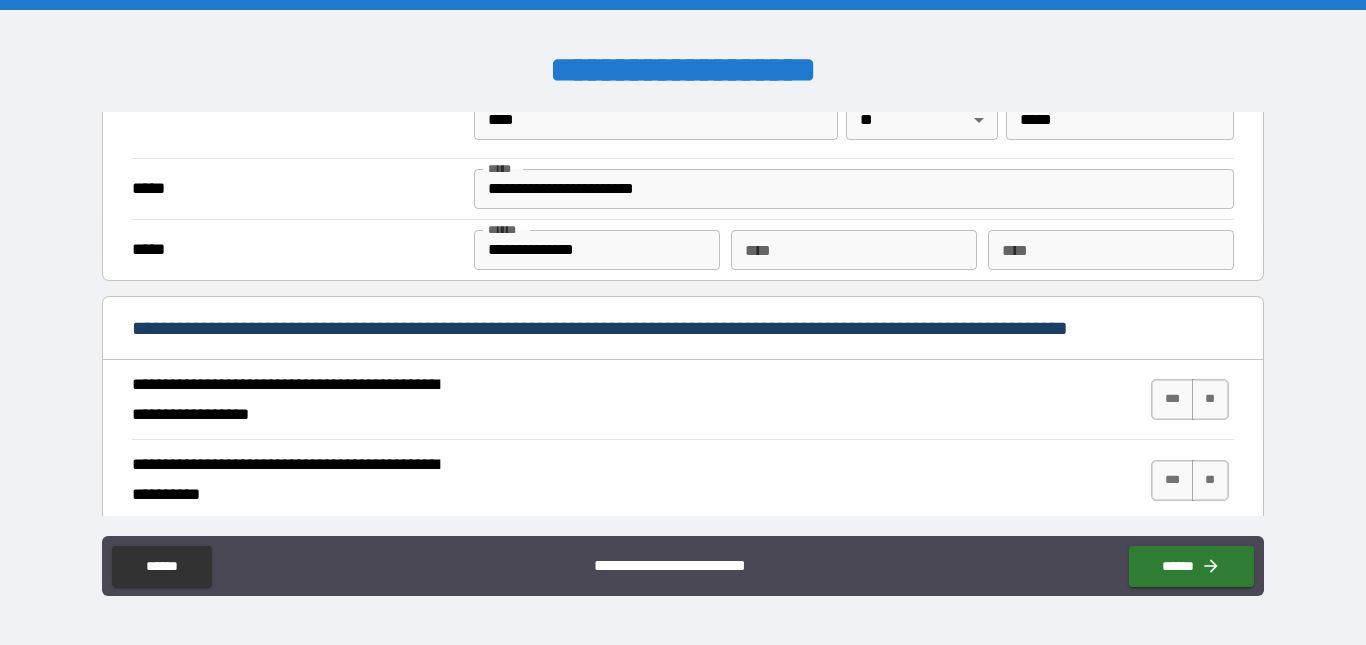 scroll, scrollTop: 1700, scrollLeft: 0, axis: vertical 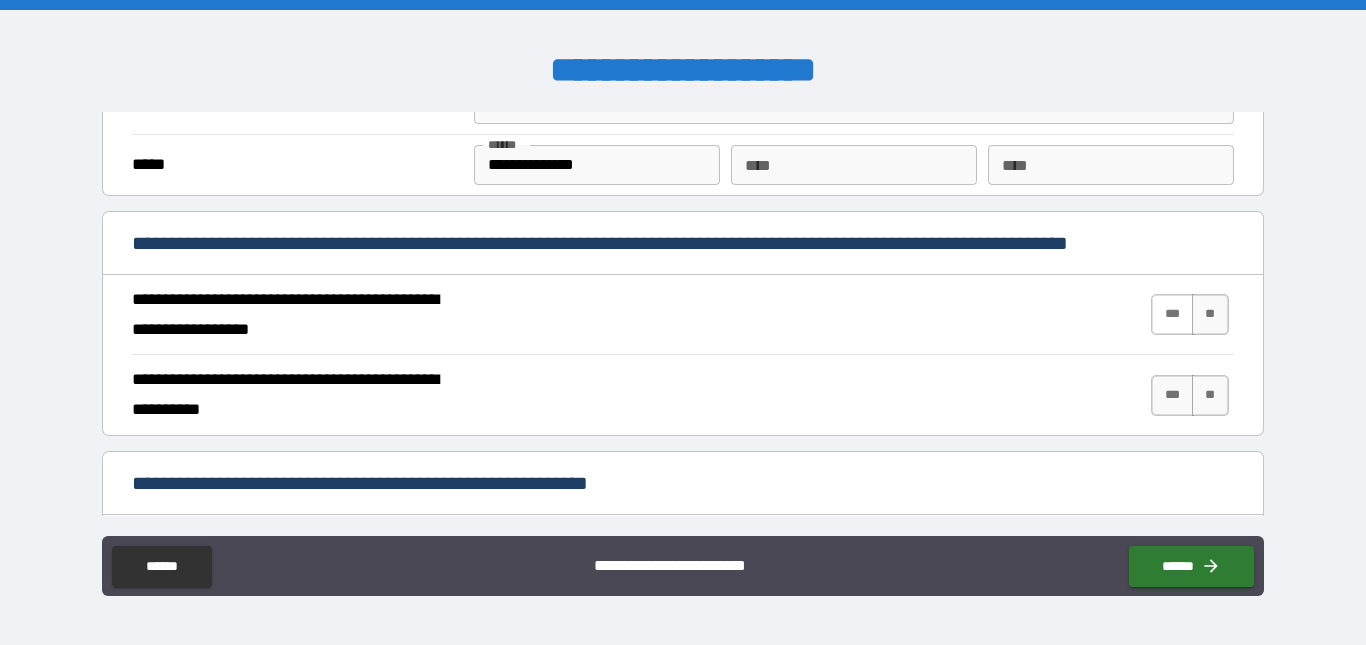 type on "********" 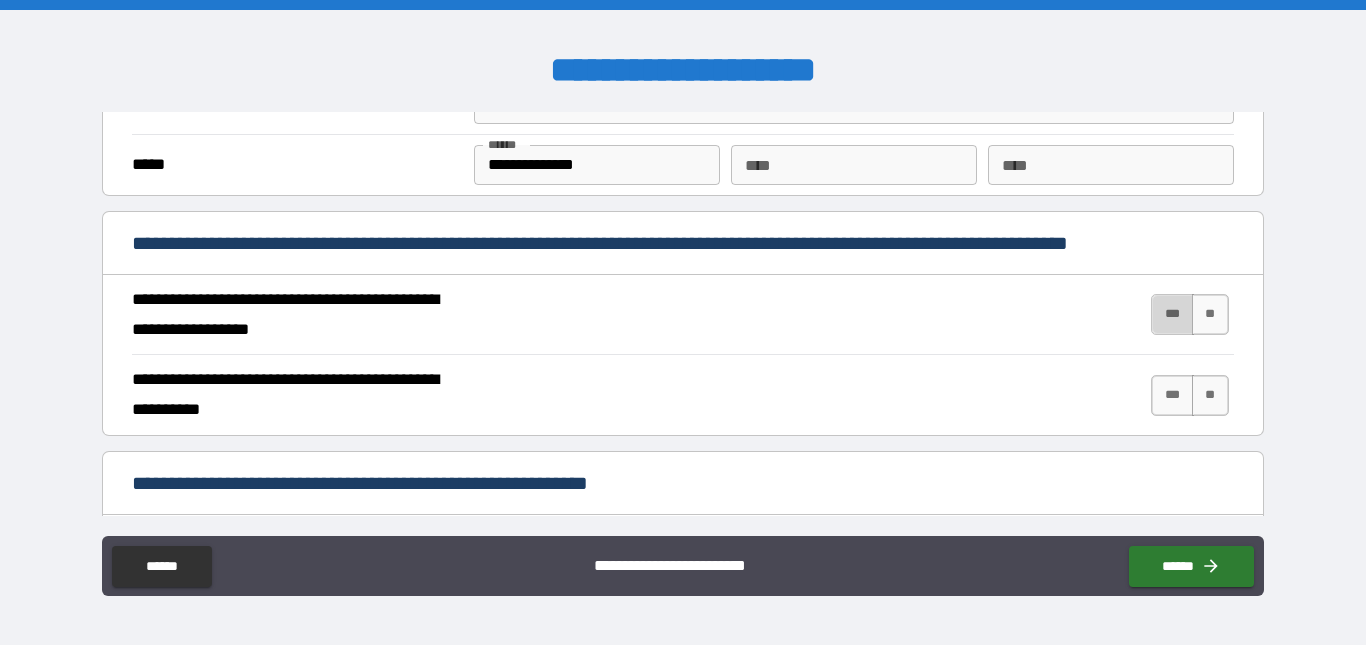 click on "***" at bounding box center (1172, 314) 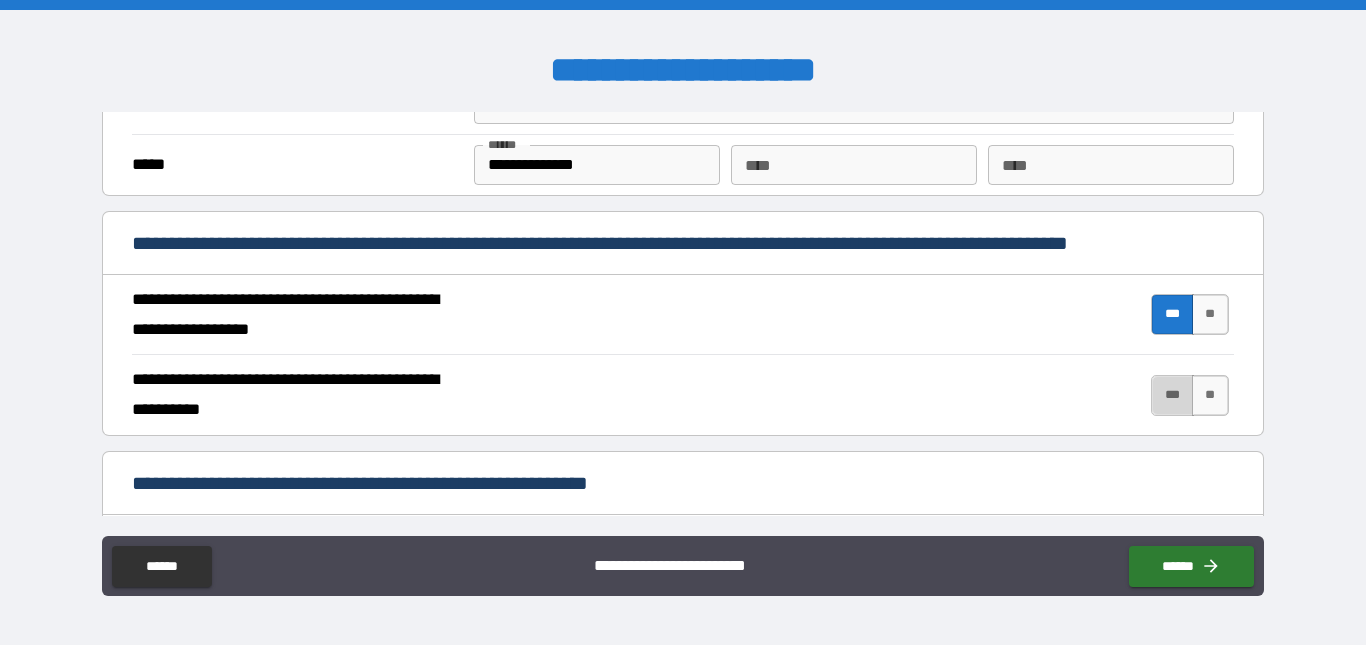 click on "***" at bounding box center (1172, 395) 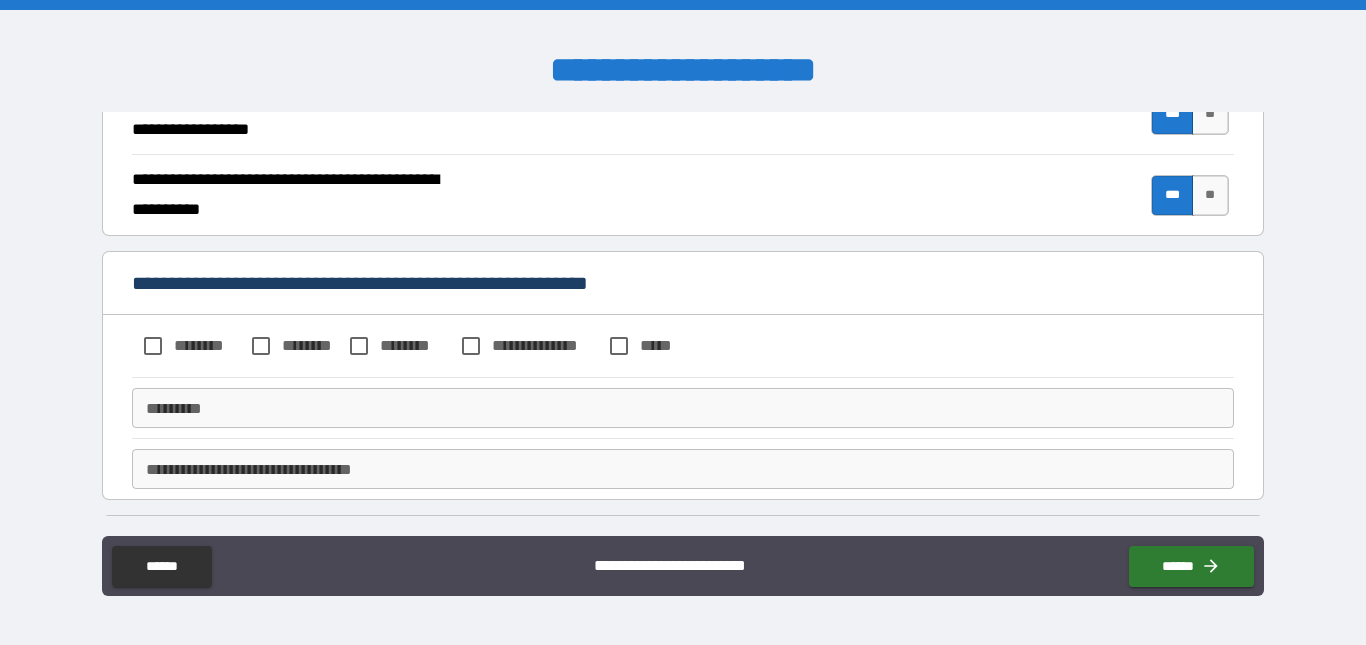 scroll, scrollTop: 2000, scrollLeft: 0, axis: vertical 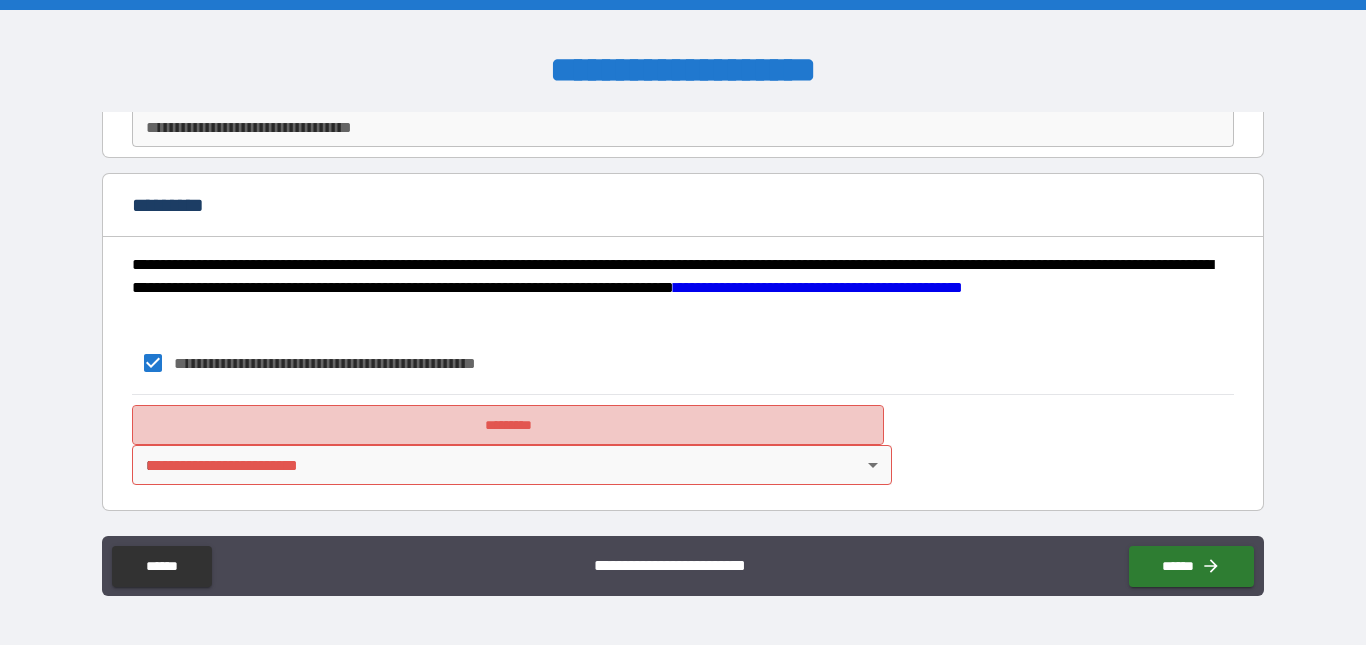click on "*********" at bounding box center (508, 425) 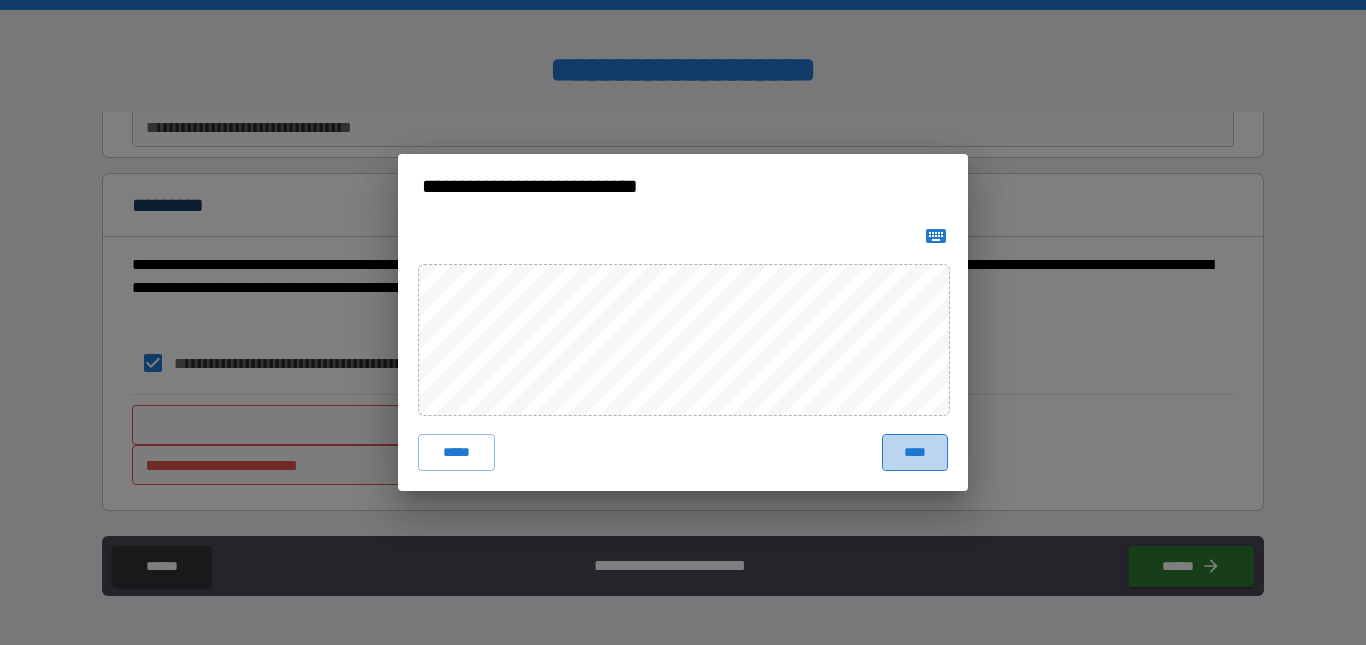 click on "****" at bounding box center [915, 452] 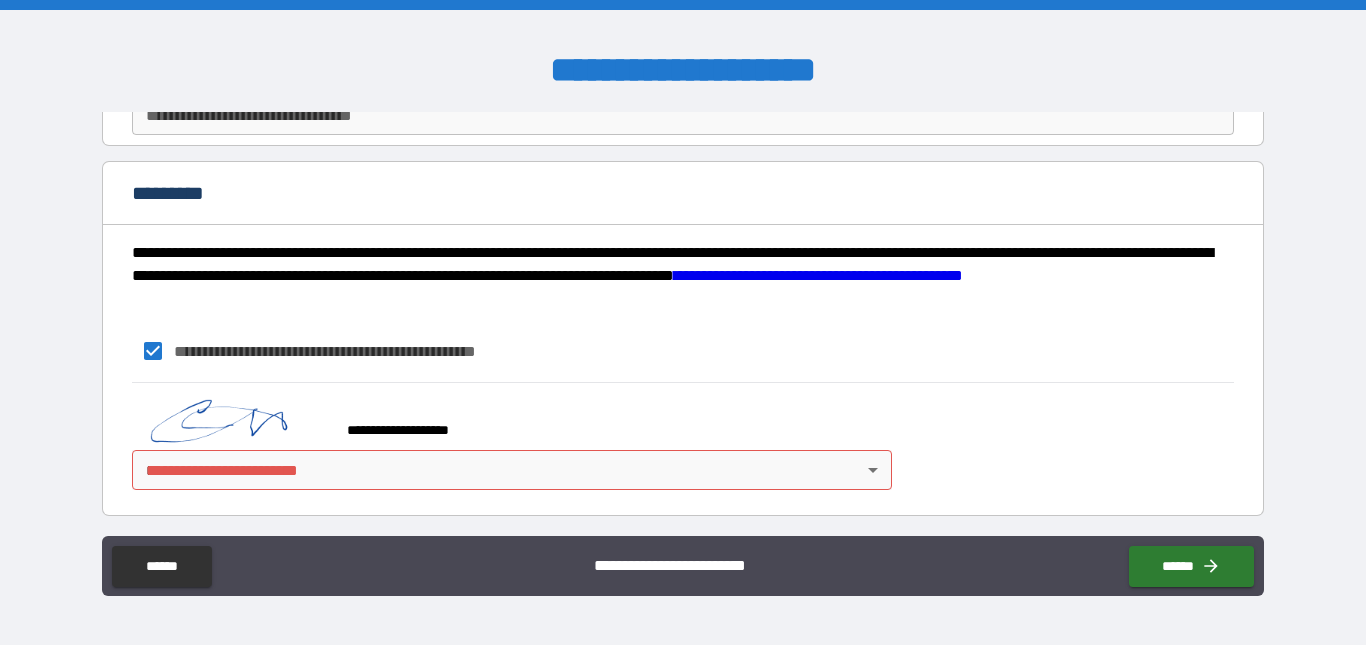 scroll, scrollTop: 2259, scrollLeft: 0, axis: vertical 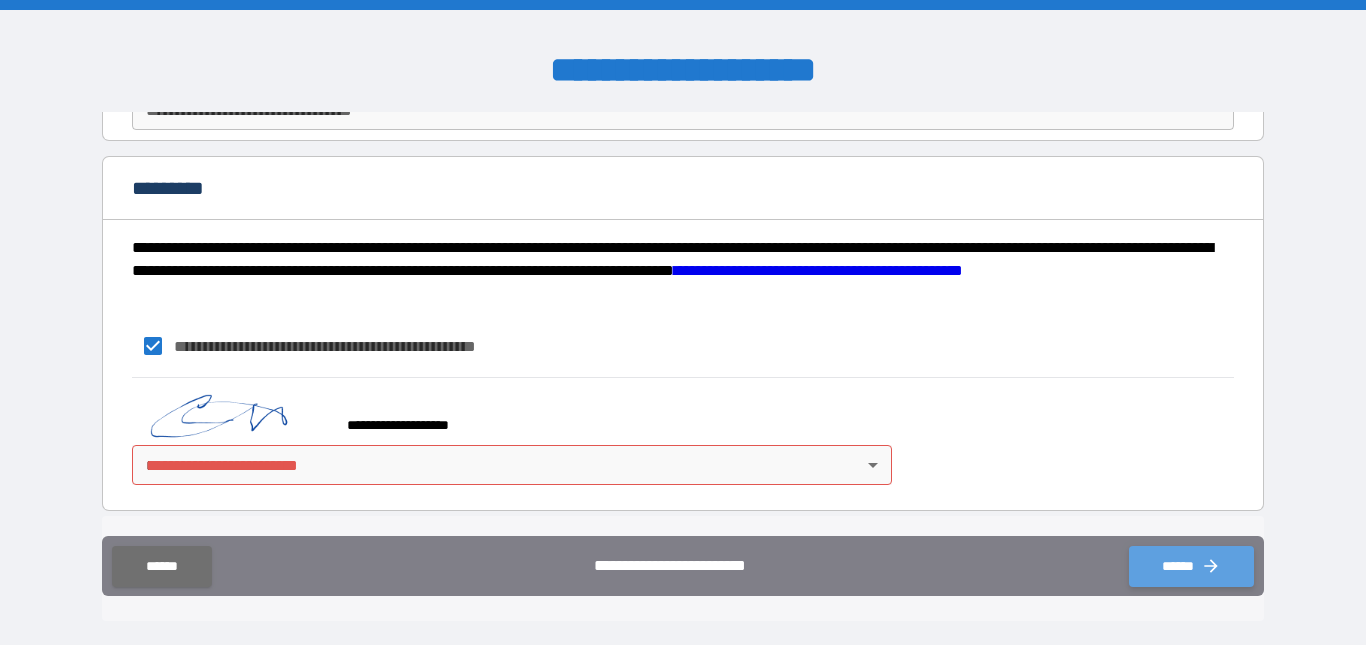 click on "******" at bounding box center [1191, 566] 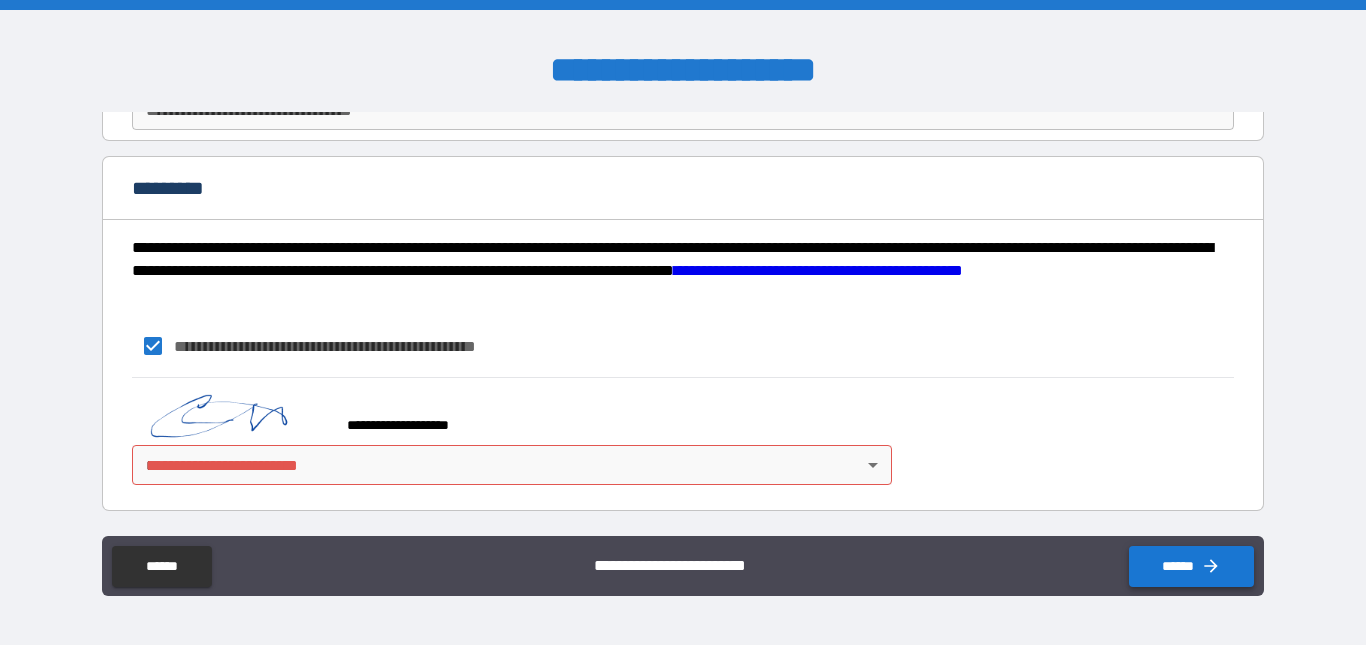 click on "******" at bounding box center (1191, 566) 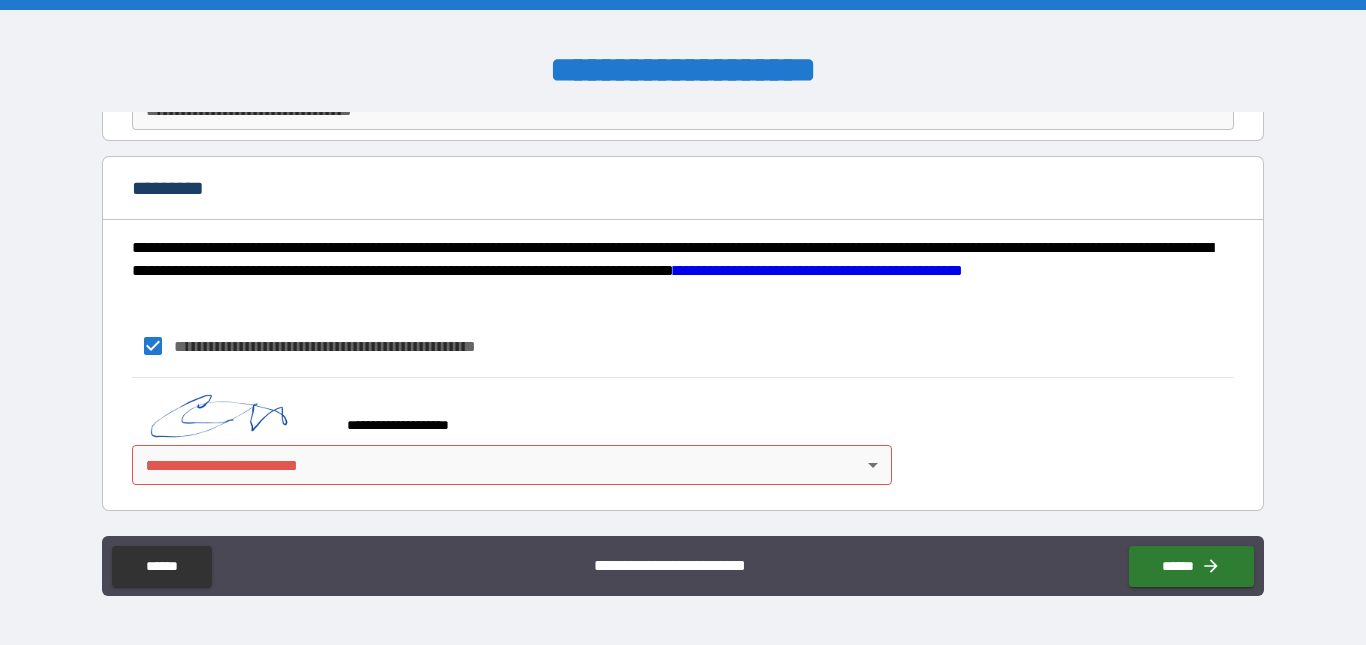 scroll, scrollTop: 1738, scrollLeft: 0, axis: vertical 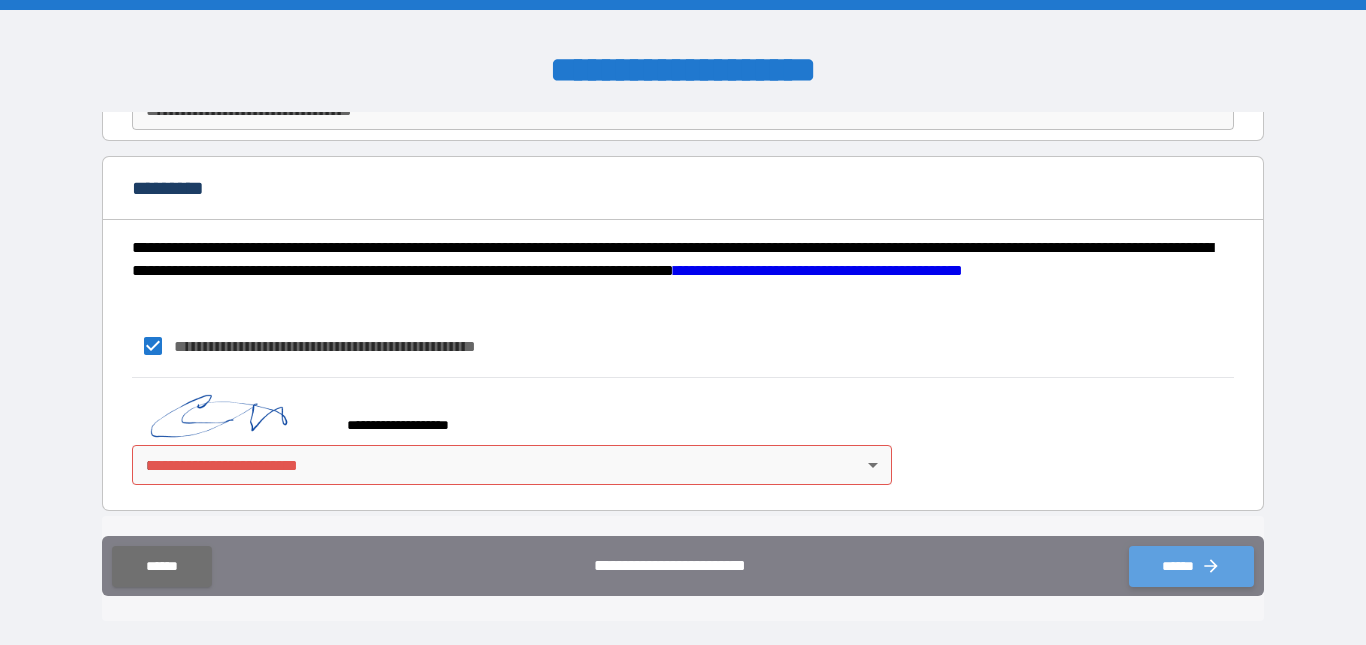 click on "******" at bounding box center [1191, 566] 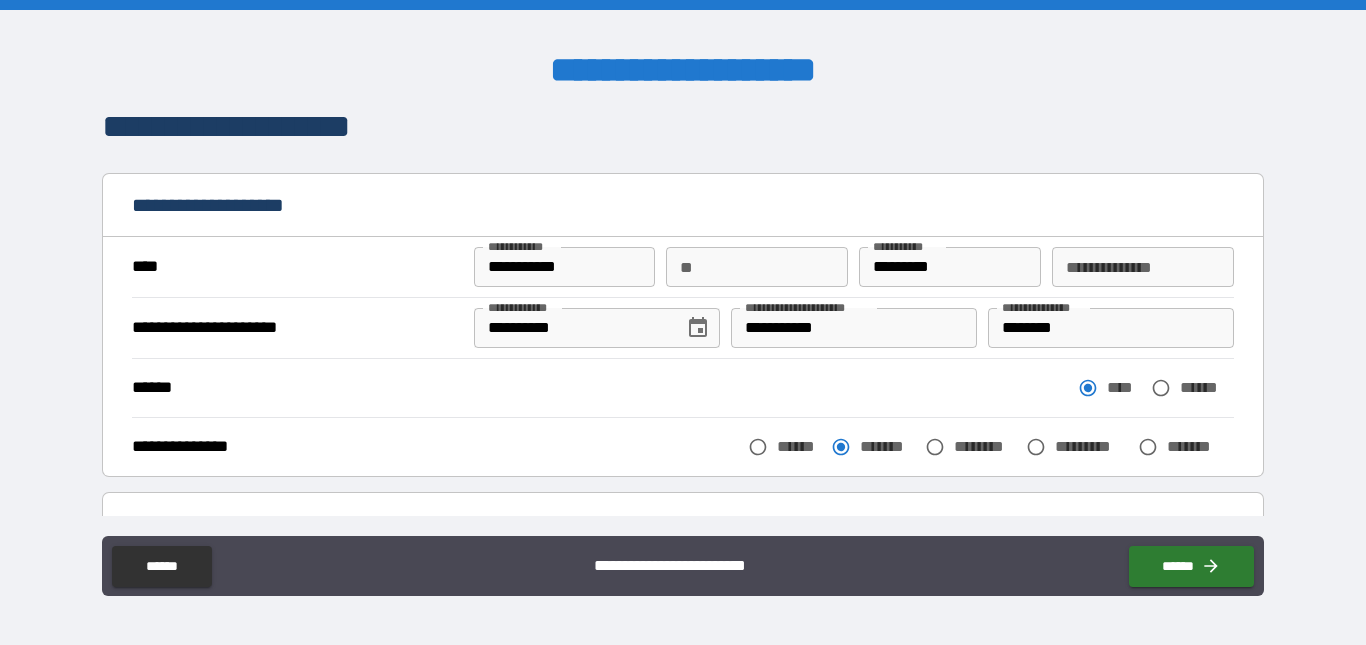 scroll, scrollTop: 0, scrollLeft: 0, axis: both 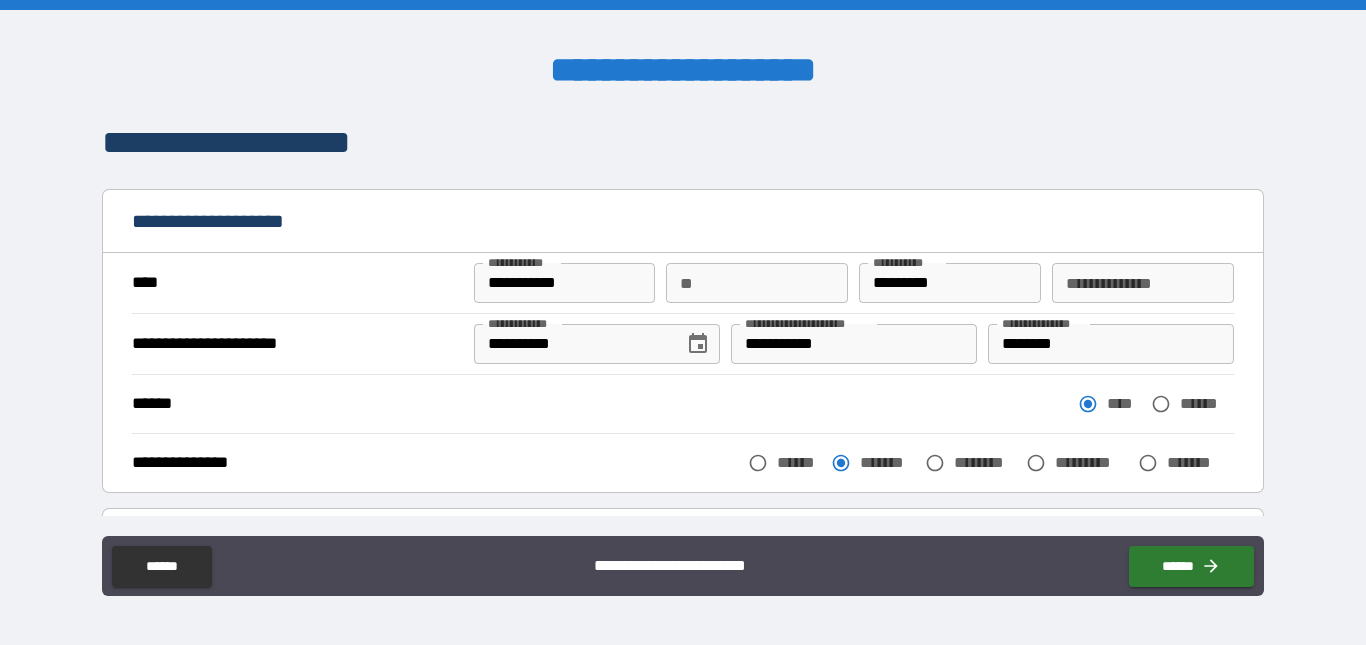 click on "**" at bounding box center [757, 283] 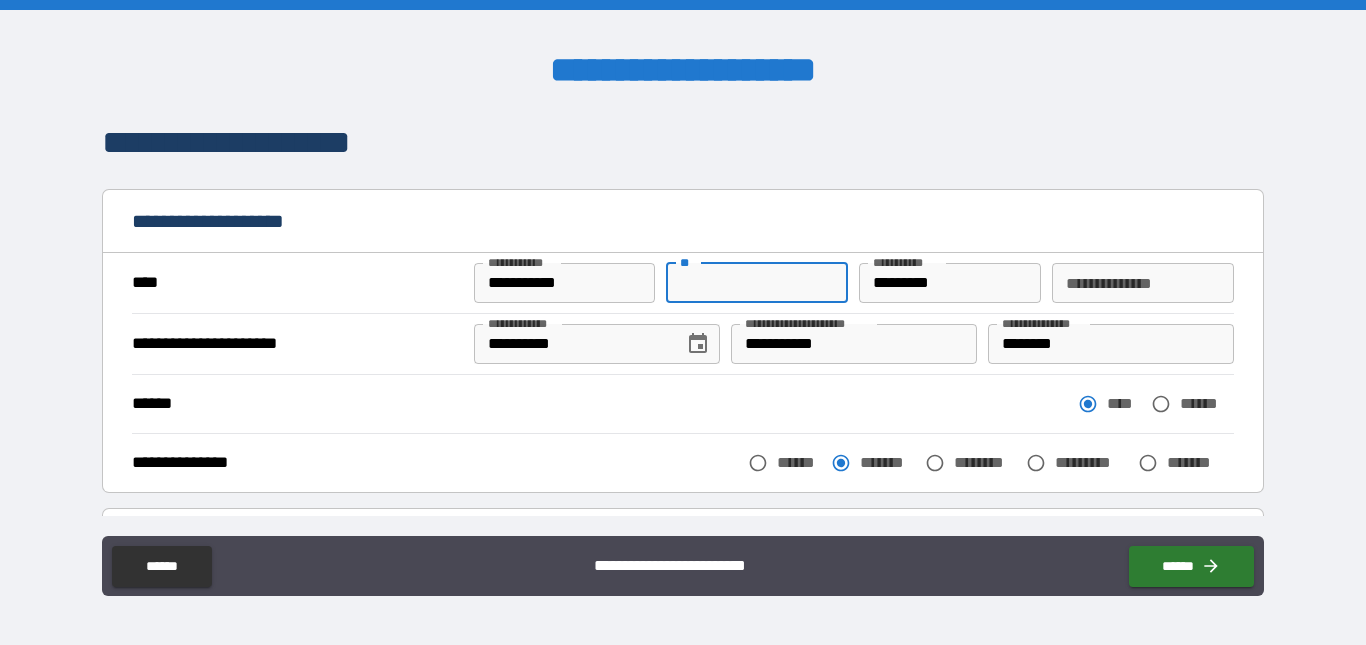 type on "**" 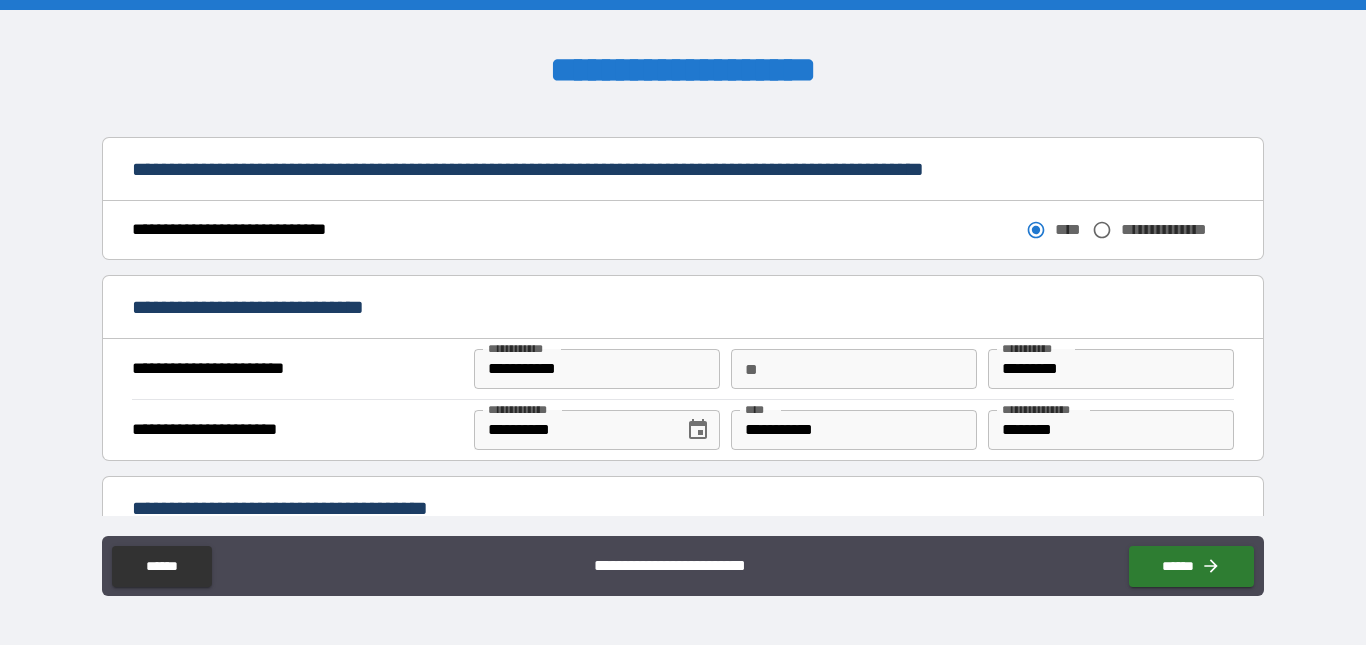 scroll, scrollTop: 1100, scrollLeft: 0, axis: vertical 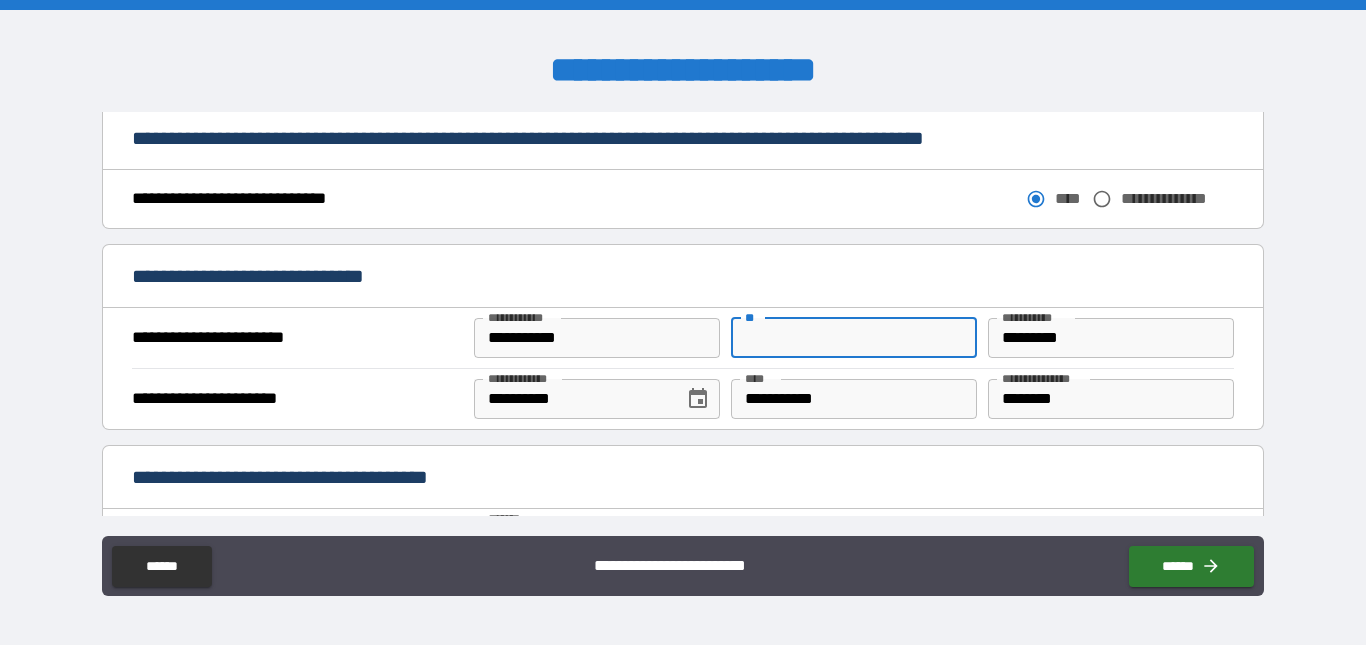 click on "**" at bounding box center [854, 338] 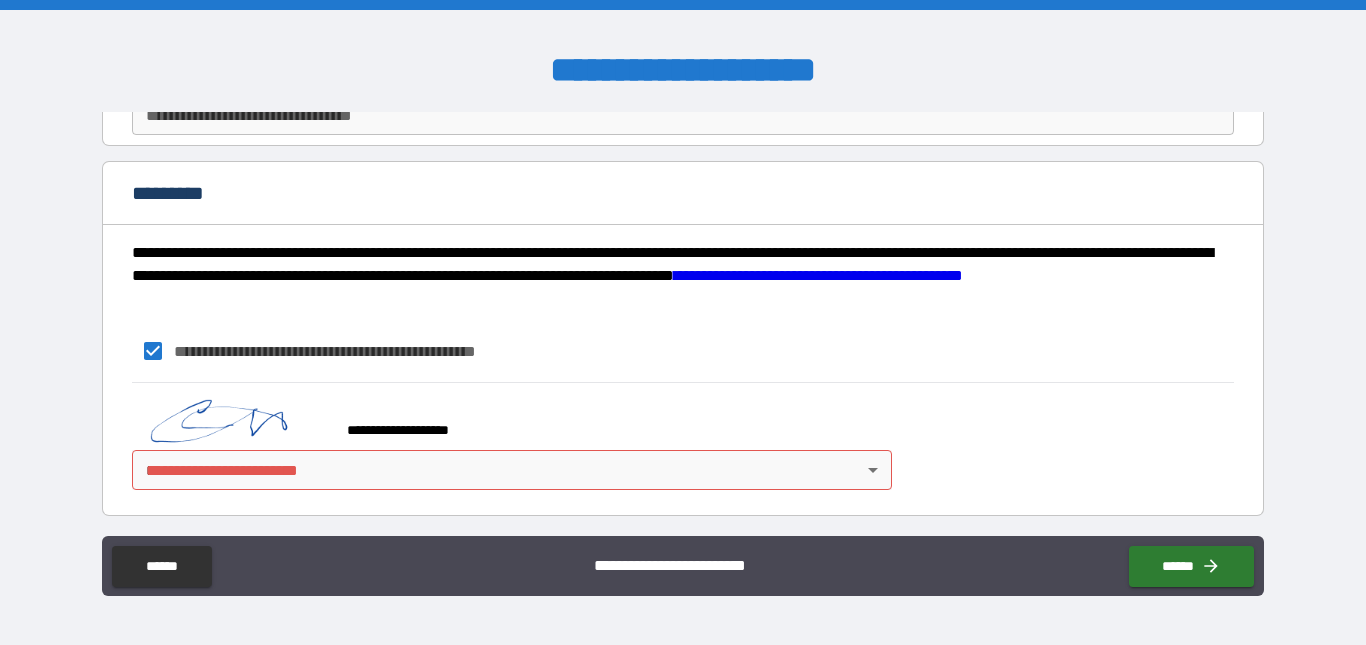 scroll, scrollTop: 2259, scrollLeft: 0, axis: vertical 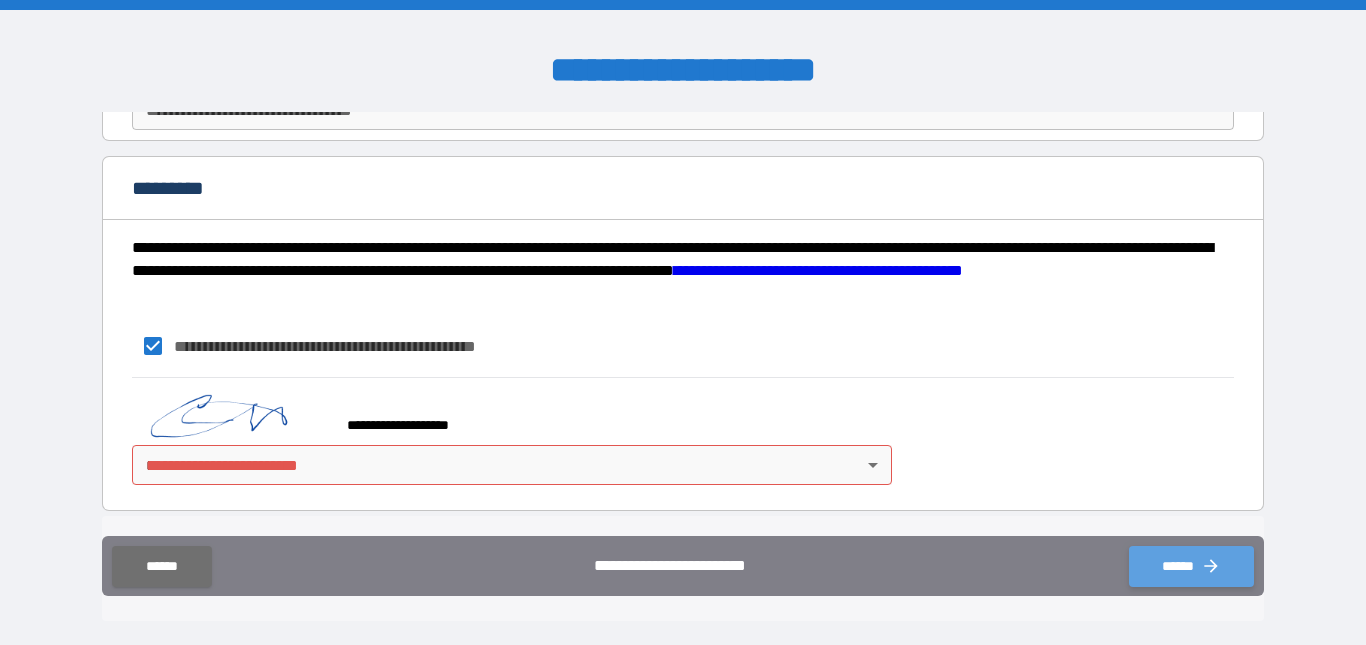 click 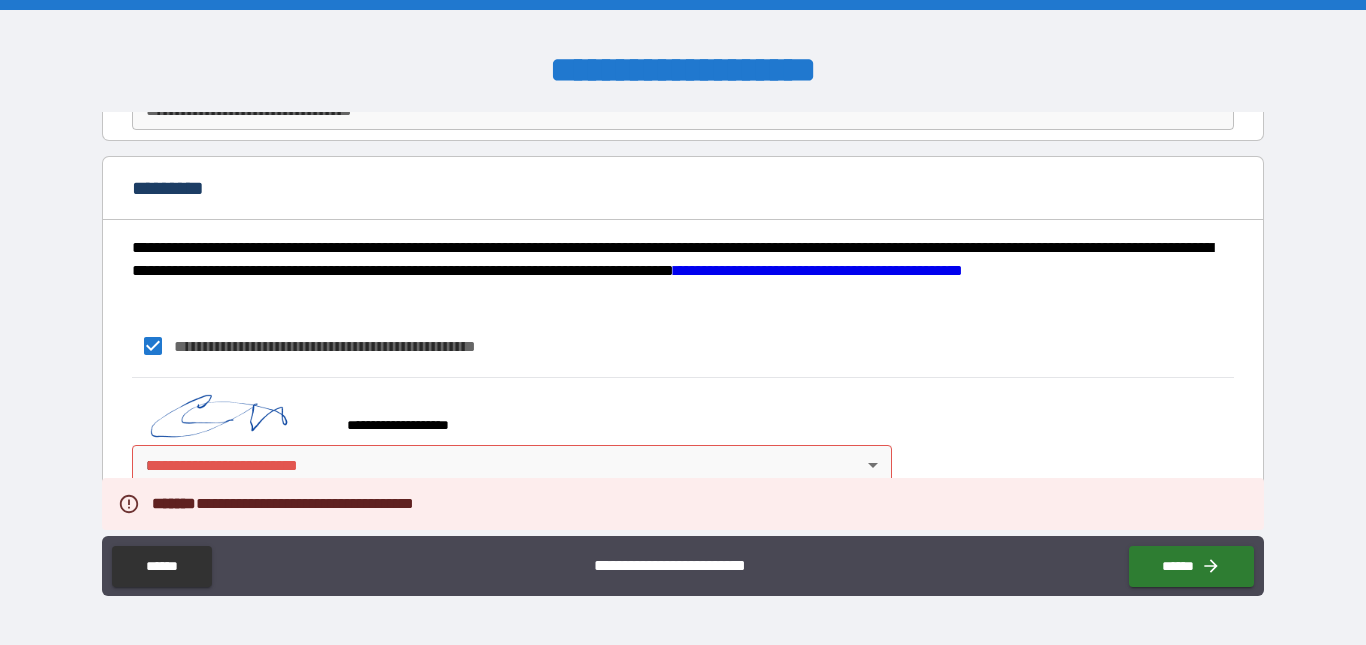 click on "**********" at bounding box center [682, 436] 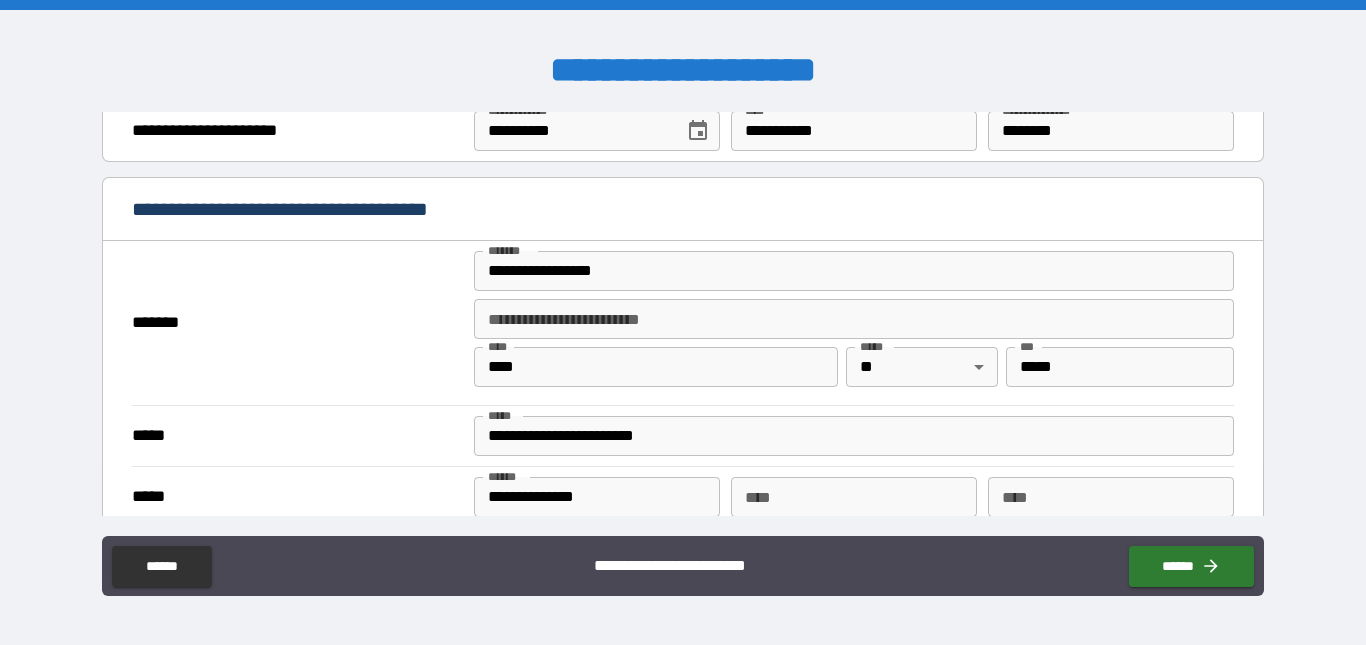 scroll, scrollTop: 1400, scrollLeft: 0, axis: vertical 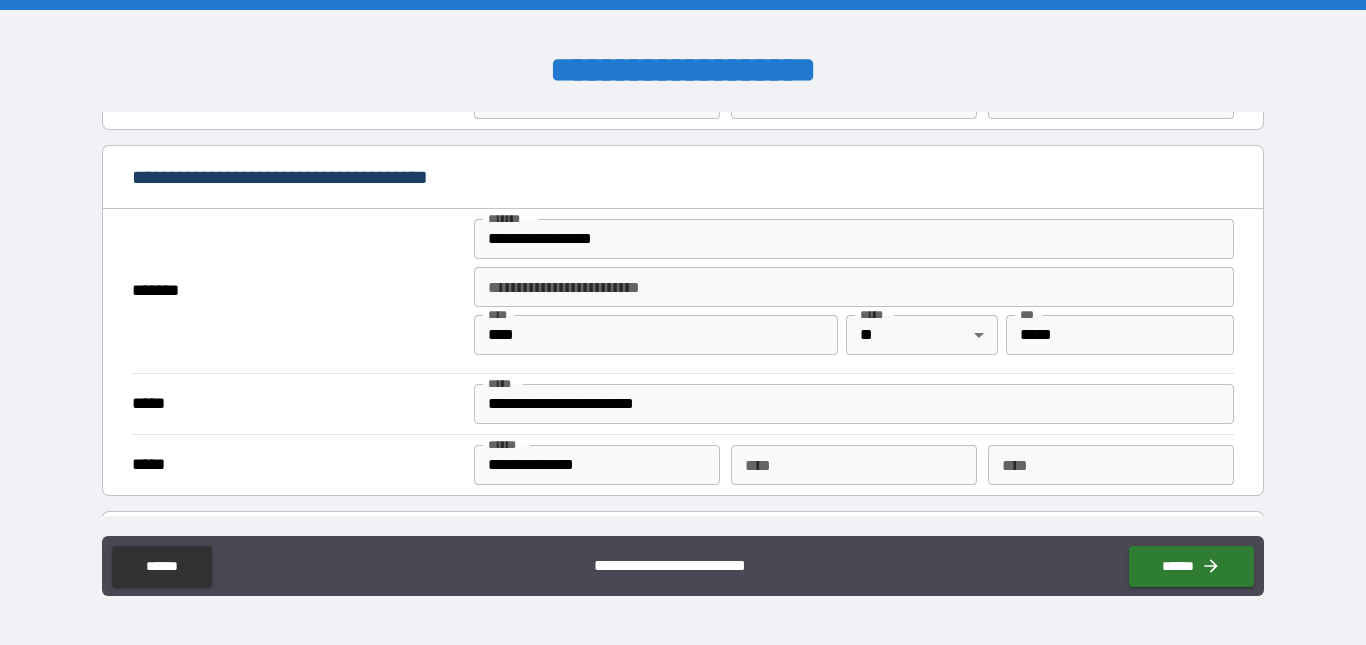 click on "**********" at bounding box center [854, 287] 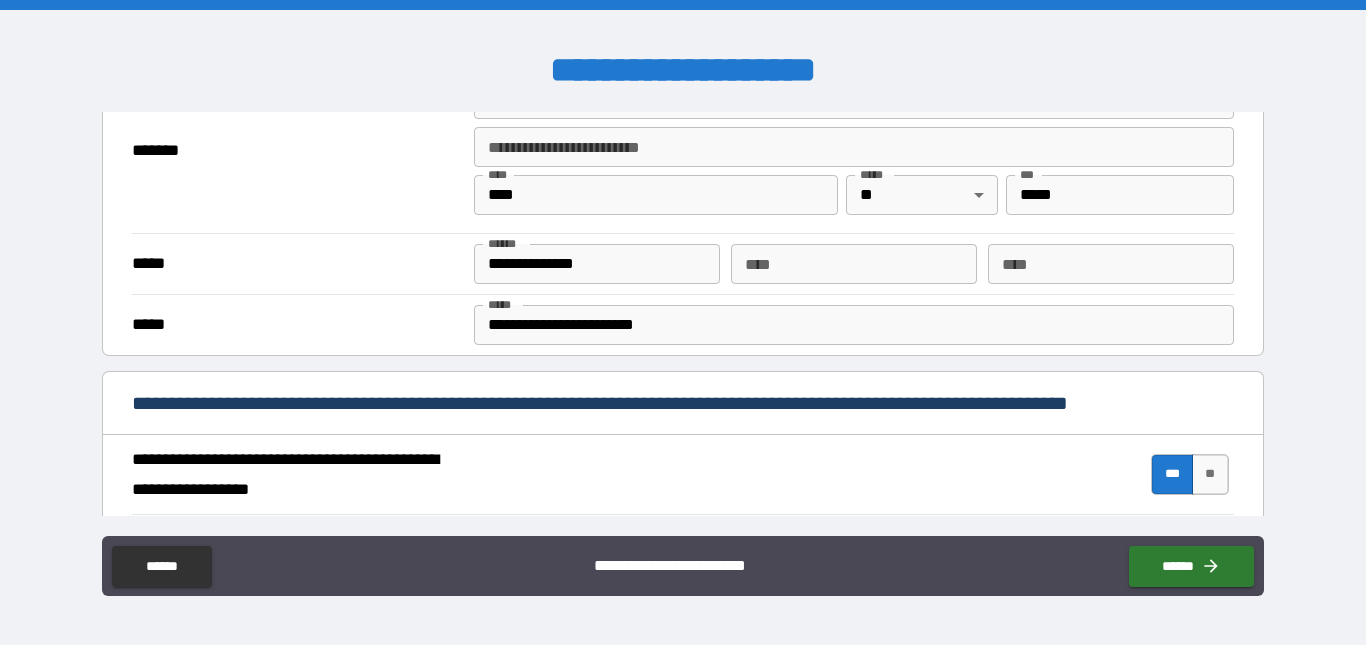 scroll, scrollTop: 400, scrollLeft: 0, axis: vertical 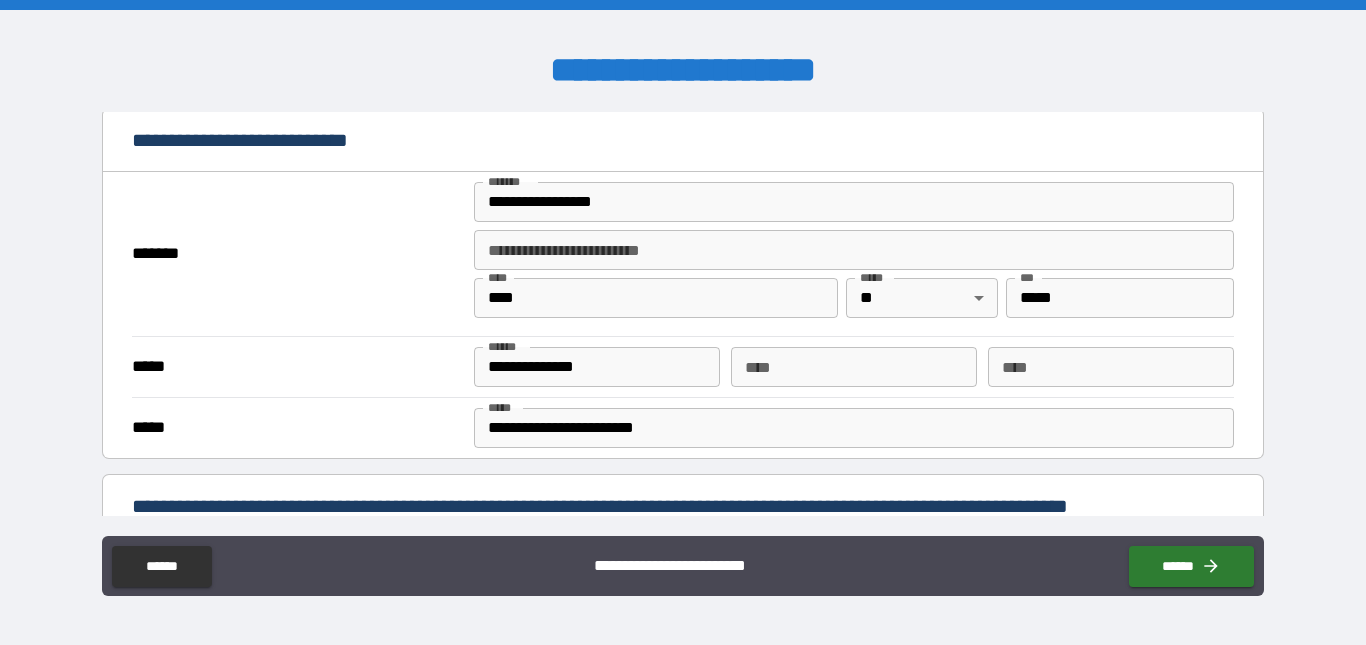 click on "**********" at bounding box center [854, 250] 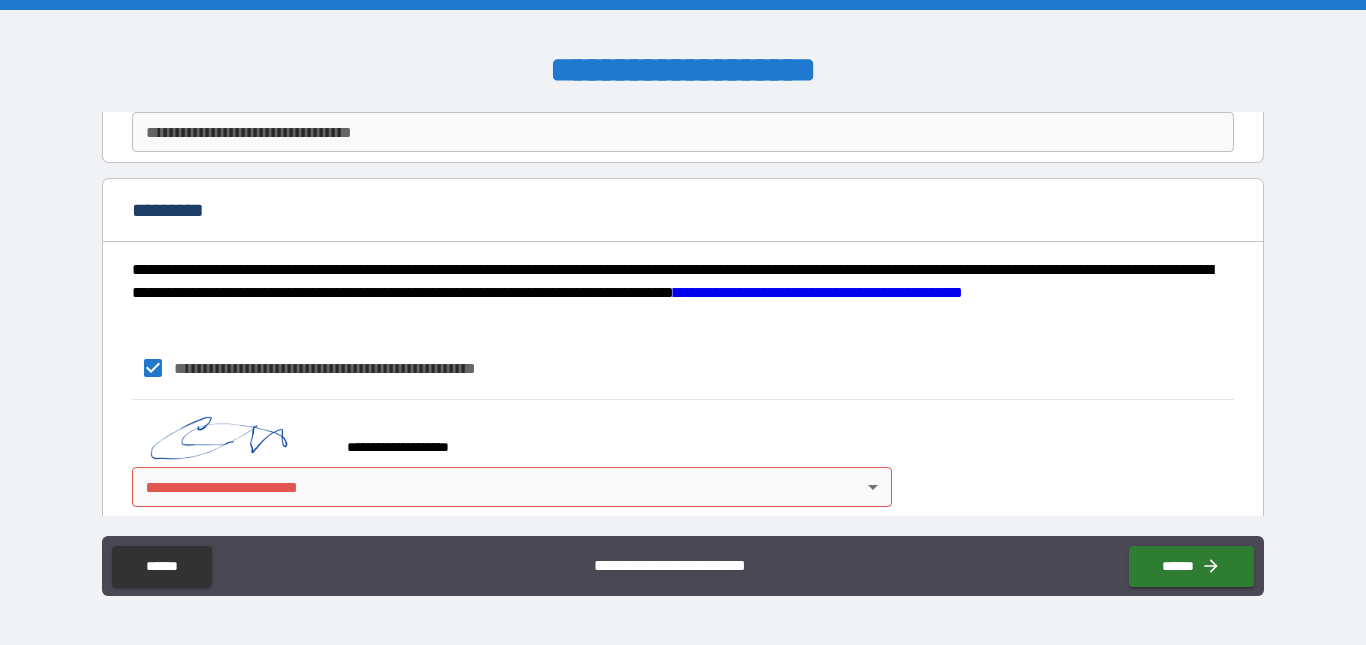 scroll, scrollTop: 2259, scrollLeft: 0, axis: vertical 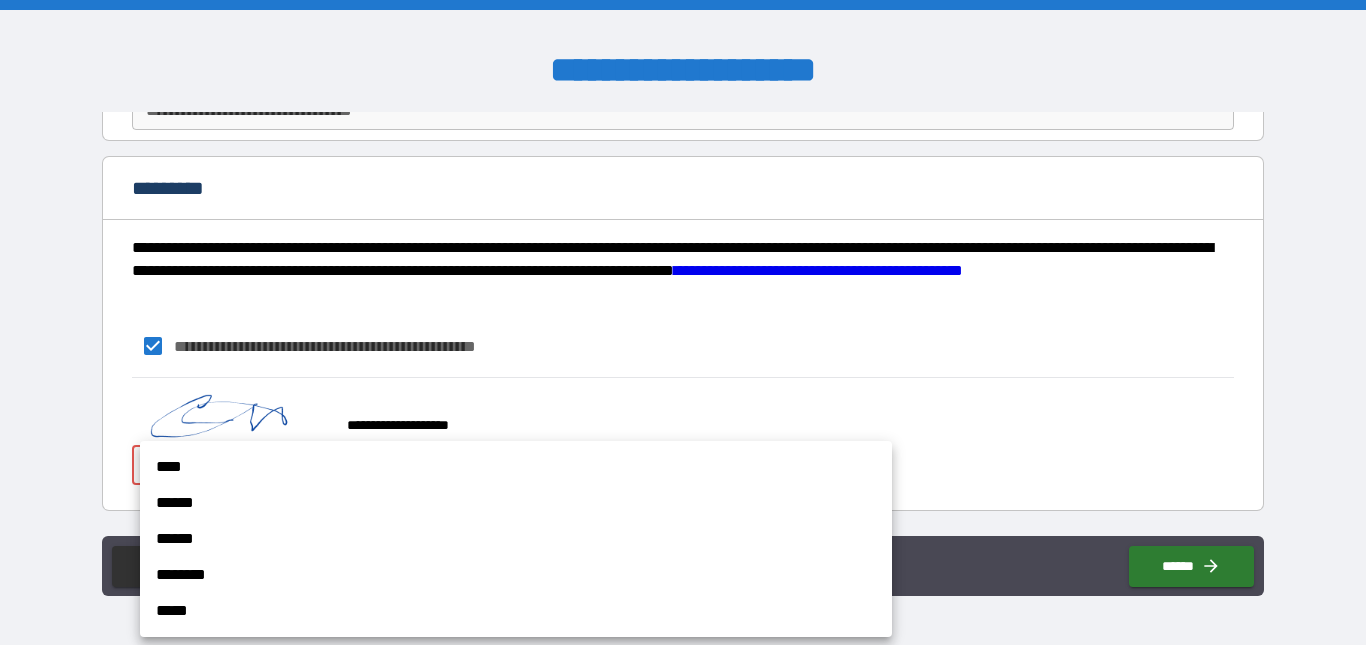 click on "**********" at bounding box center [683, 322] 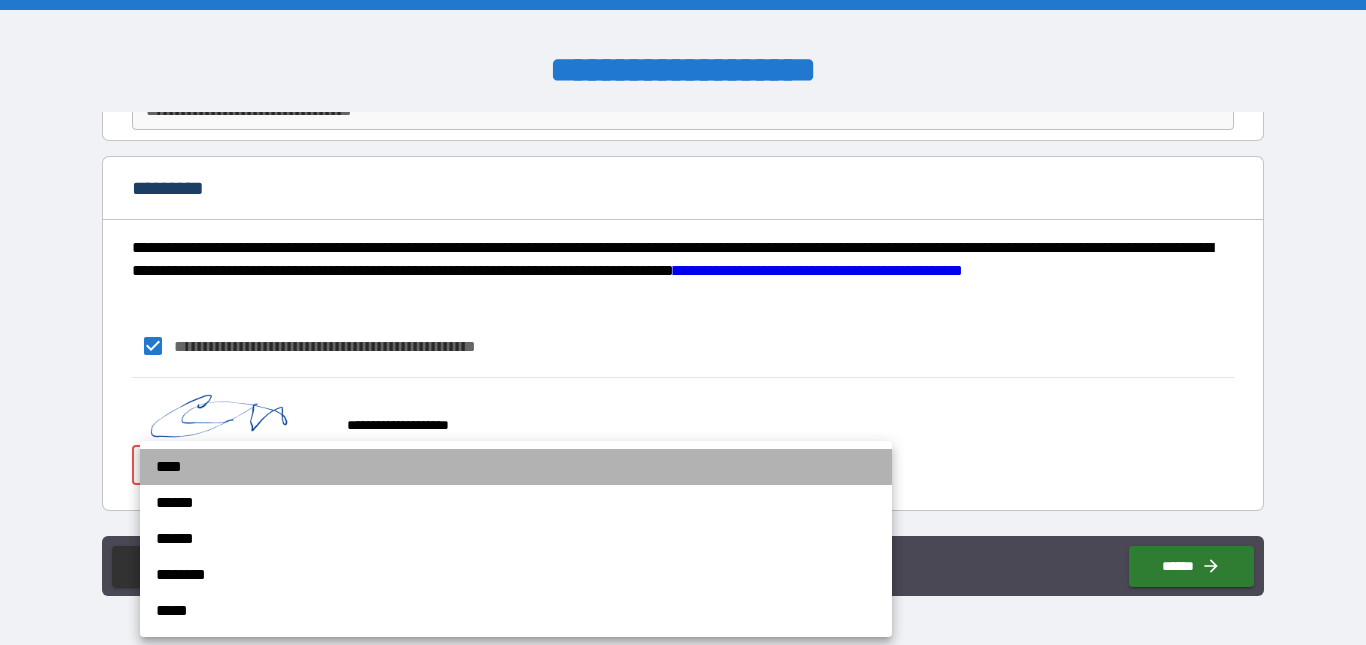 click on "****" at bounding box center [516, 467] 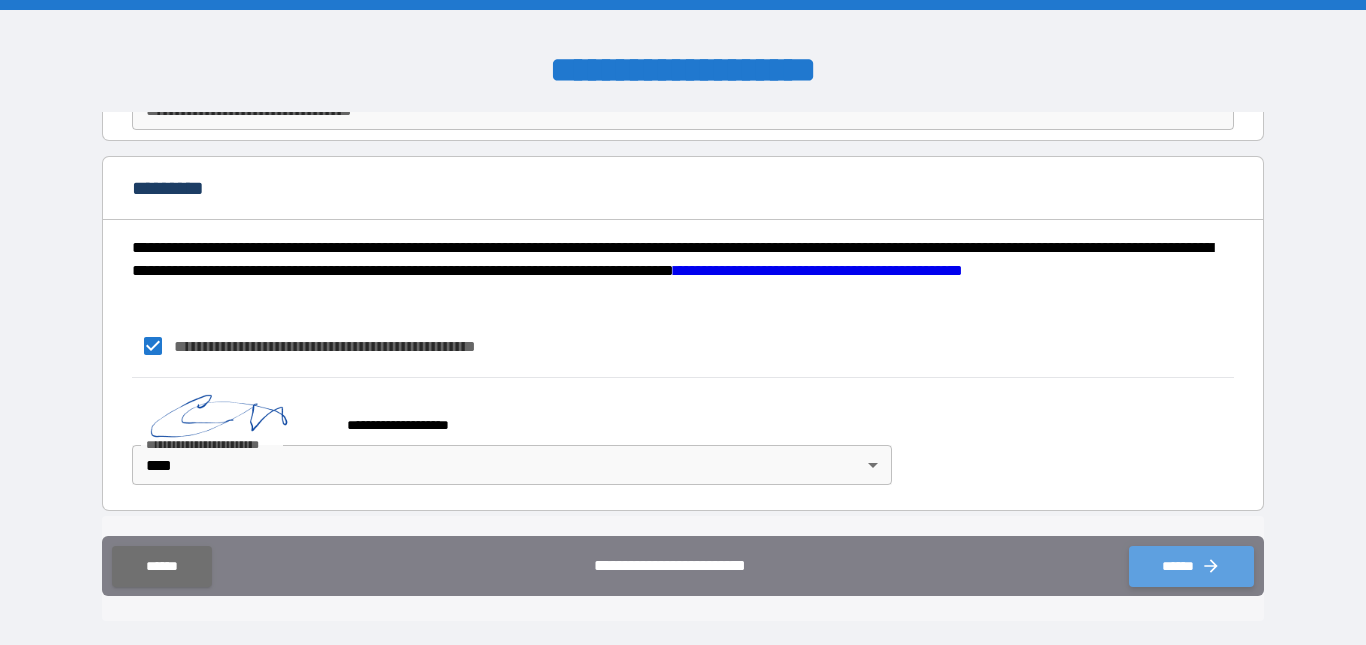 click on "******" at bounding box center [1191, 566] 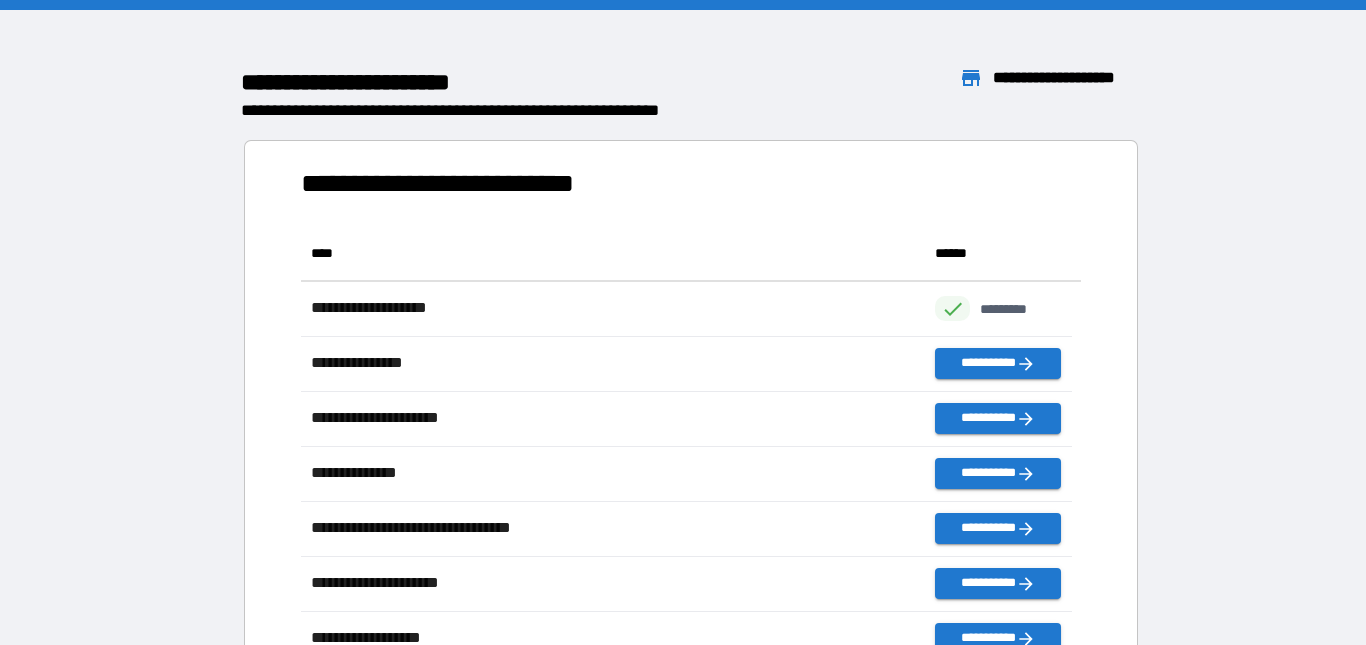 scroll, scrollTop: 16, scrollLeft: 16, axis: both 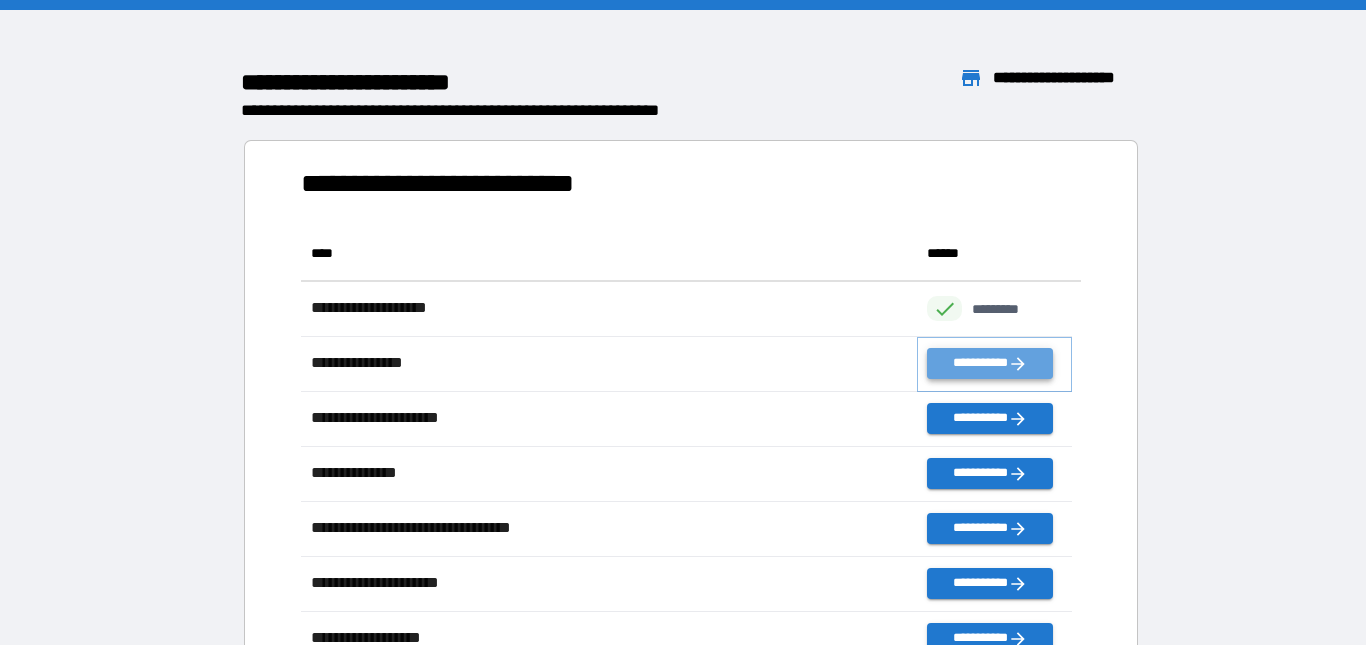 click on "**********" at bounding box center [989, 363] 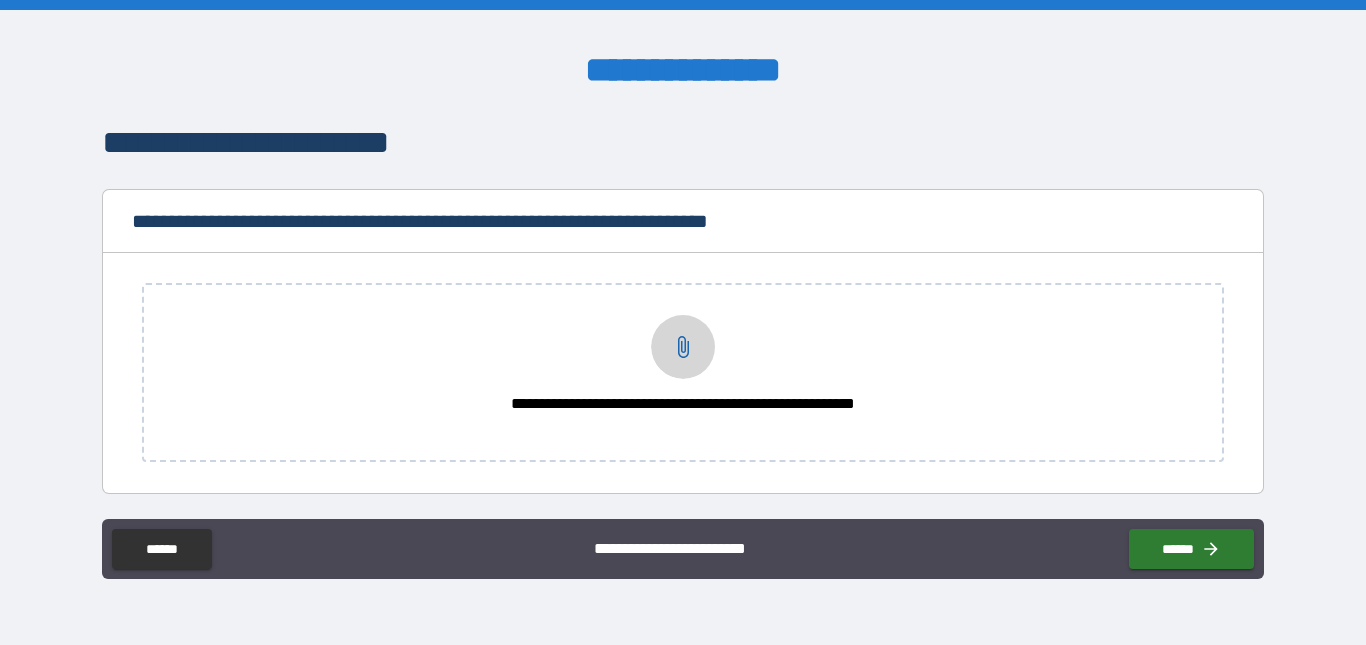 click 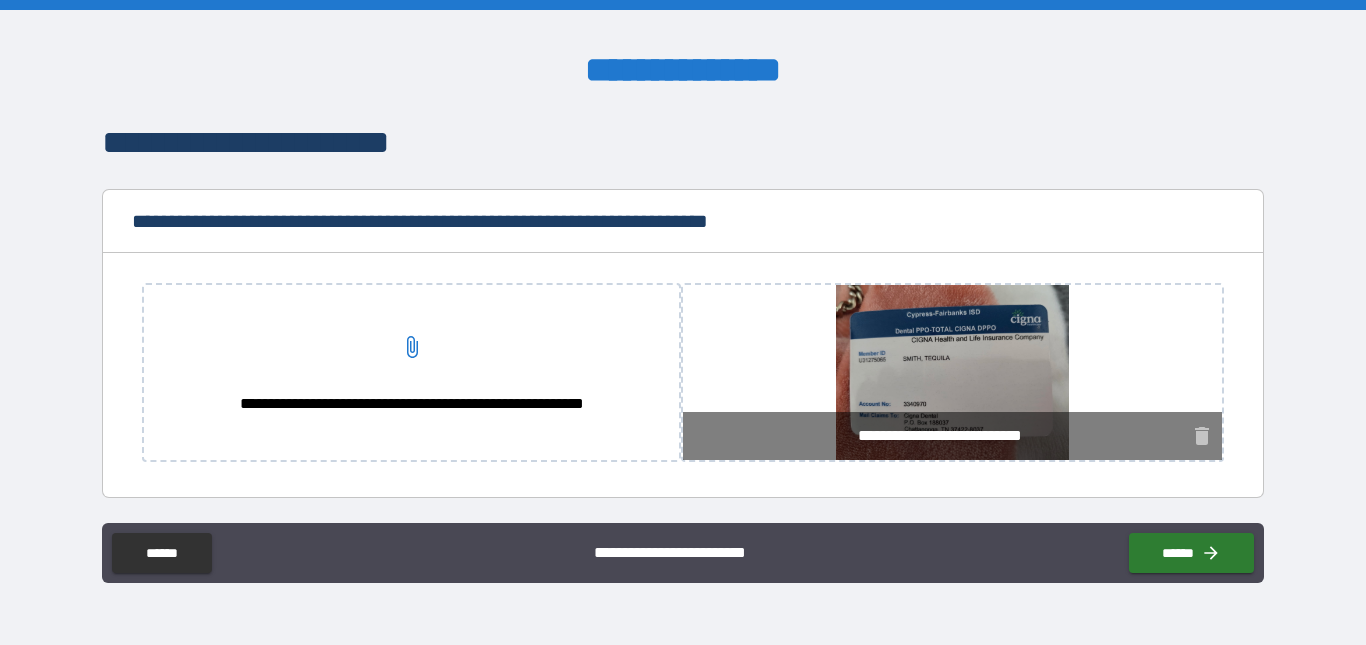 click 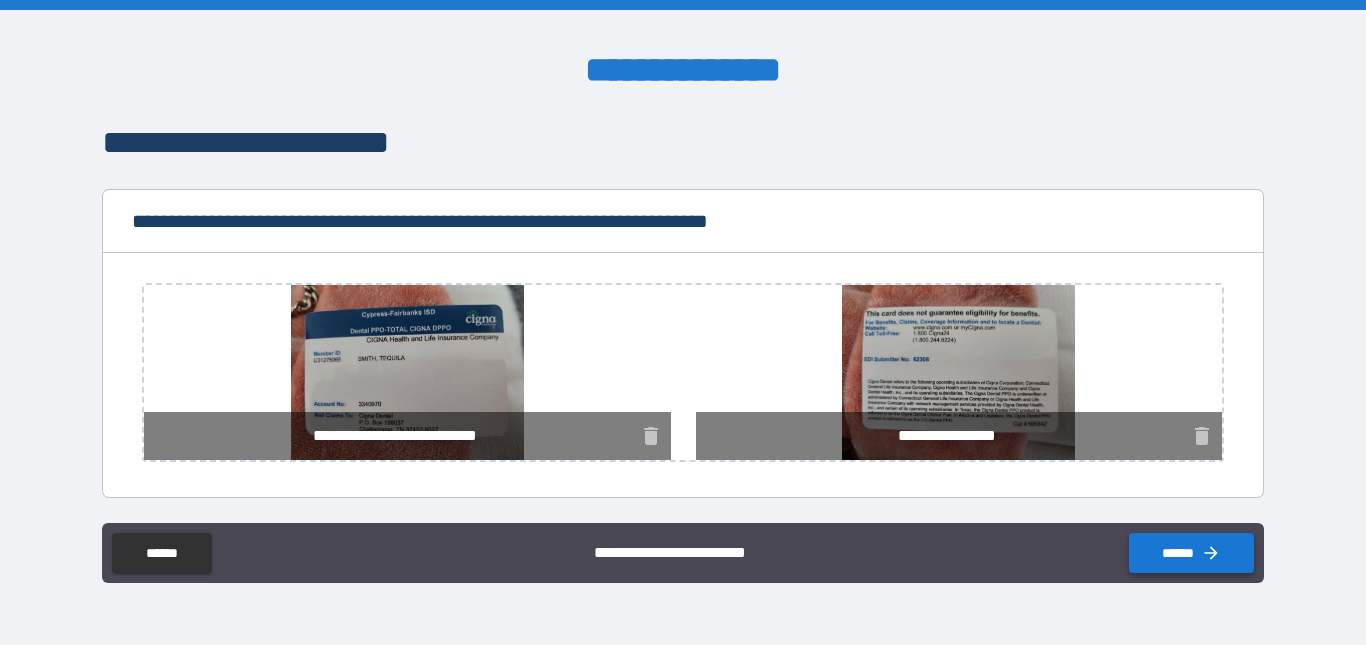 click 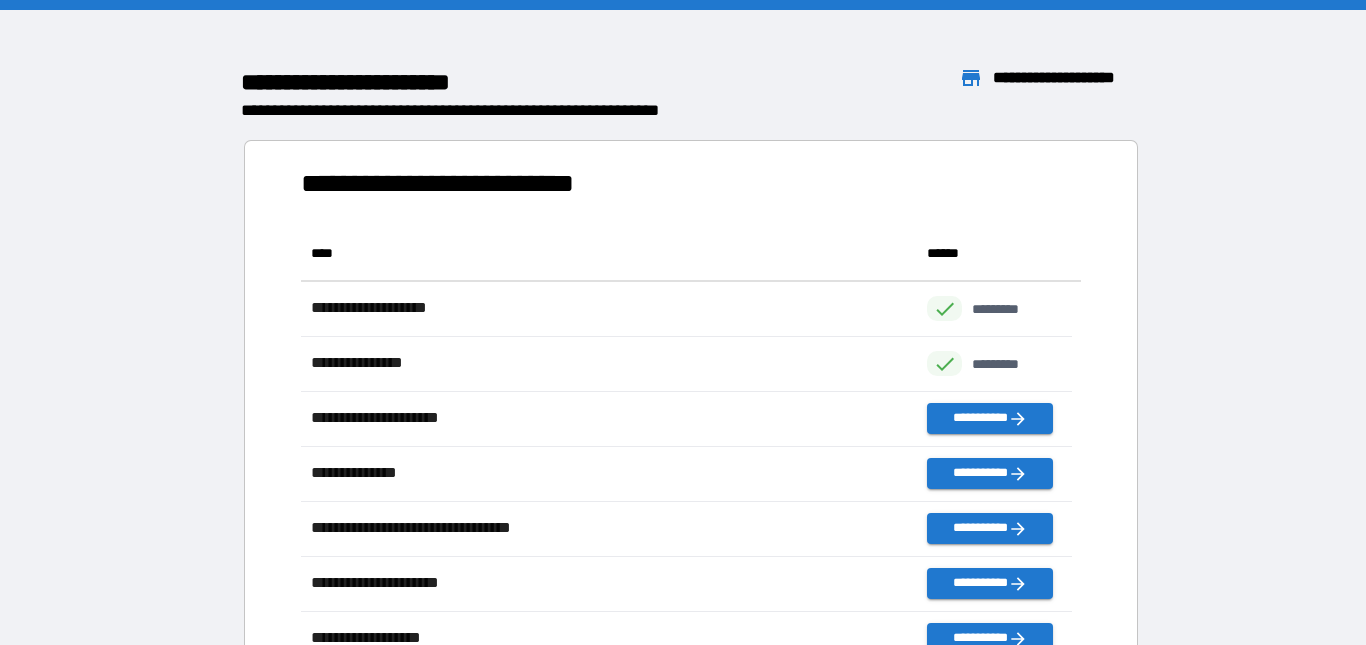 scroll, scrollTop: 16, scrollLeft: 16, axis: both 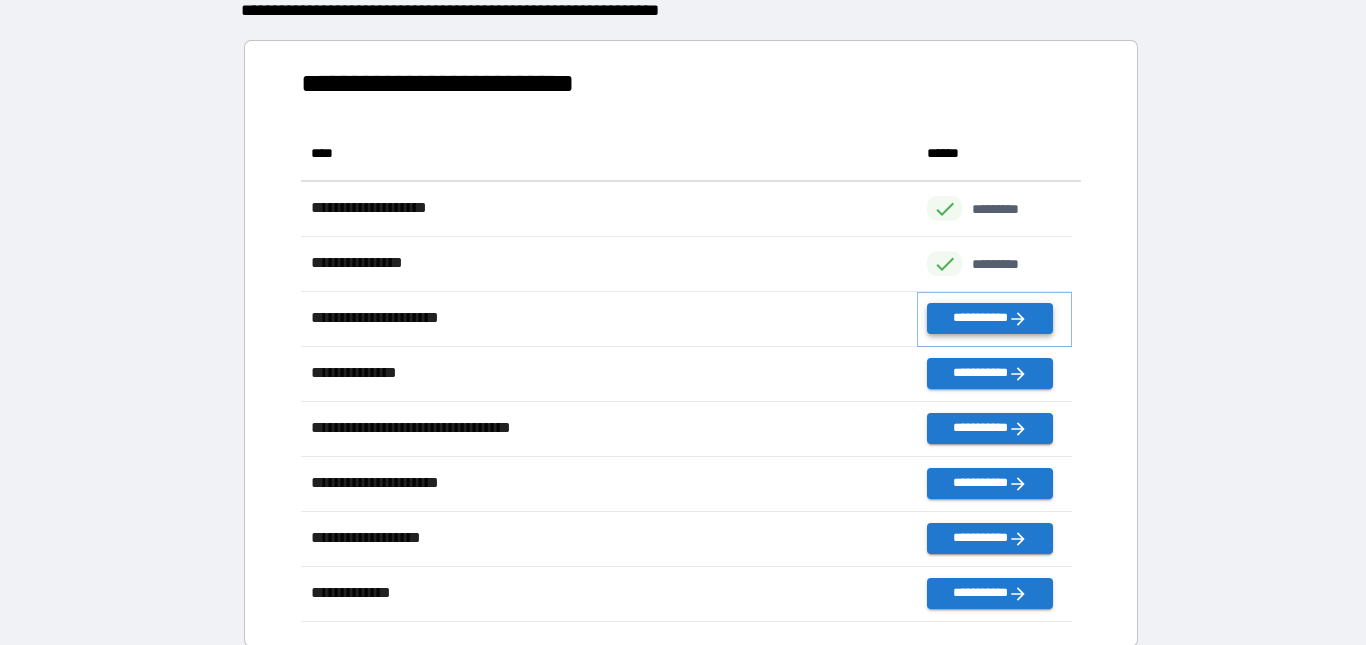 click on "**********" at bounding box center (989, 318) 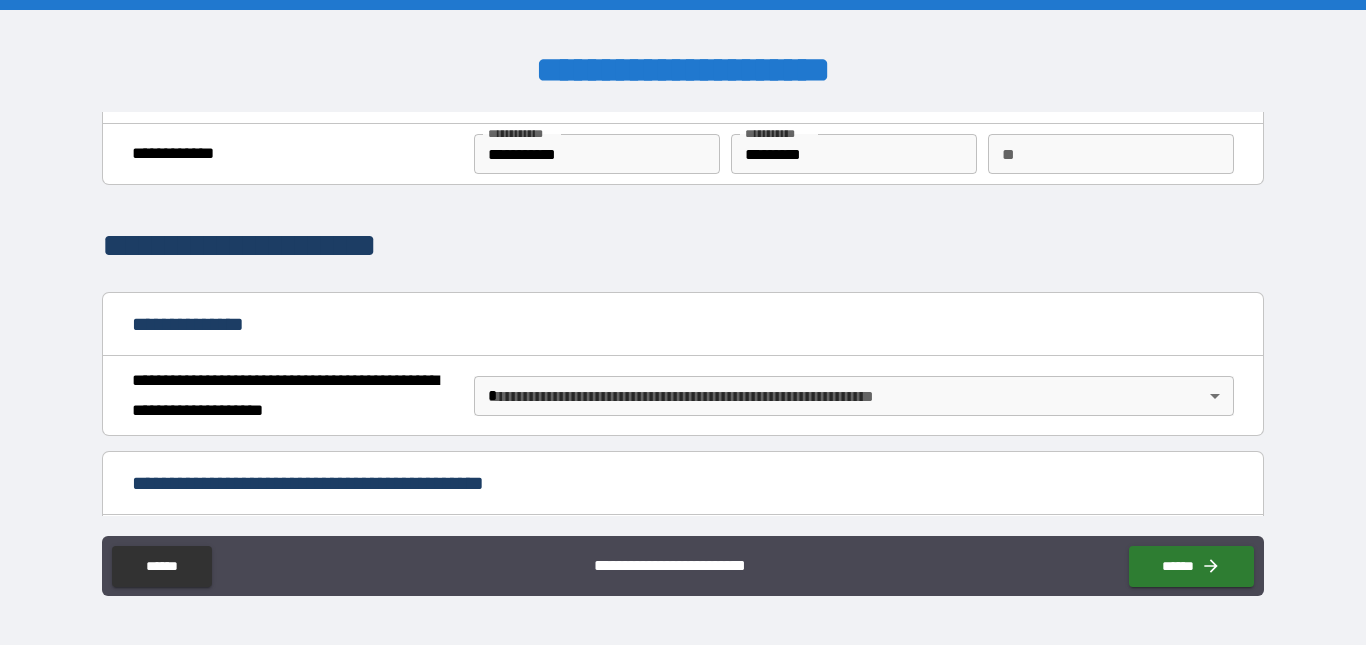 scroll, scrollTop: 100, scrollLeft: 0, axis: vertical 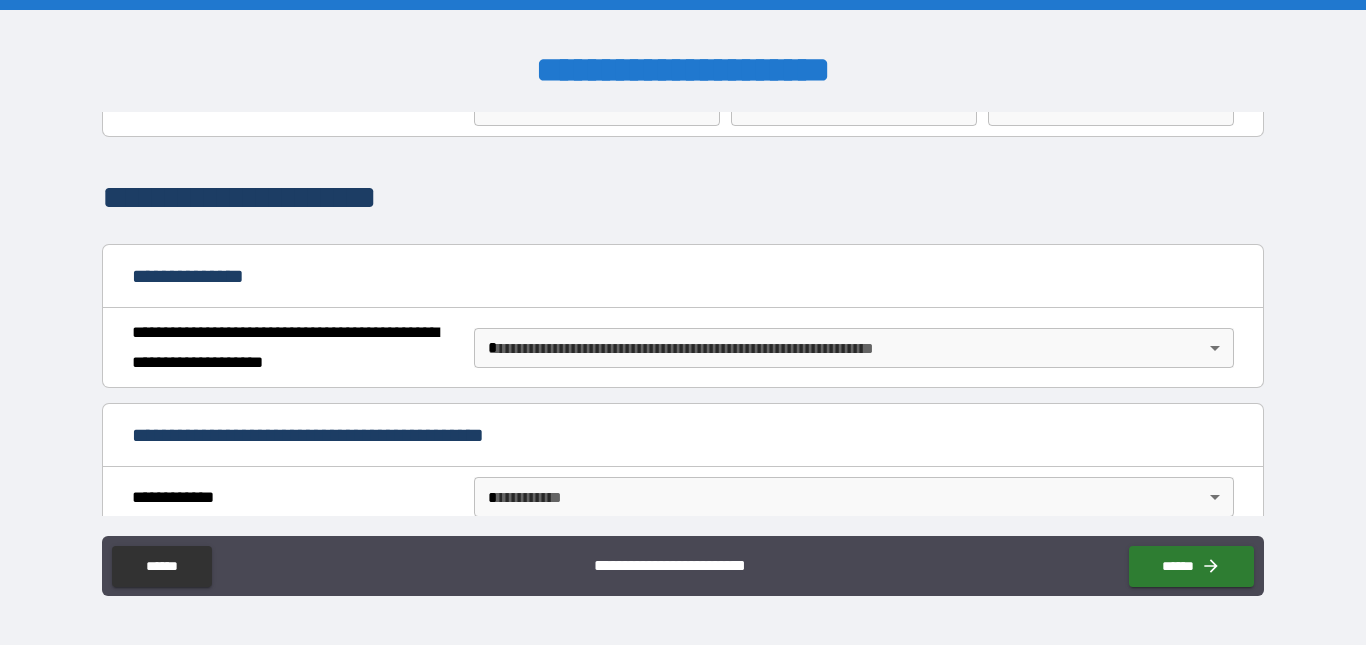 click on "**********" at bounding box center [683, 322] 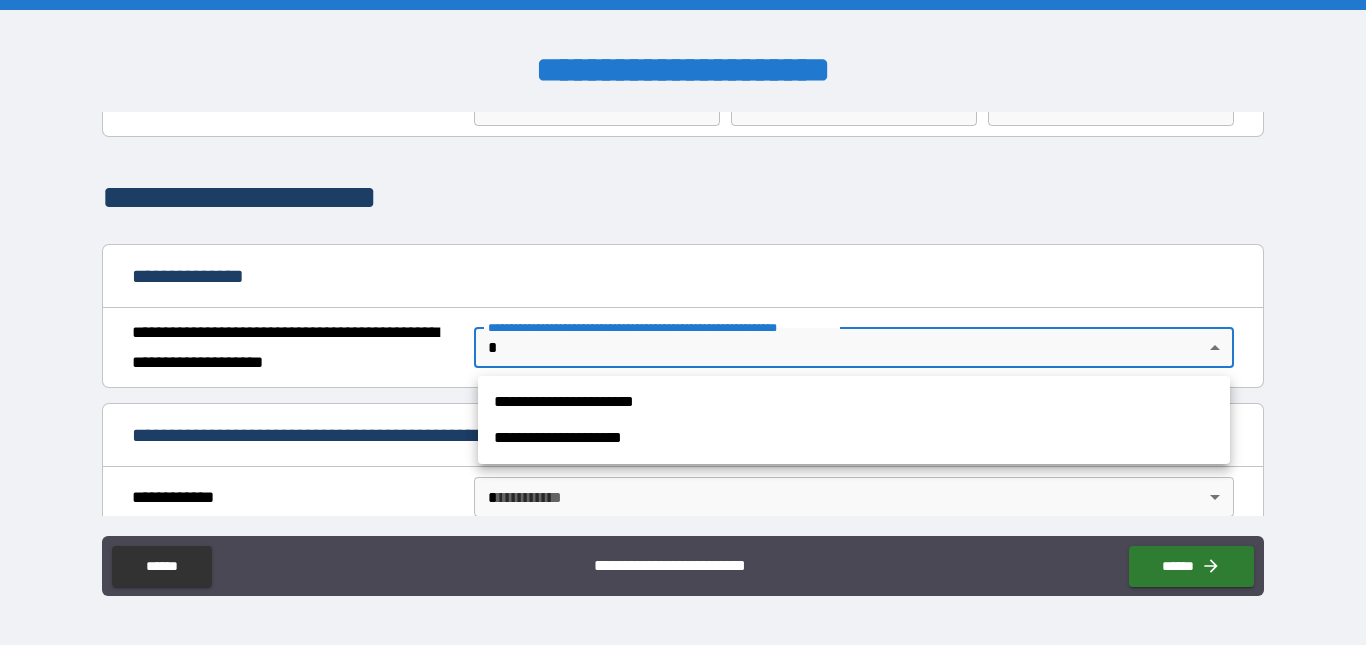 click on "**********" at bounding box center (854, 402) 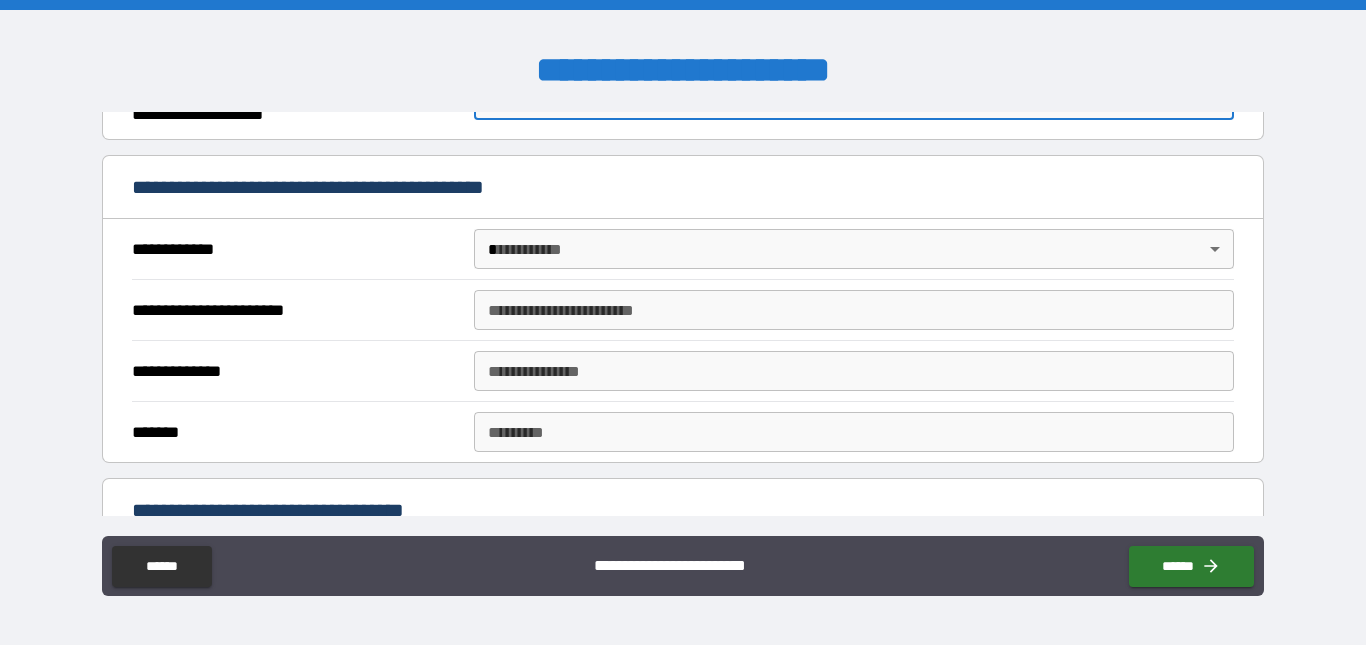 scroll, scrollTop: 400, scrollLeft: 0, axis: vertical 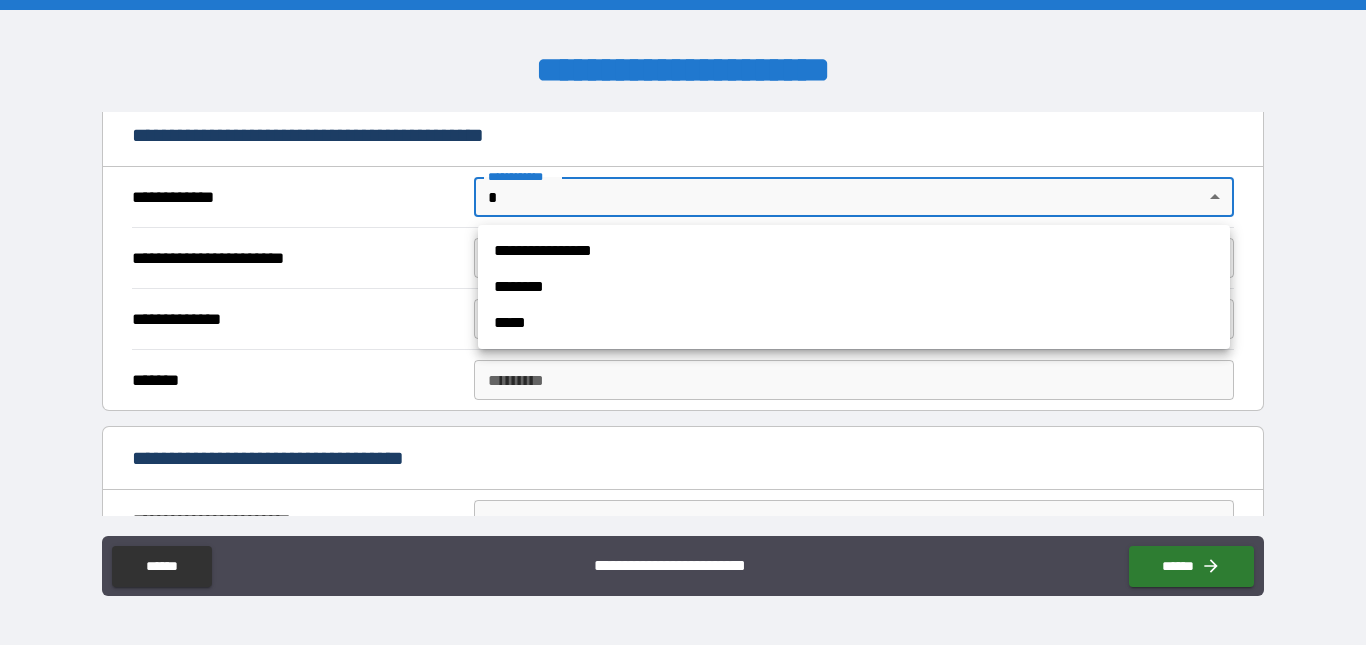 click on "**********" at bounding box center [683, 322] 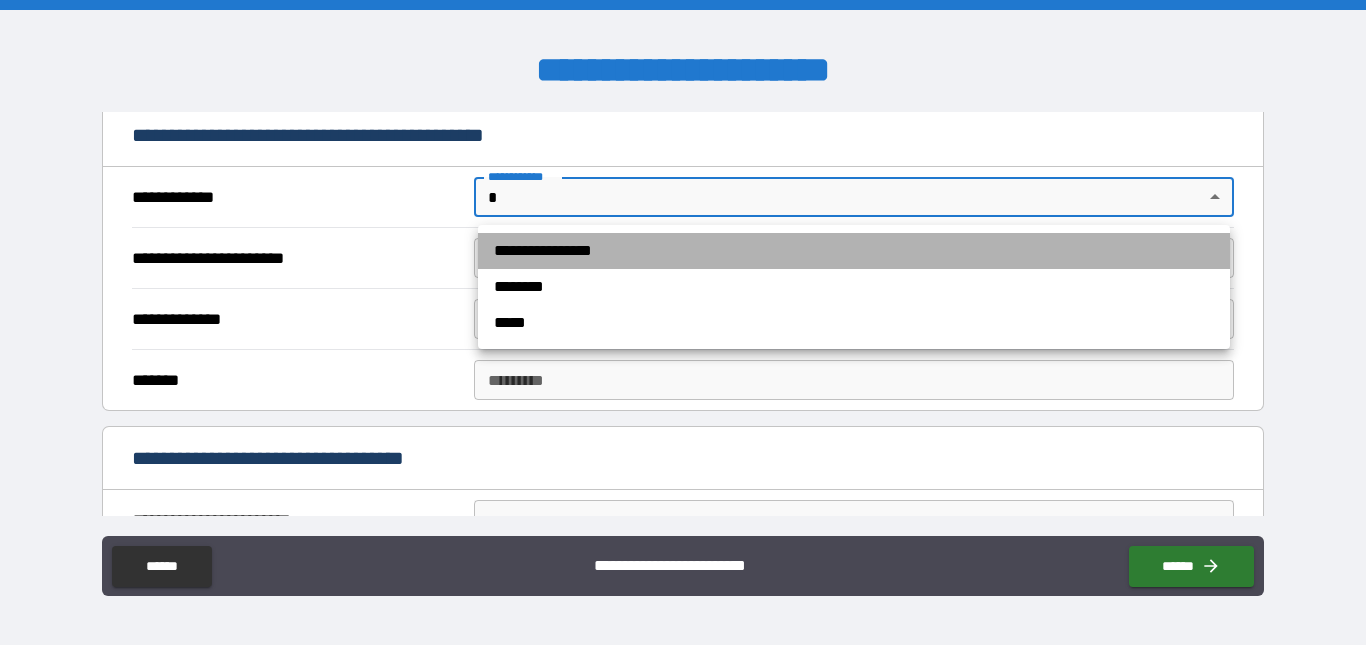 click on "**********" at bounding box center (854, 251) 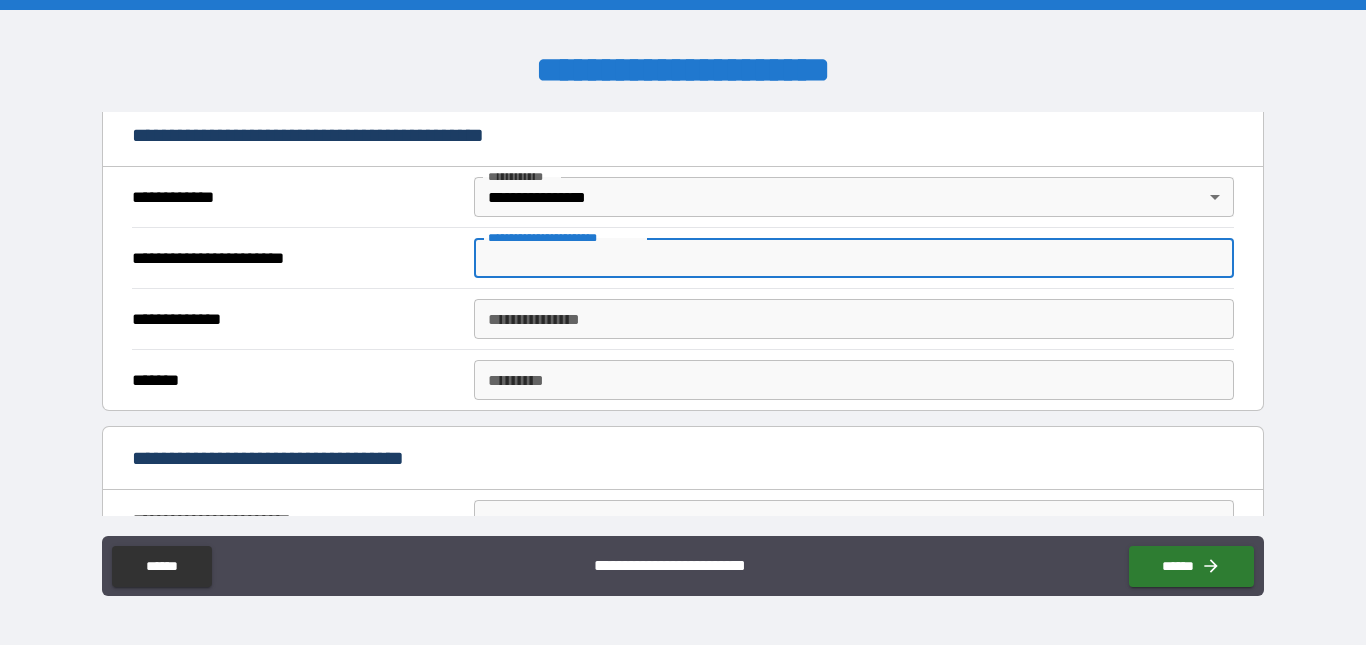 click on "**********" at bounding box center [854, 258] 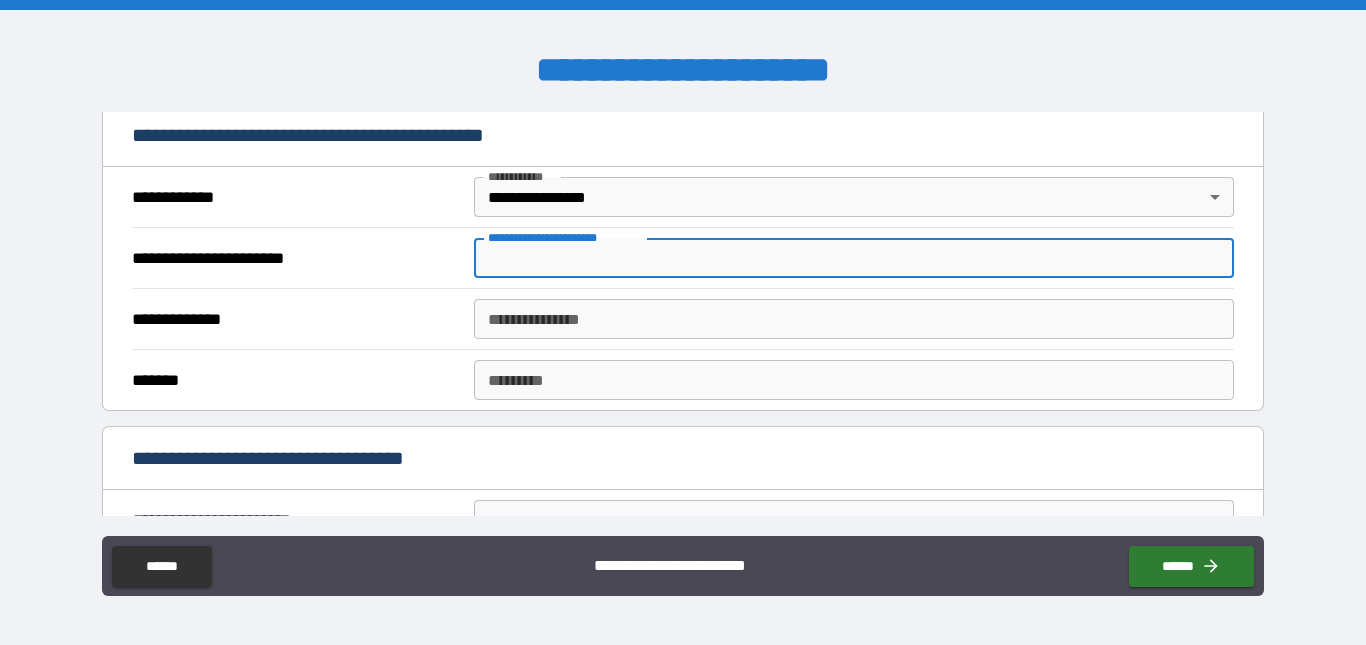 click on "**********" at bounding box center (854, 258) 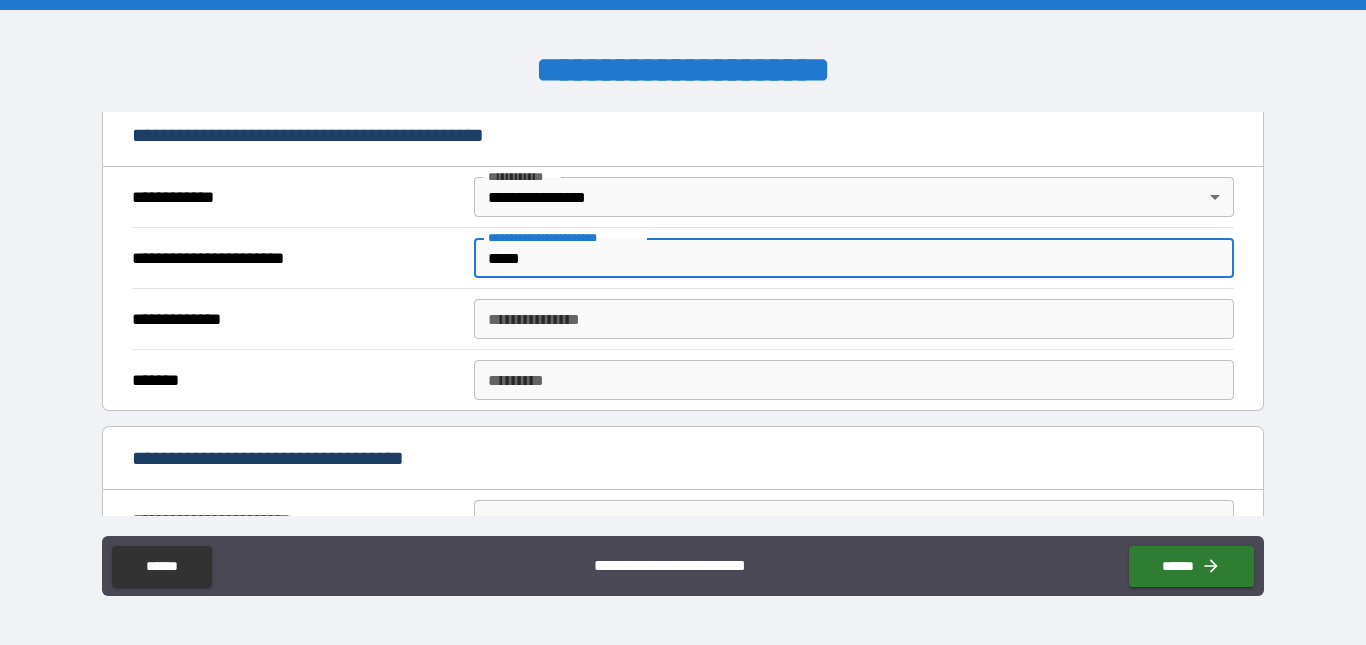 type on "*****" 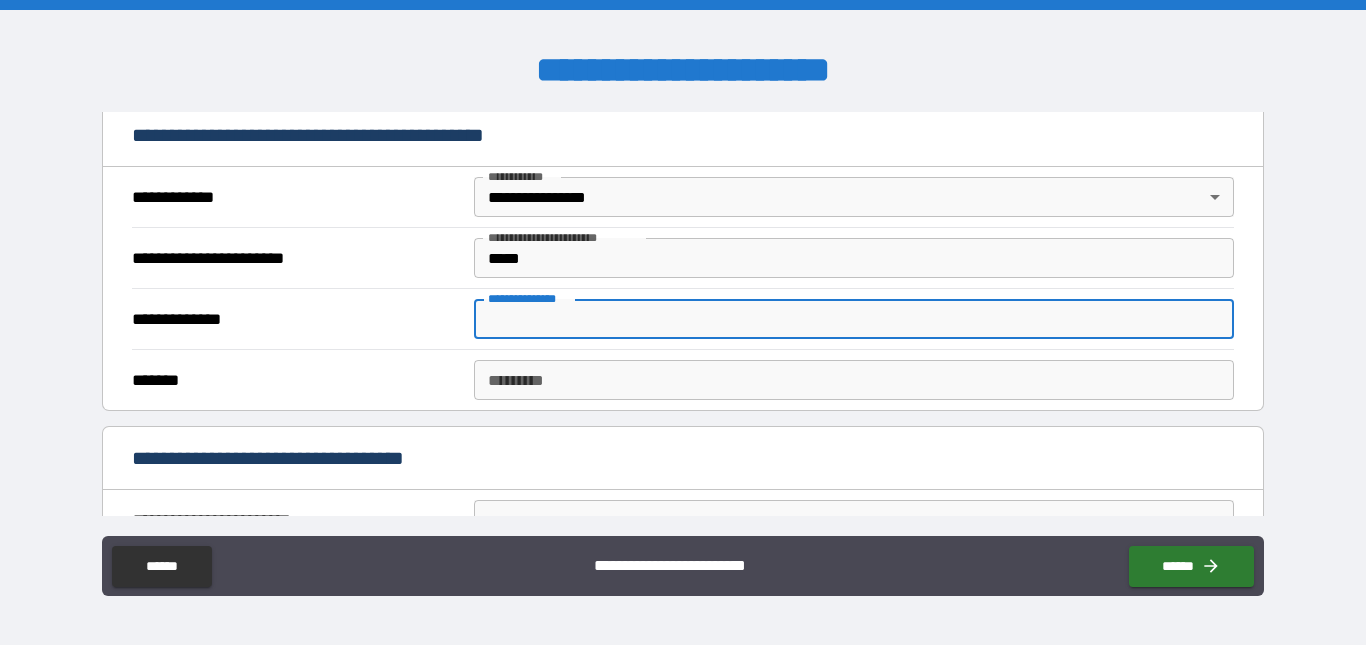 click on "**********" at bounding box center (854, 319) 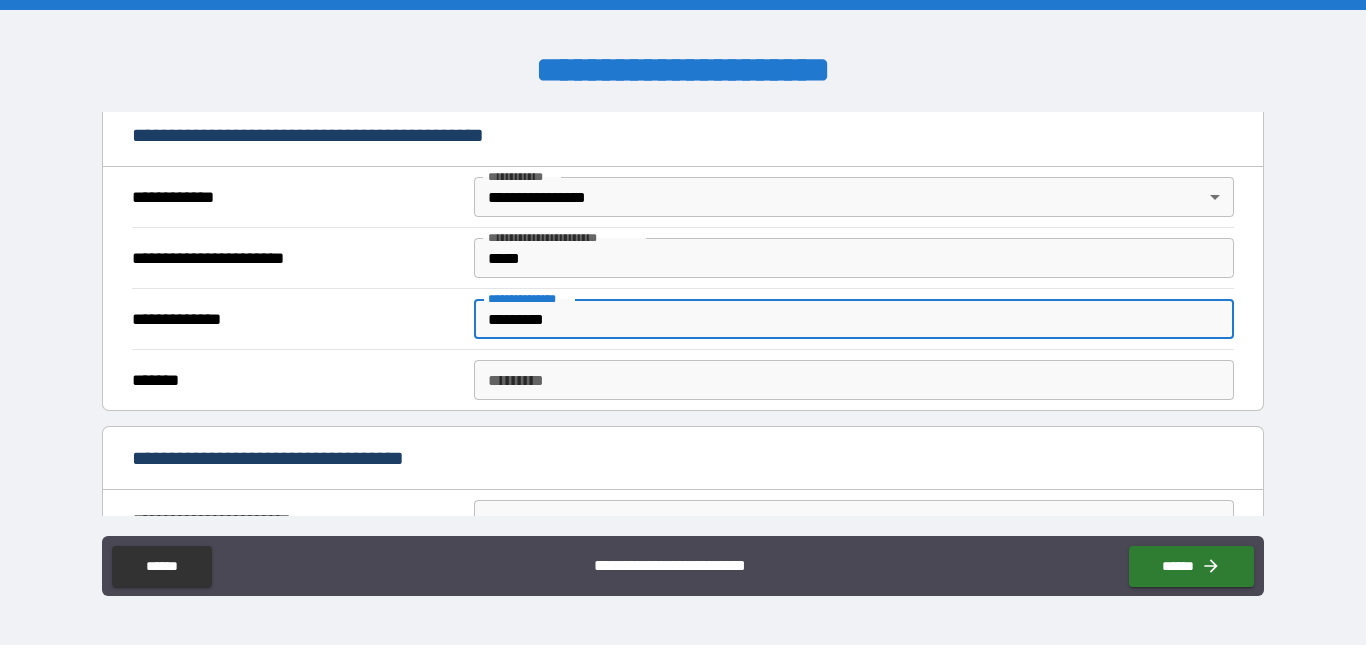 type on "*********" 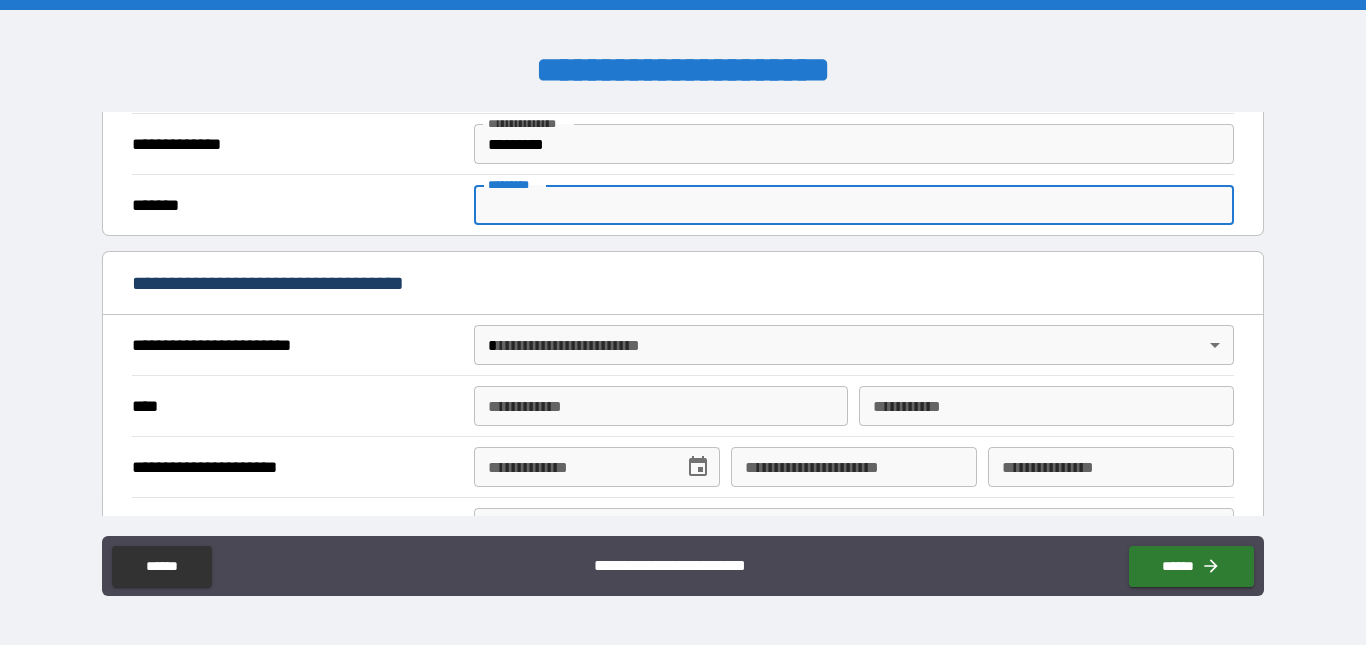 scroll, scrollTop: 600, scrollLeft: 0, axis: vertical 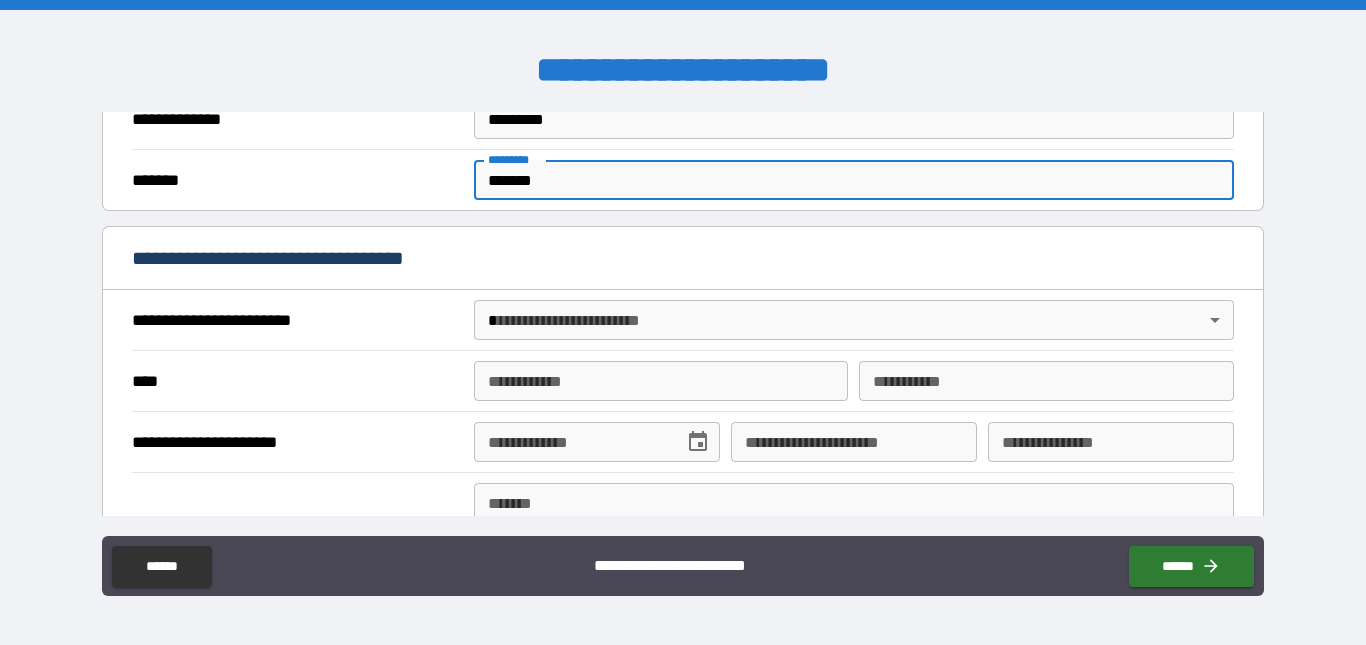 type on "*******" 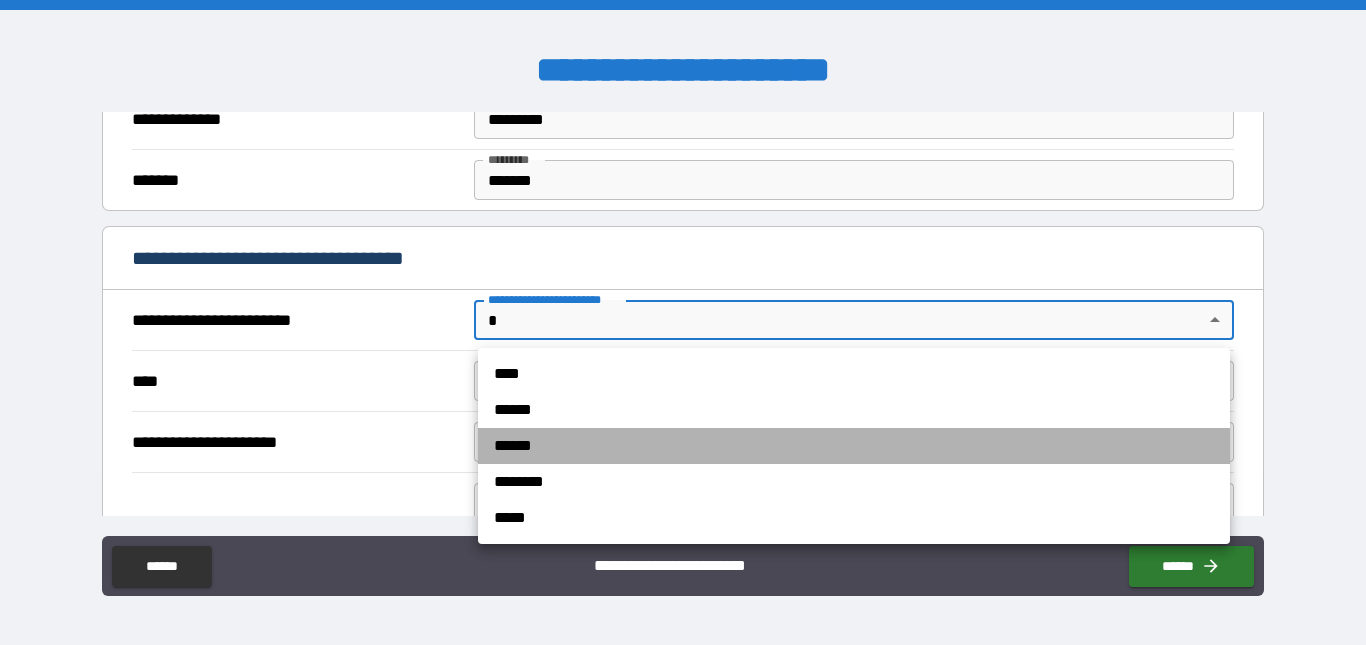 click on "******" at bounding box center (854, 446) 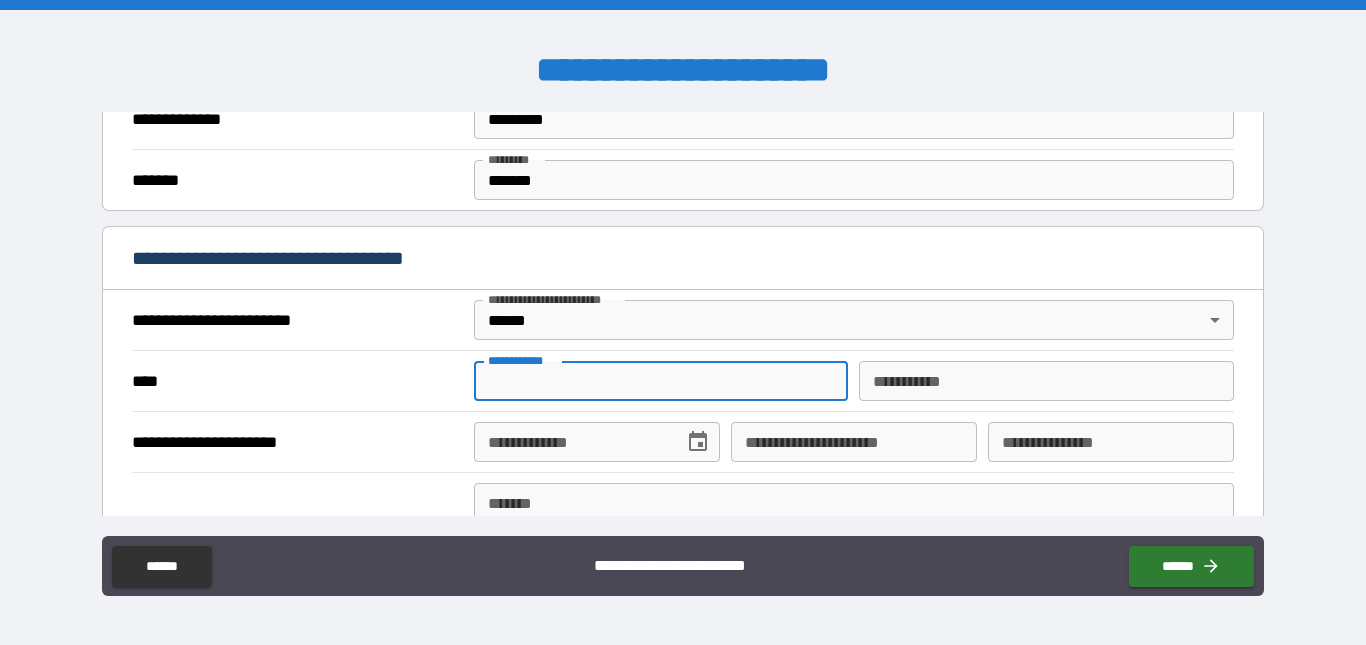 click on "**********" at bounding box center [661, 381] 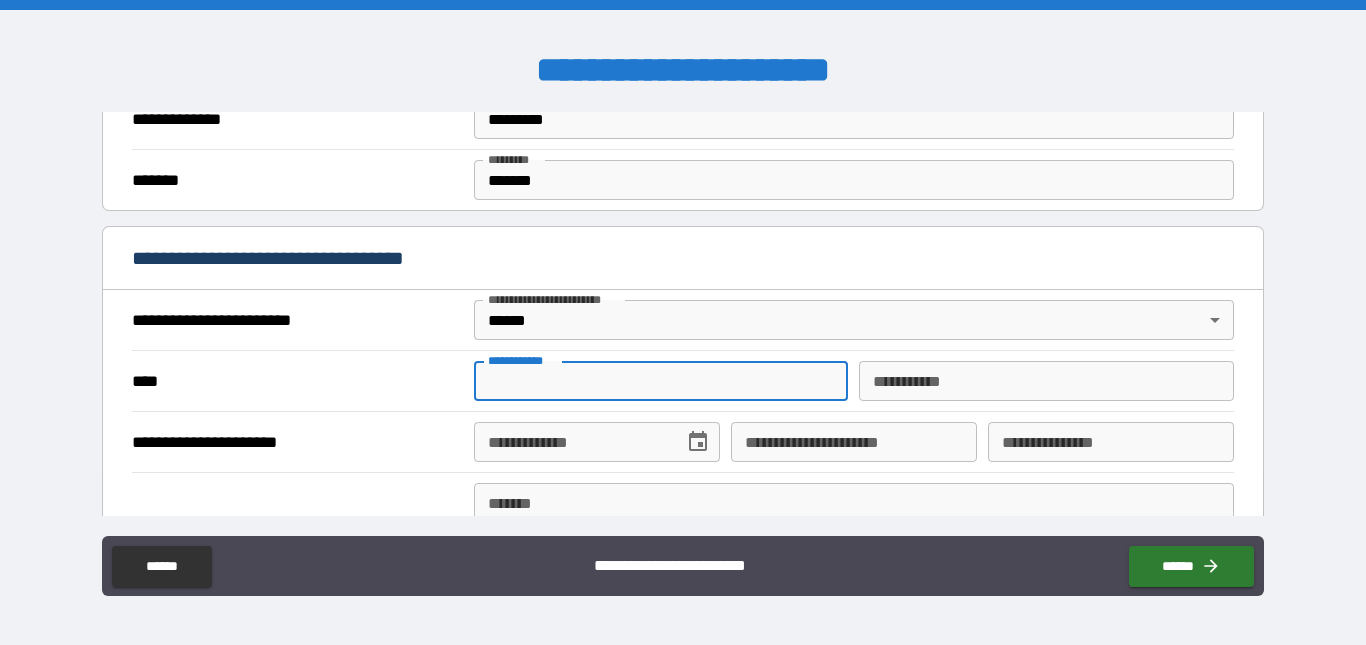 click on "****" at bounding box center (295, 382) 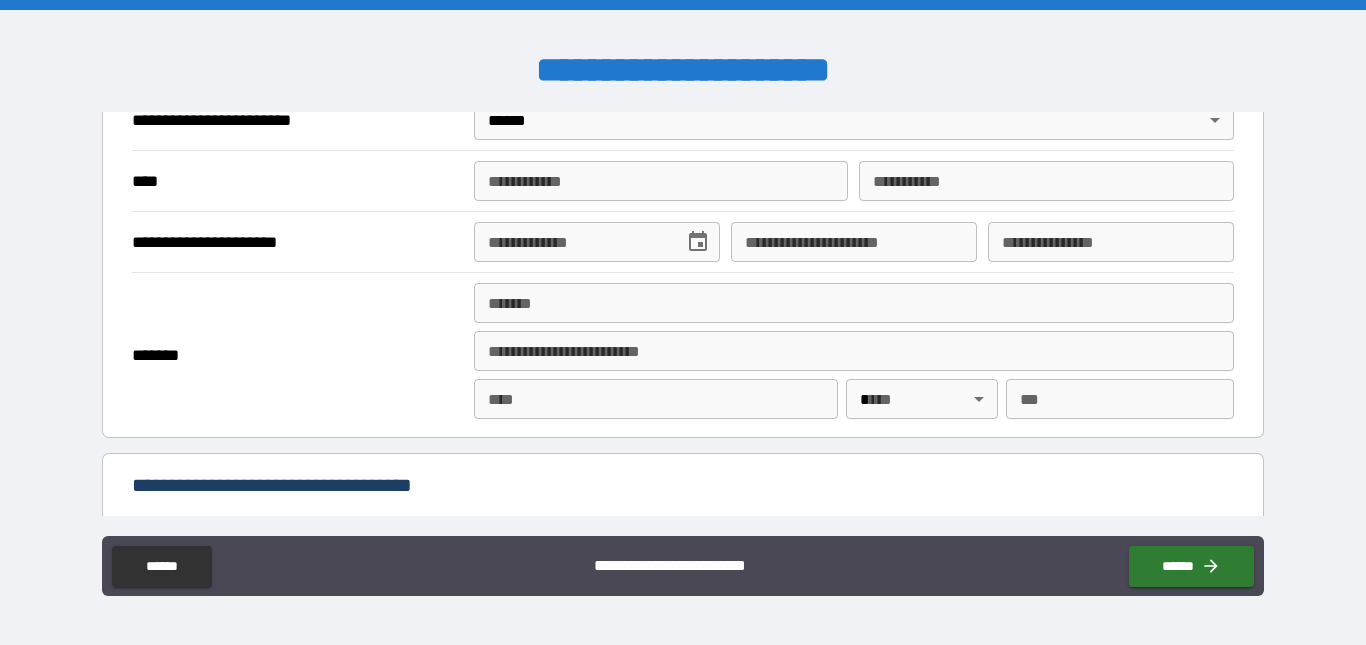 scroll, scrollTop: 700, scrollLeft: 0, axis: vertical 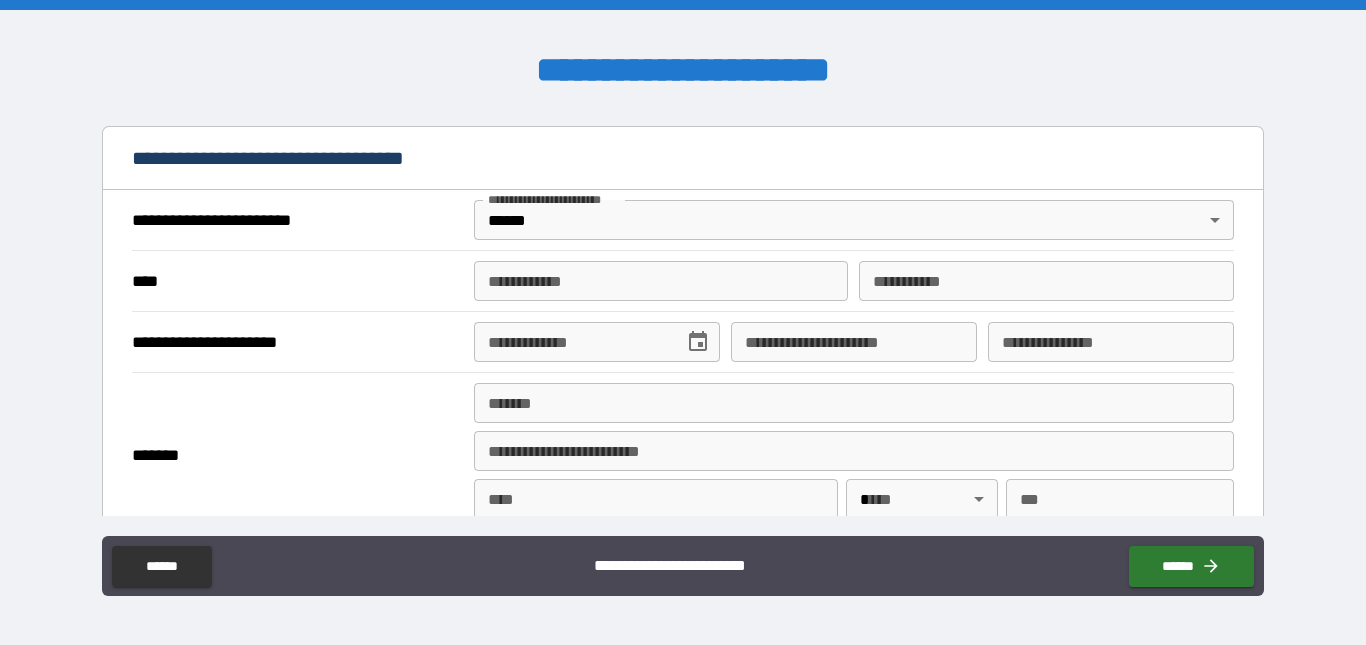 click on "**********" at bounding box center (661, 281) 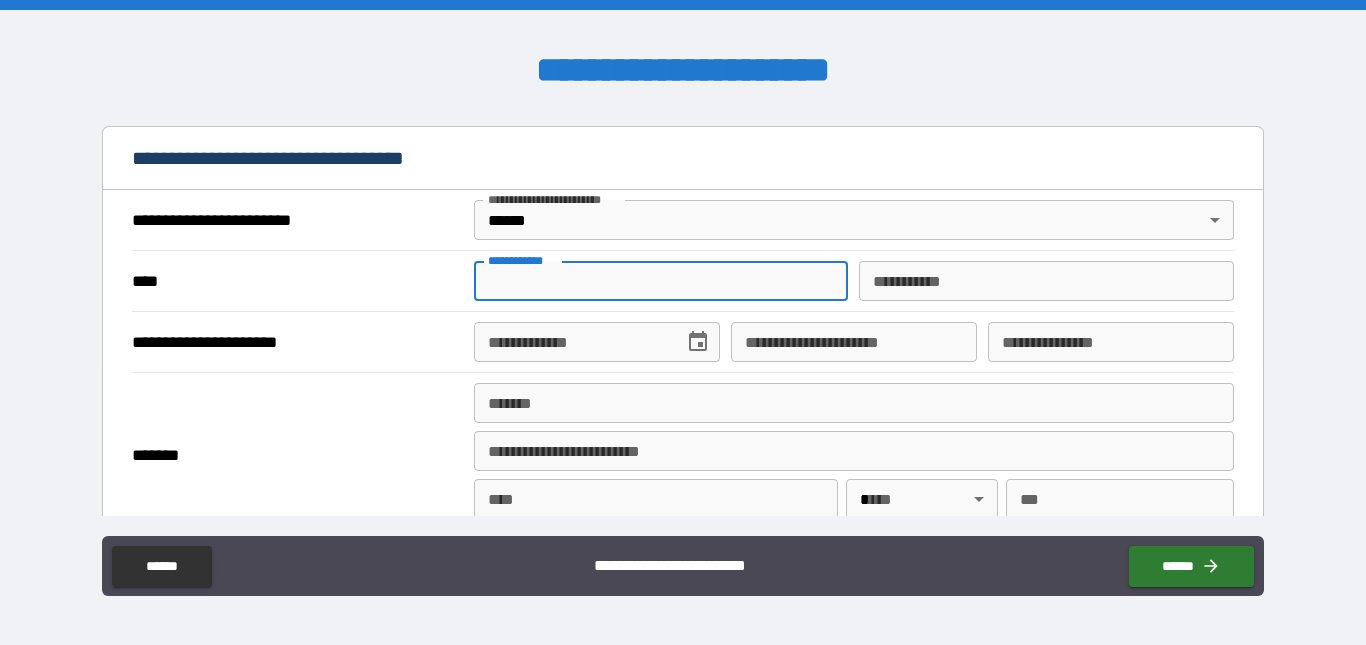 type on "*******" 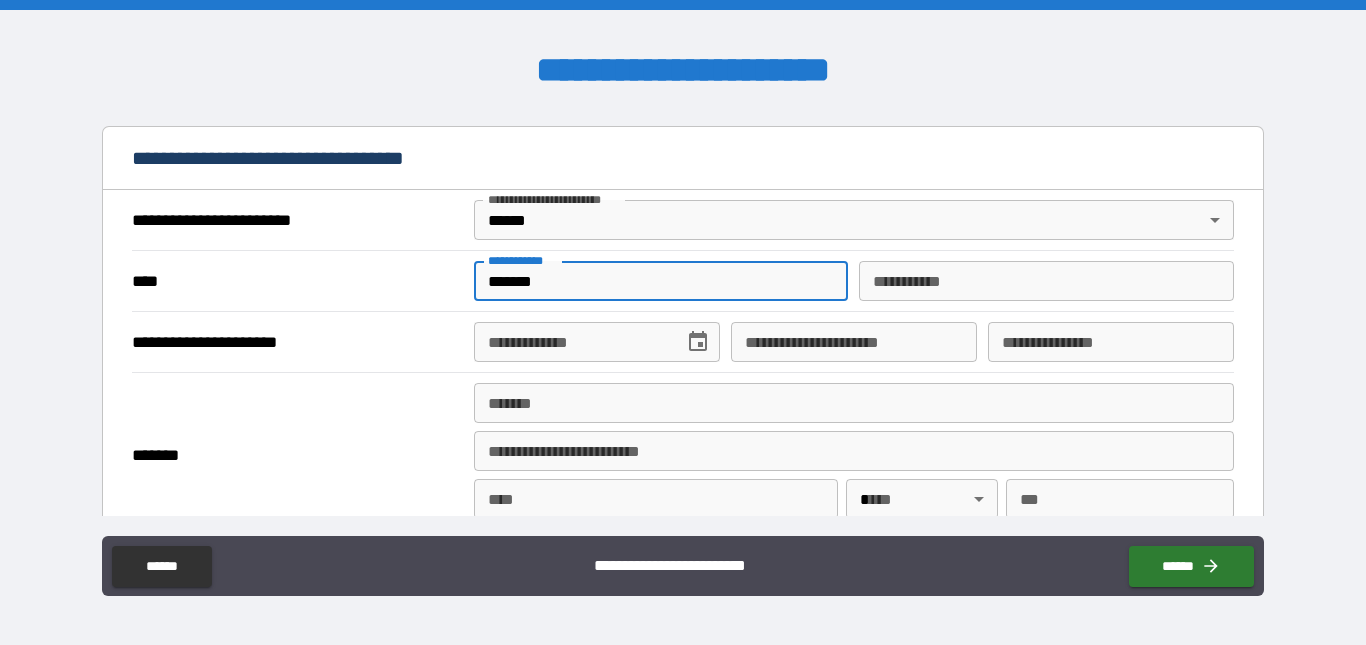 type on "*****" 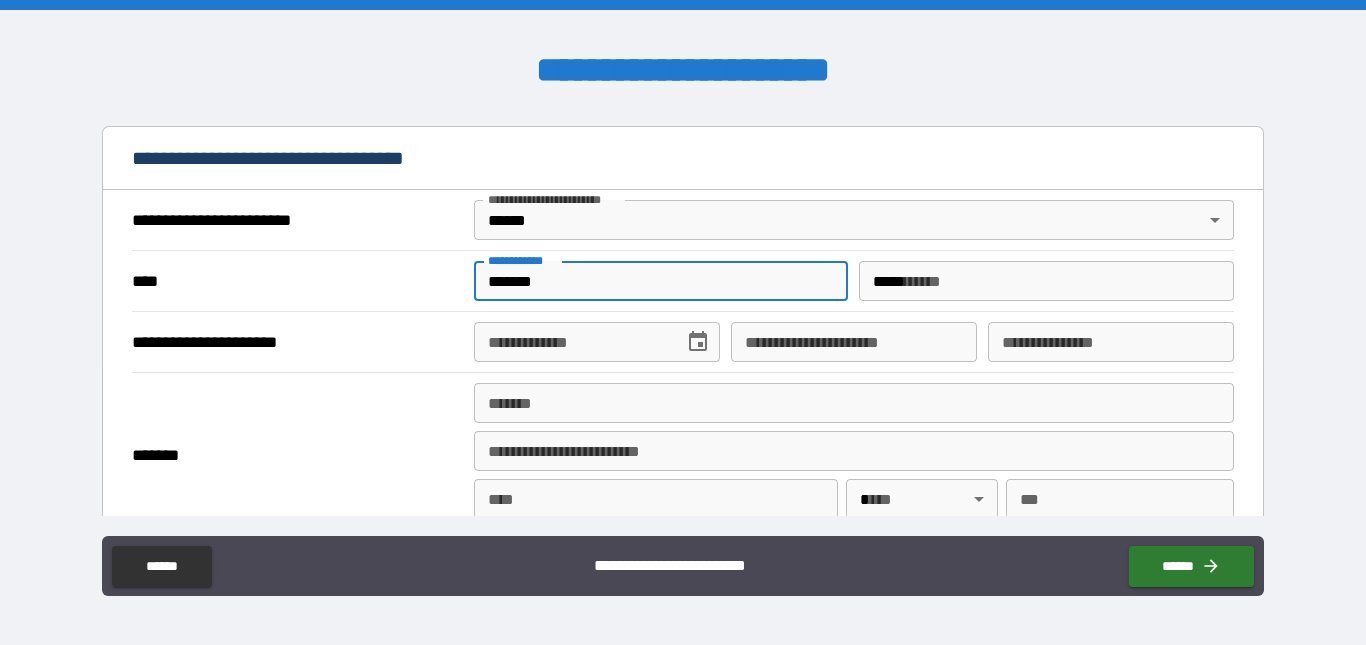 type on "**********" 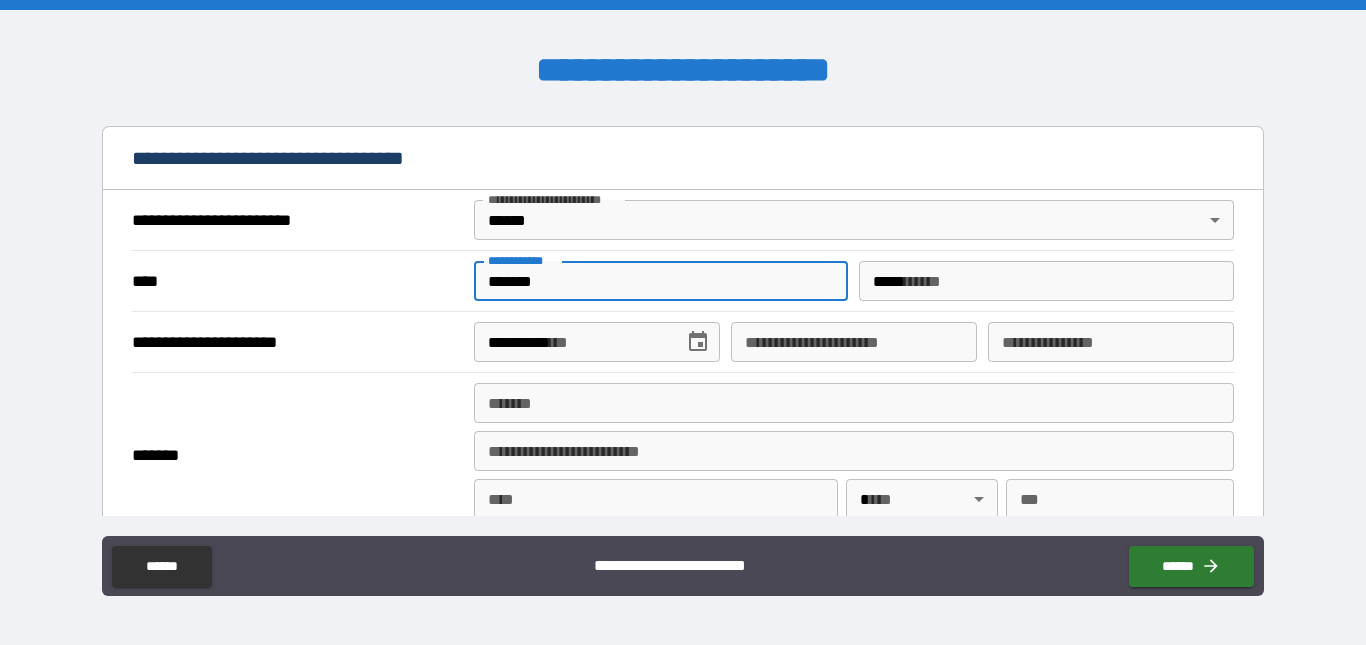 type on "**********" 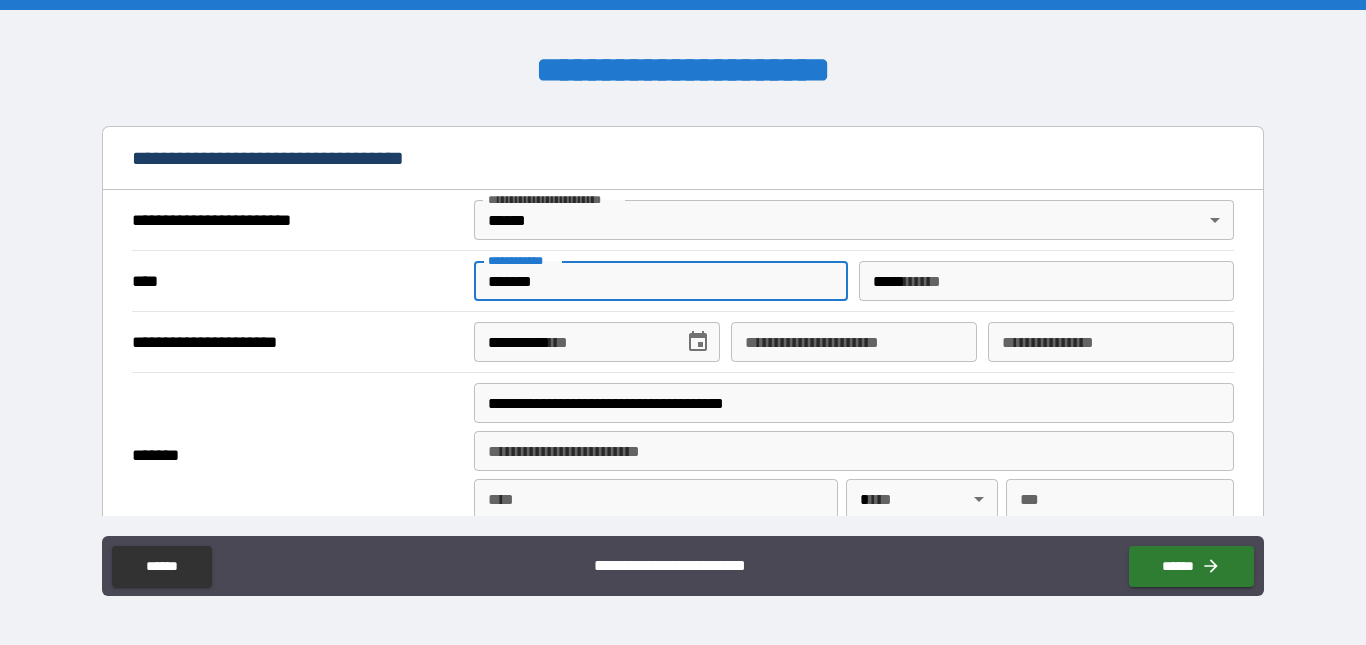 type on "****" 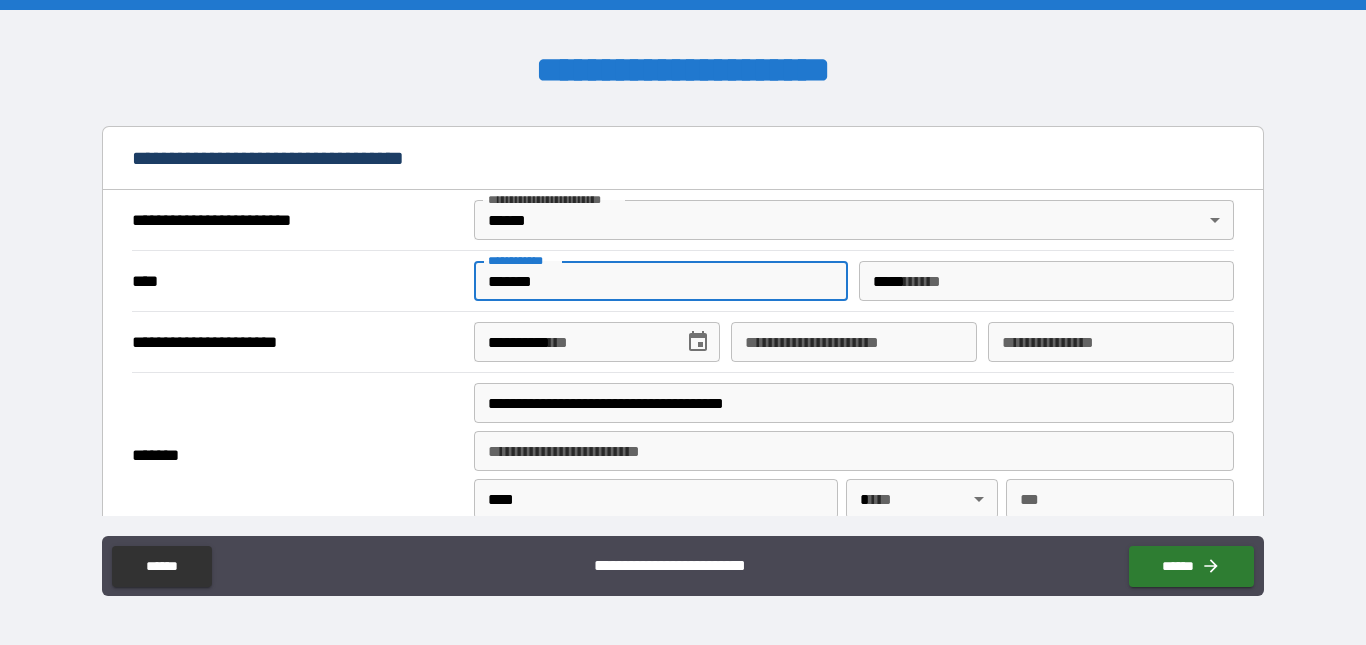 type on "**" 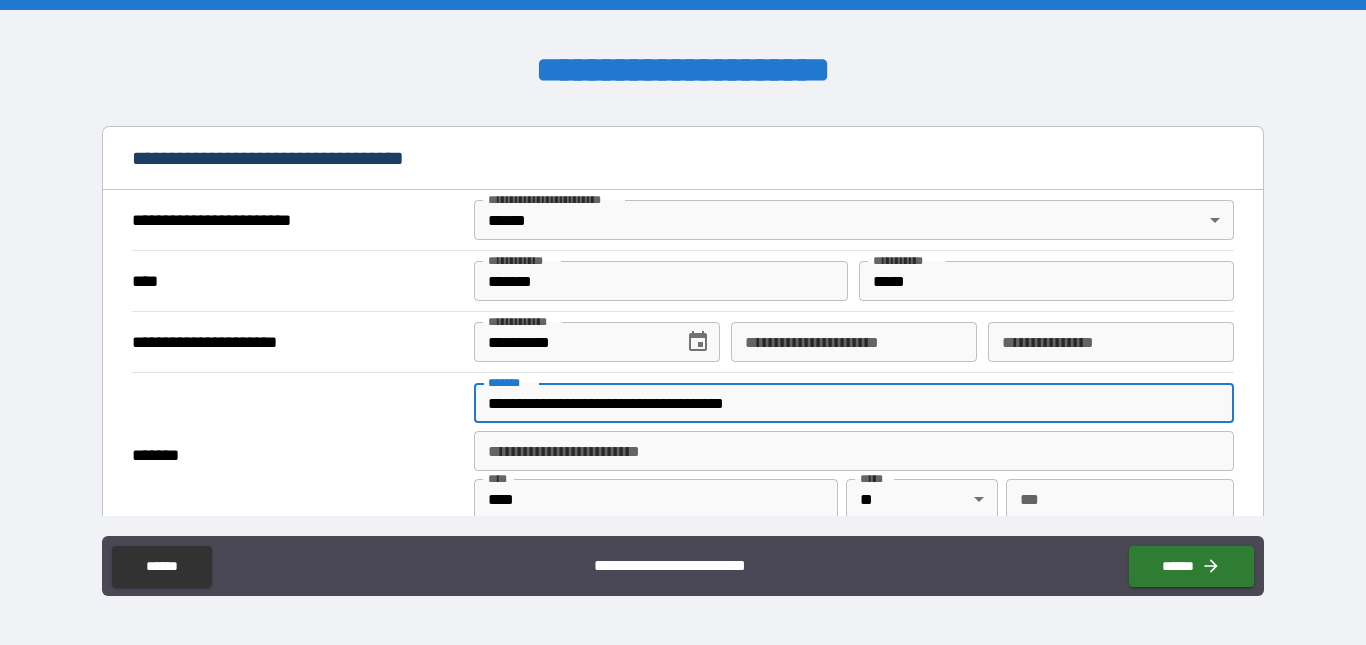 click on "**********" at bounding box center (854, 403) 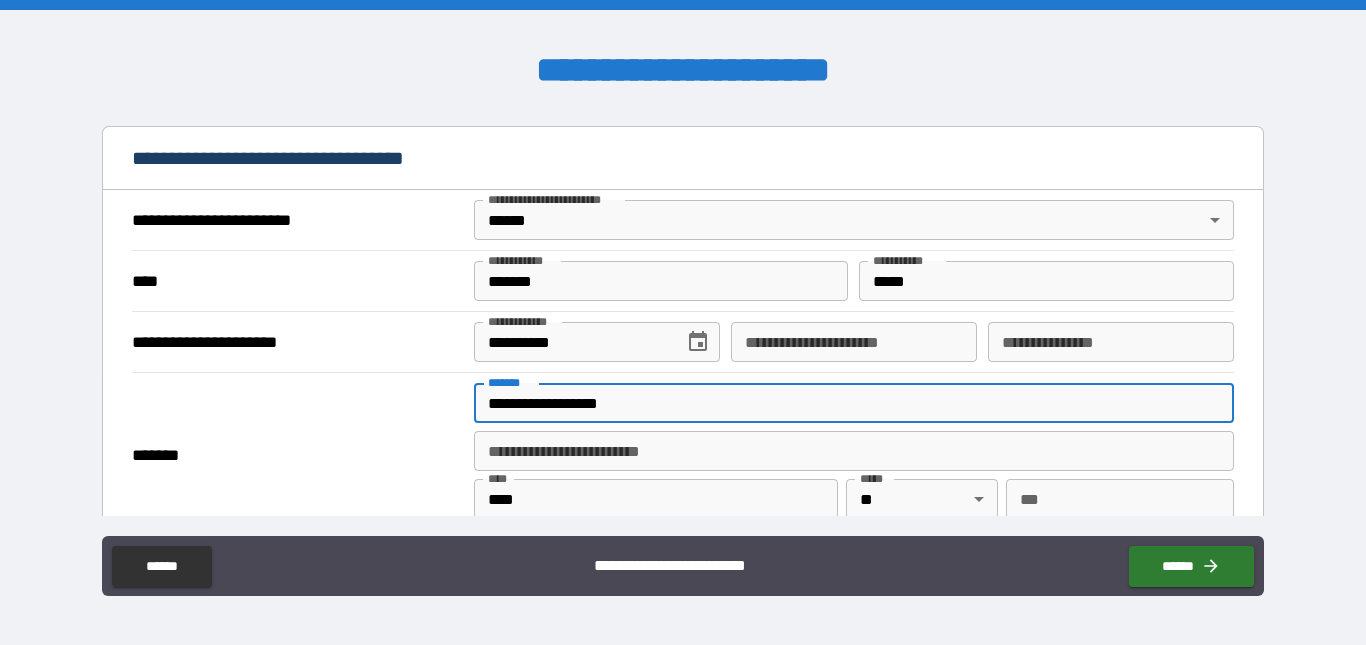 click on "**********" at bounding box center (854, 403) 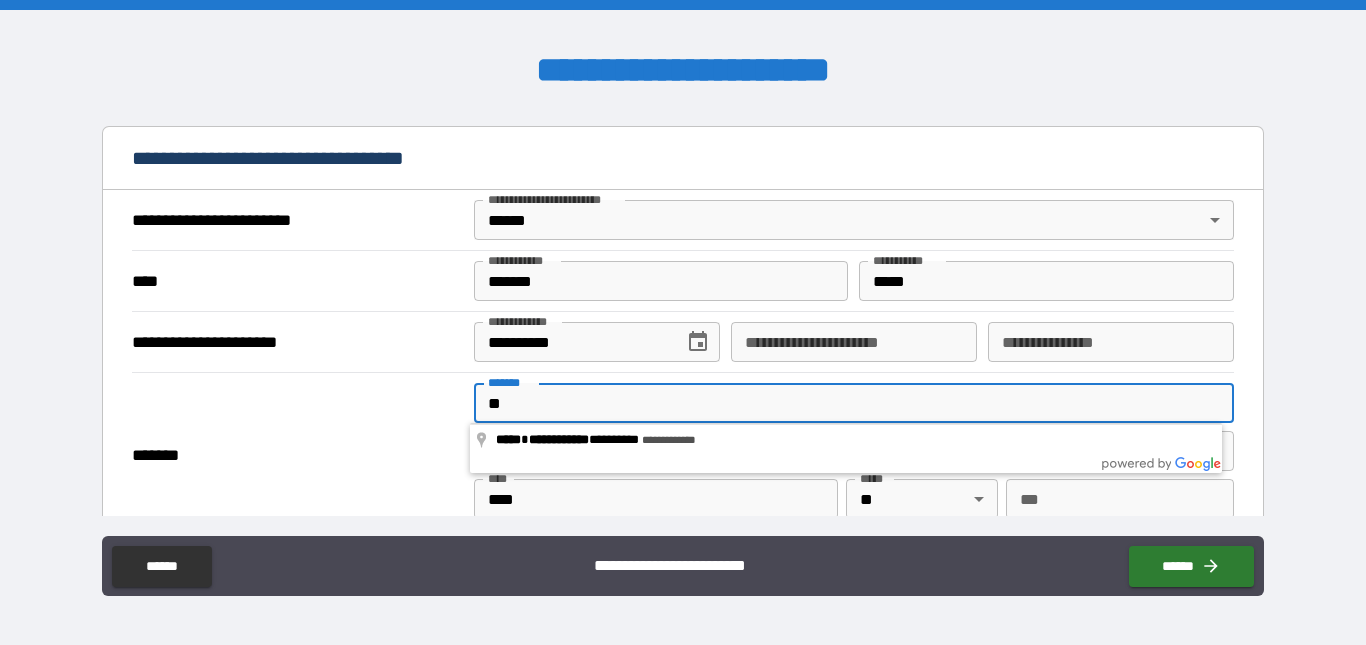 type on "*" 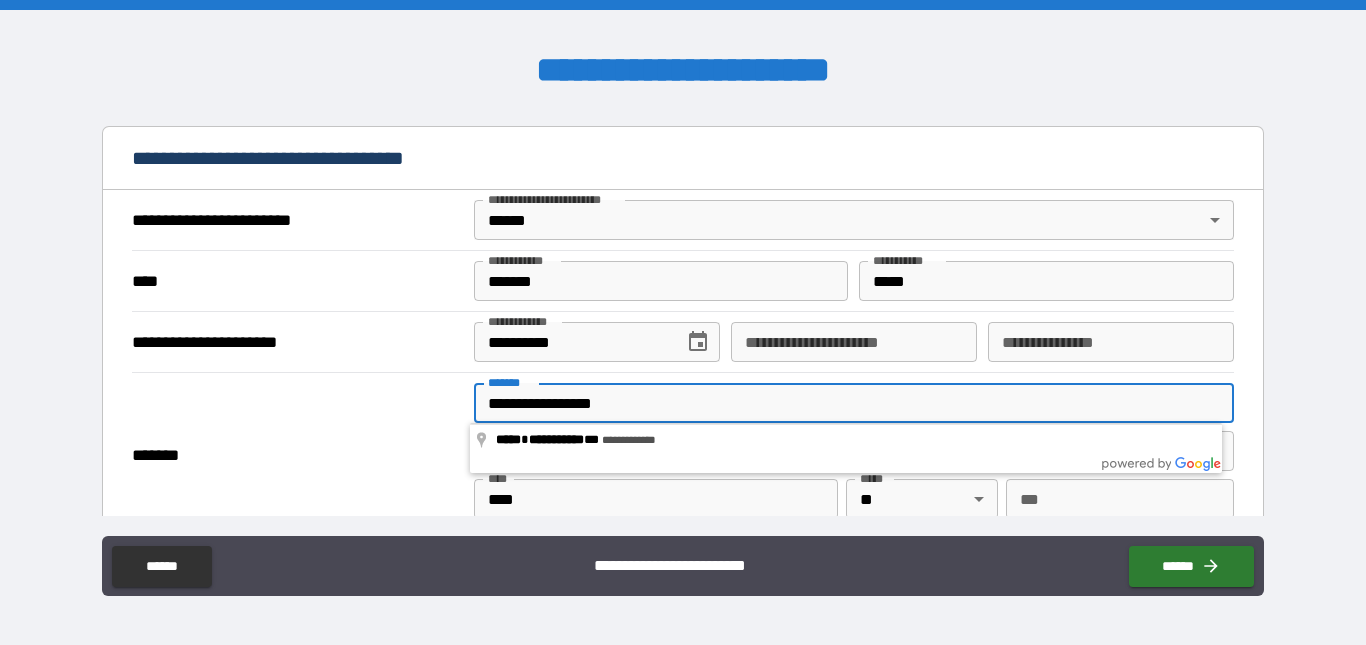 type on "**********" 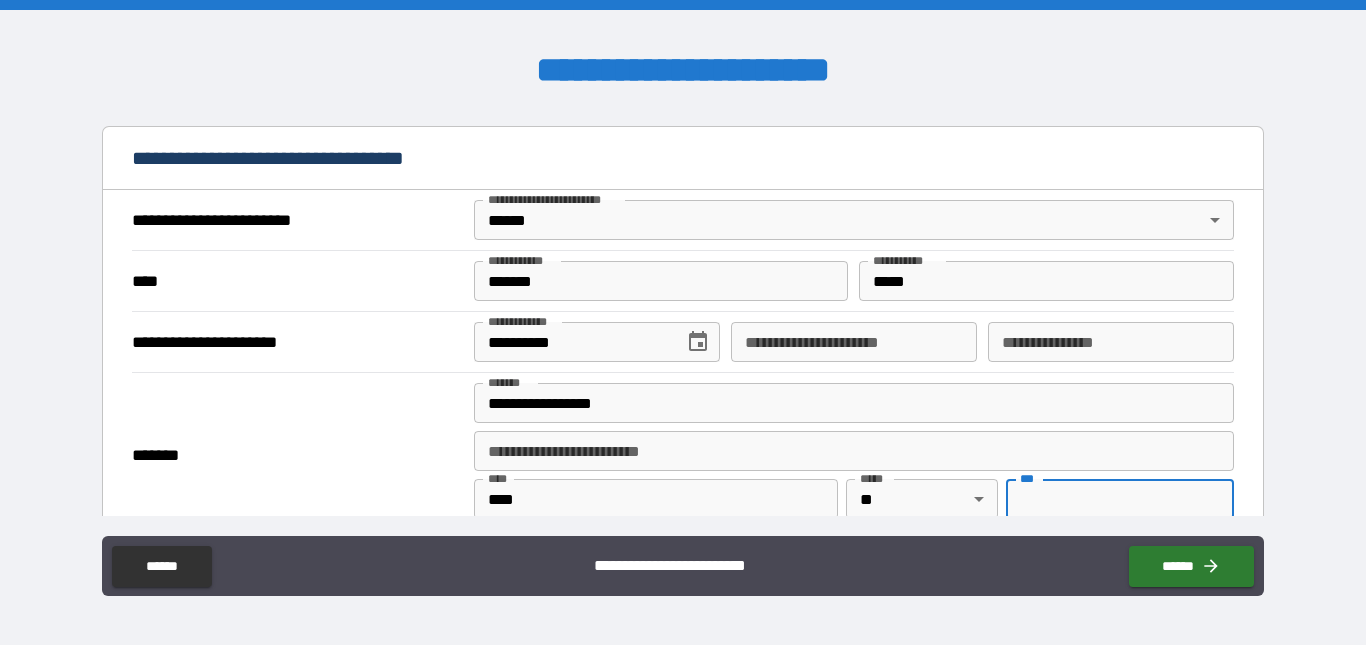 click on "***" at bounding box center [1120, 499] 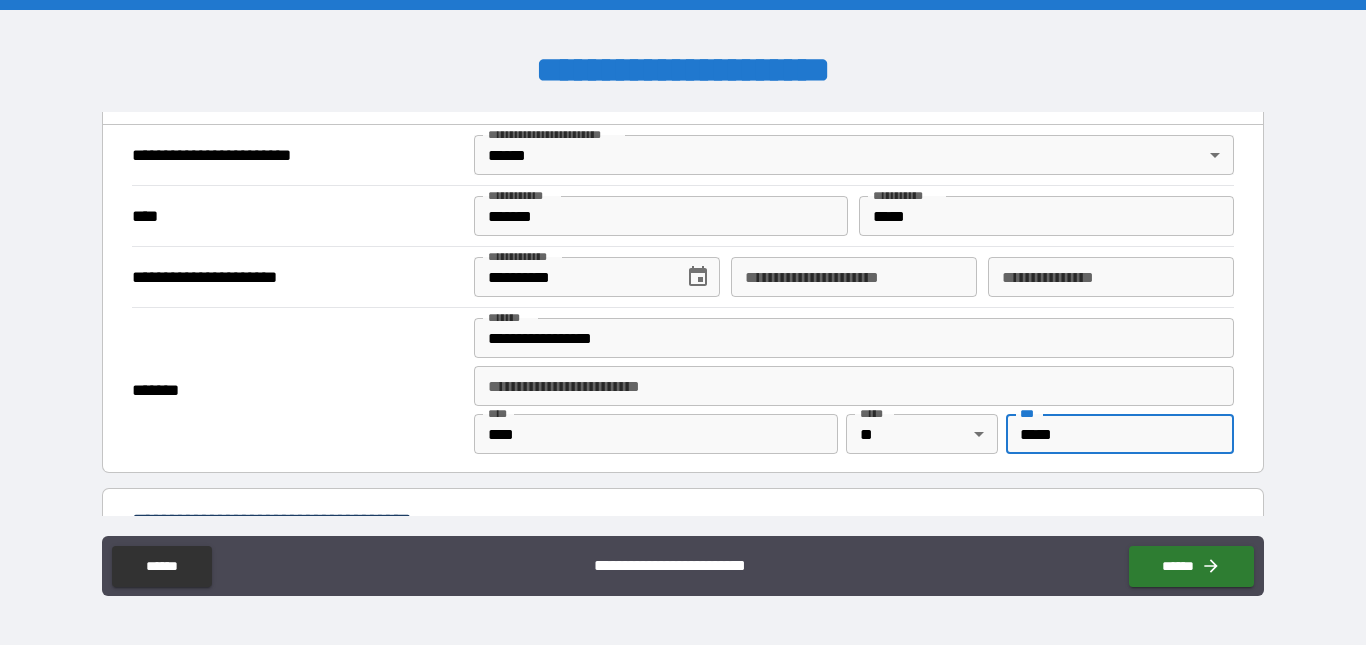 scroll, scrollTop: 800, scrollLeft: 0, axis: vertical 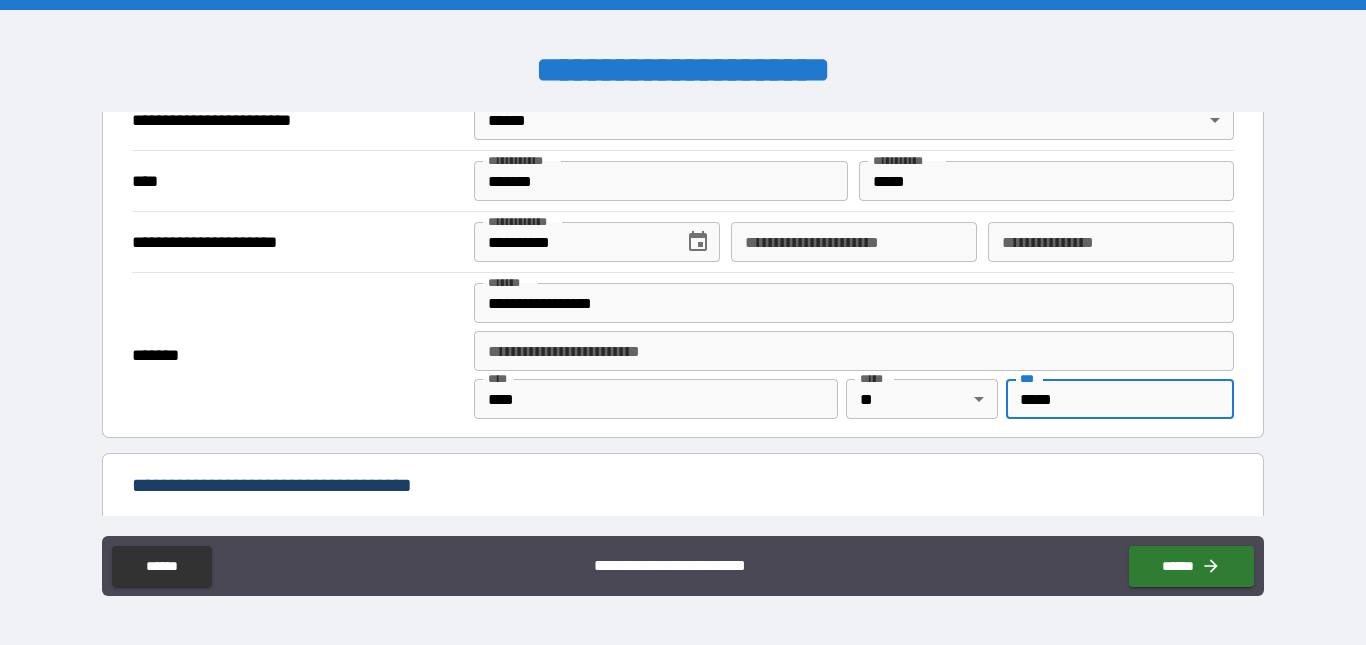type on "*****" 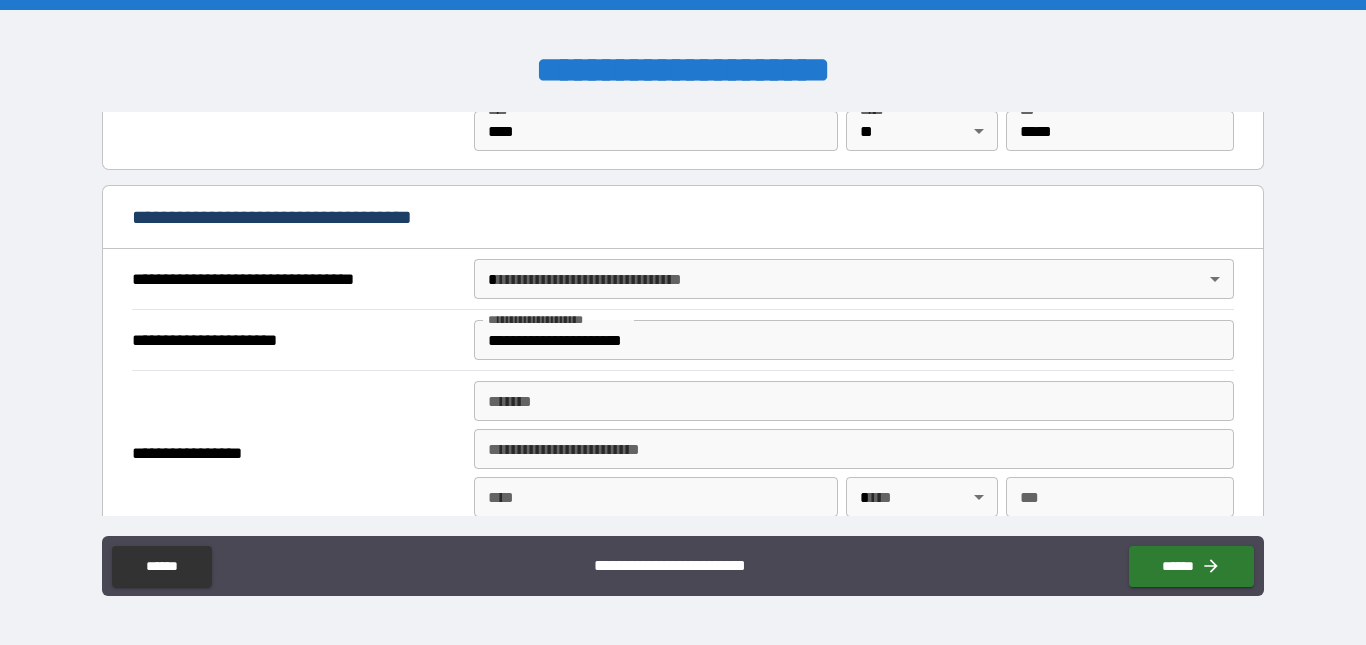 scroll, scrollTop: 1100, scrollLeft: 0, axis: vertical 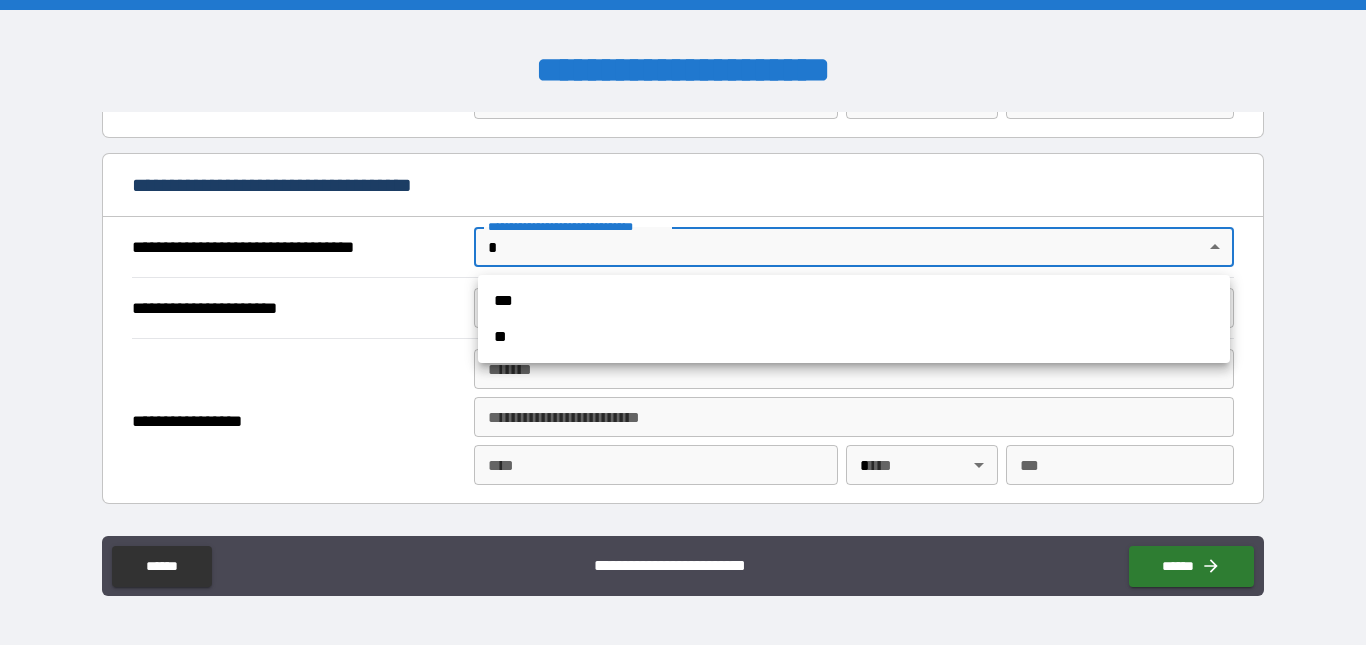 click on "**********" at bounding box center [683, 322] 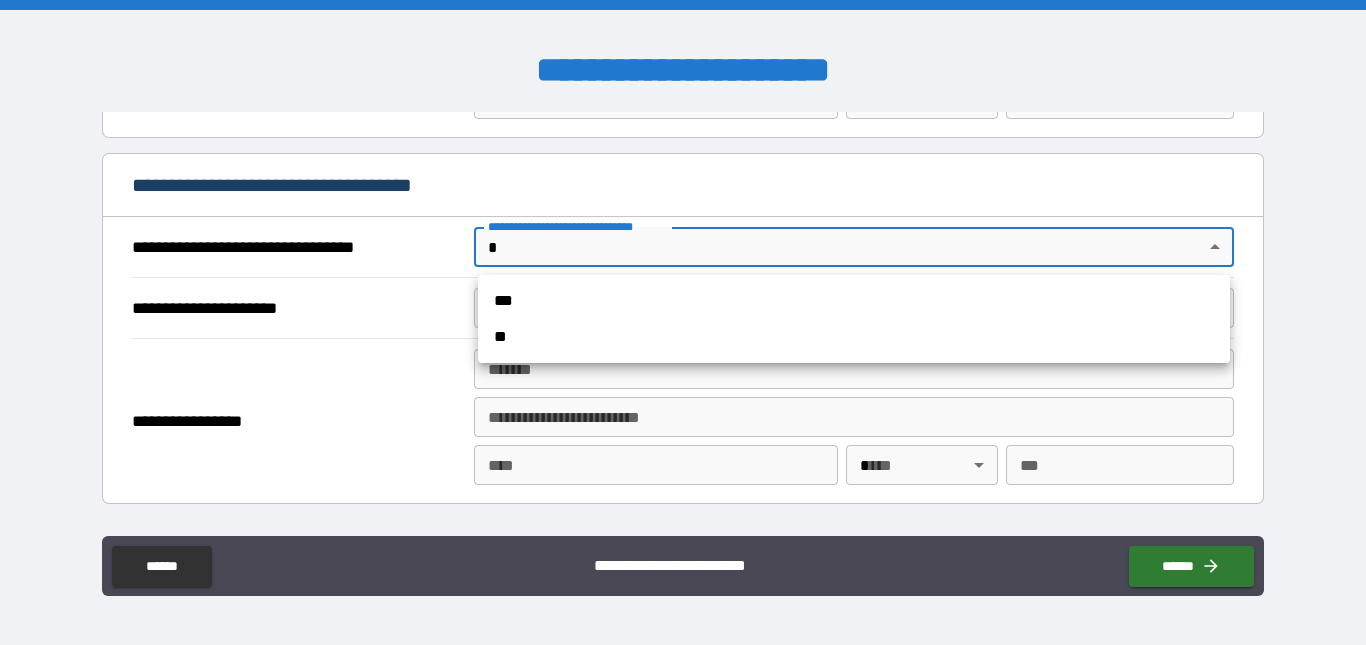 click on "***" at bounding box center [854, 301] 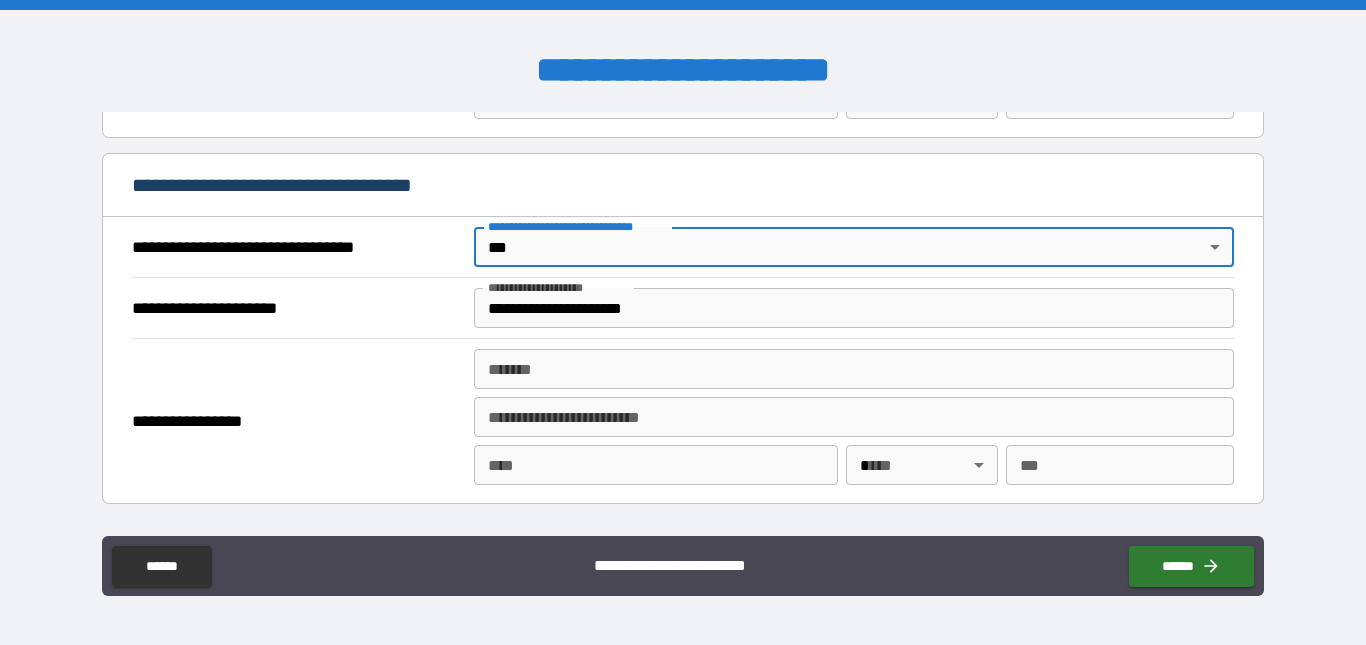 click on "**********" at bounding box center [854, 308] 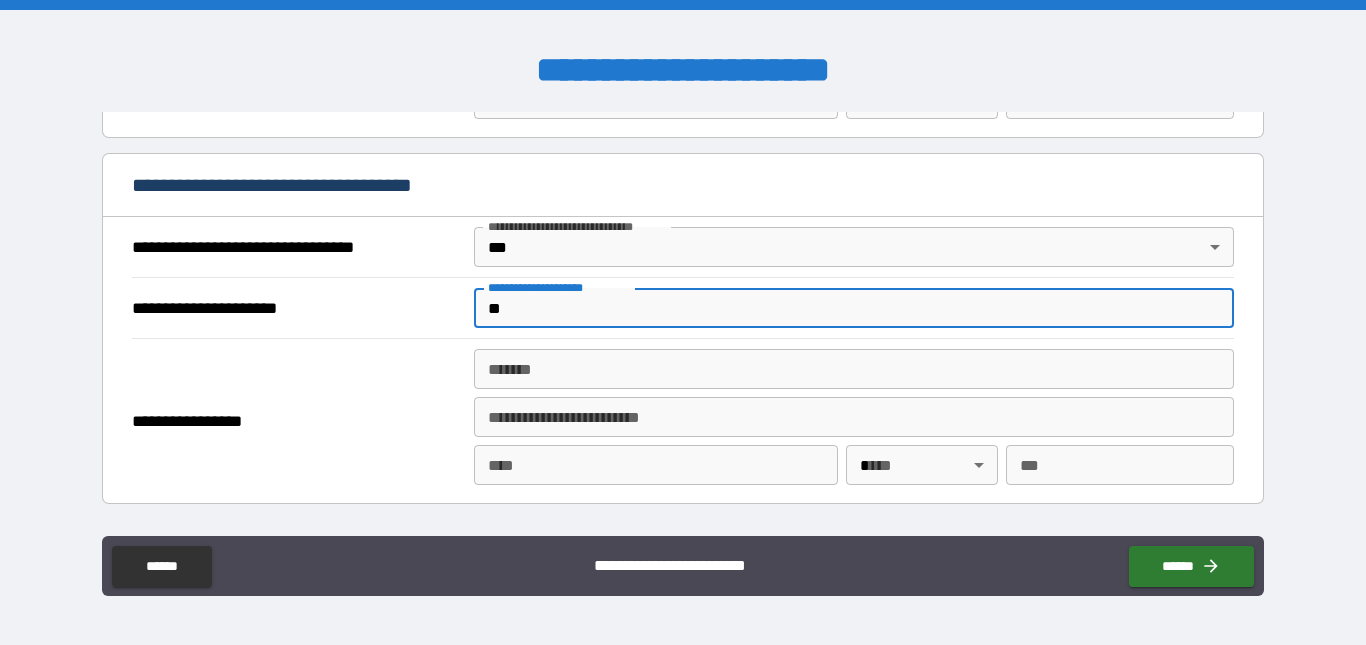 type on "*" 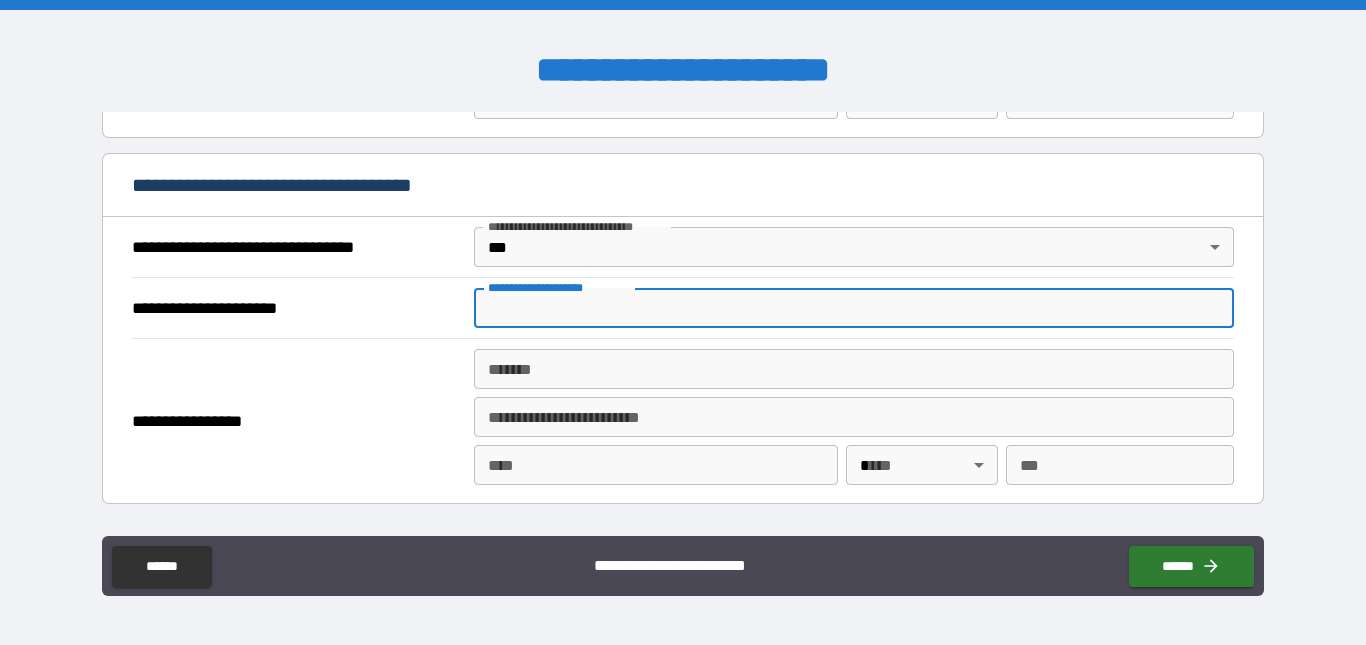 click on "**********" at bounding box center (854, 308) 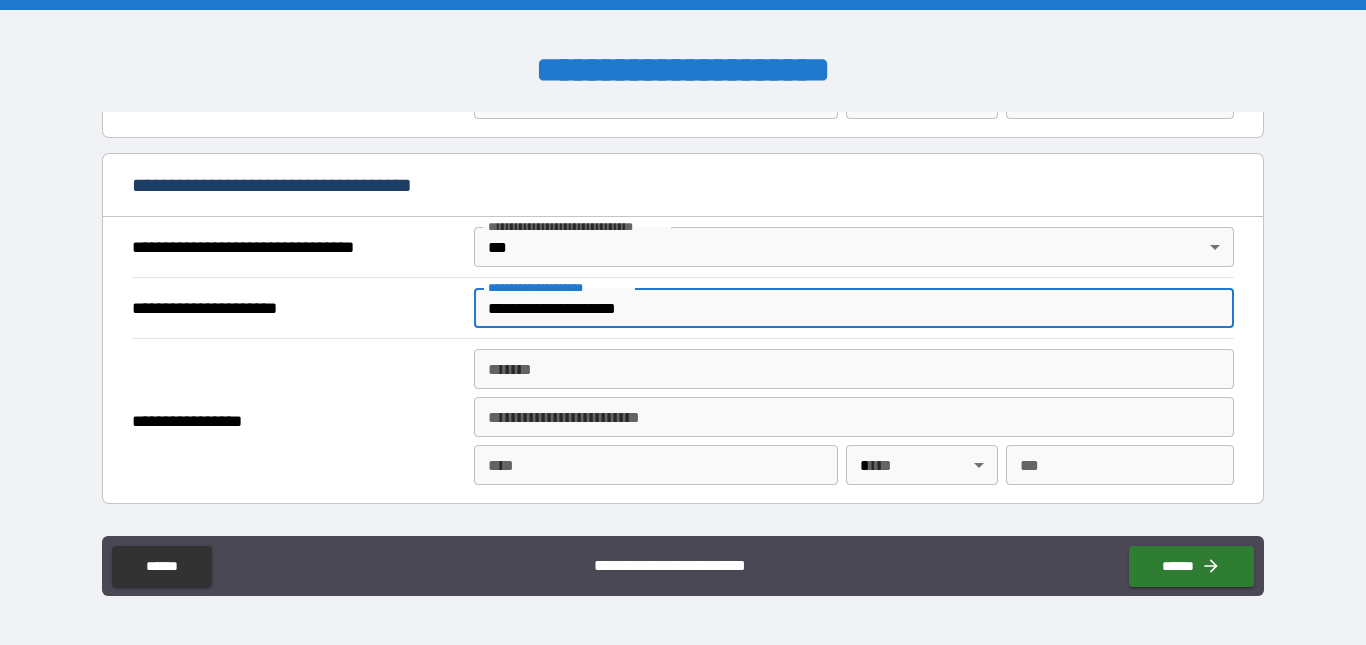 type on "**********" 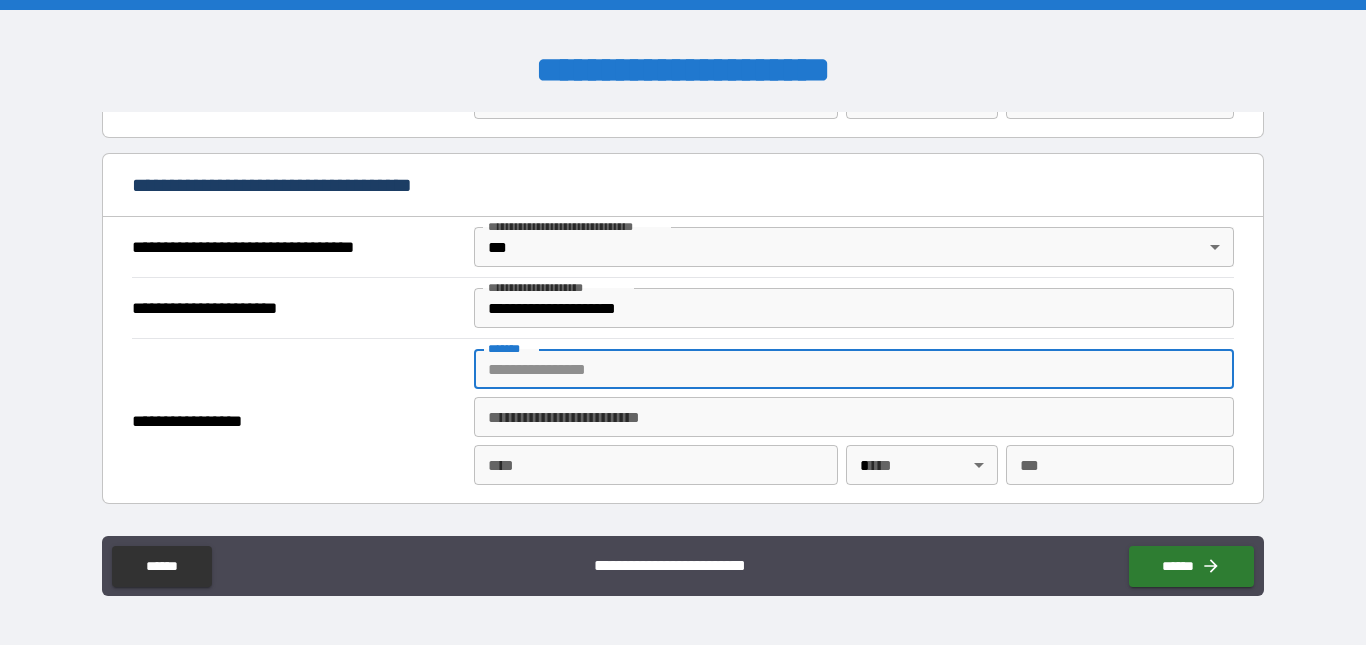 click on "*******" at bounding box center (854, 369) 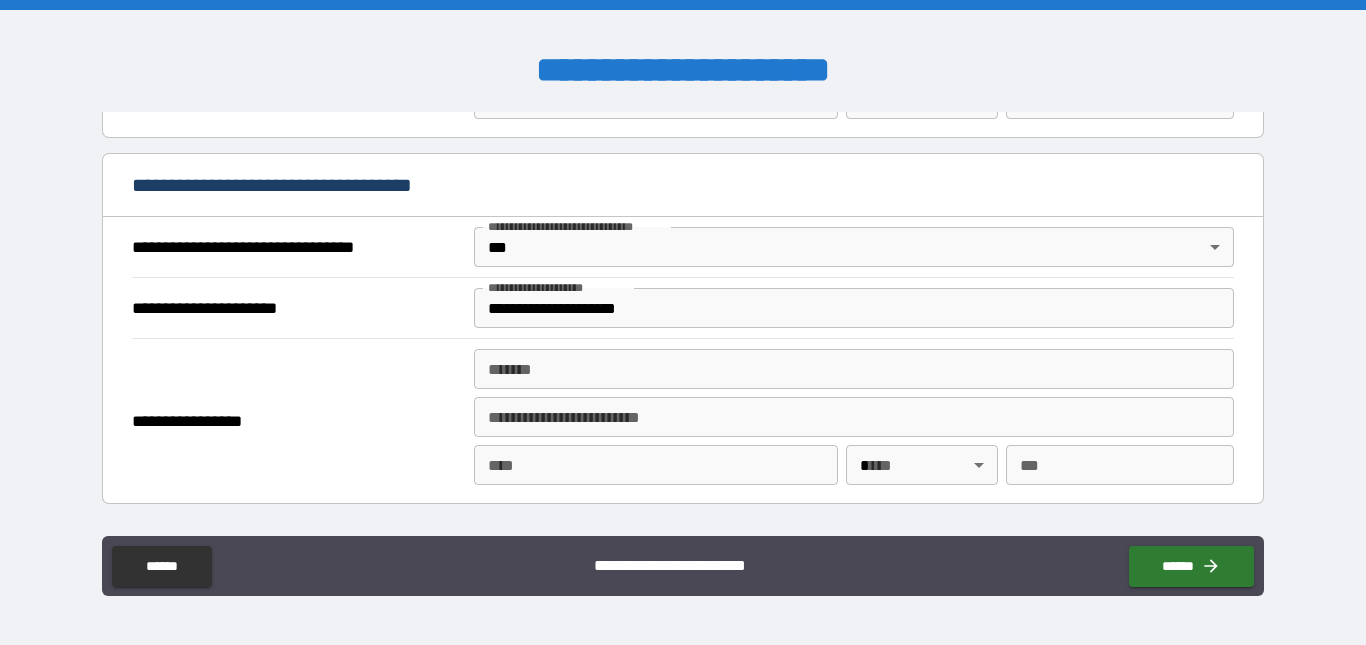 click on "**********" at bounding box center [297, 421] 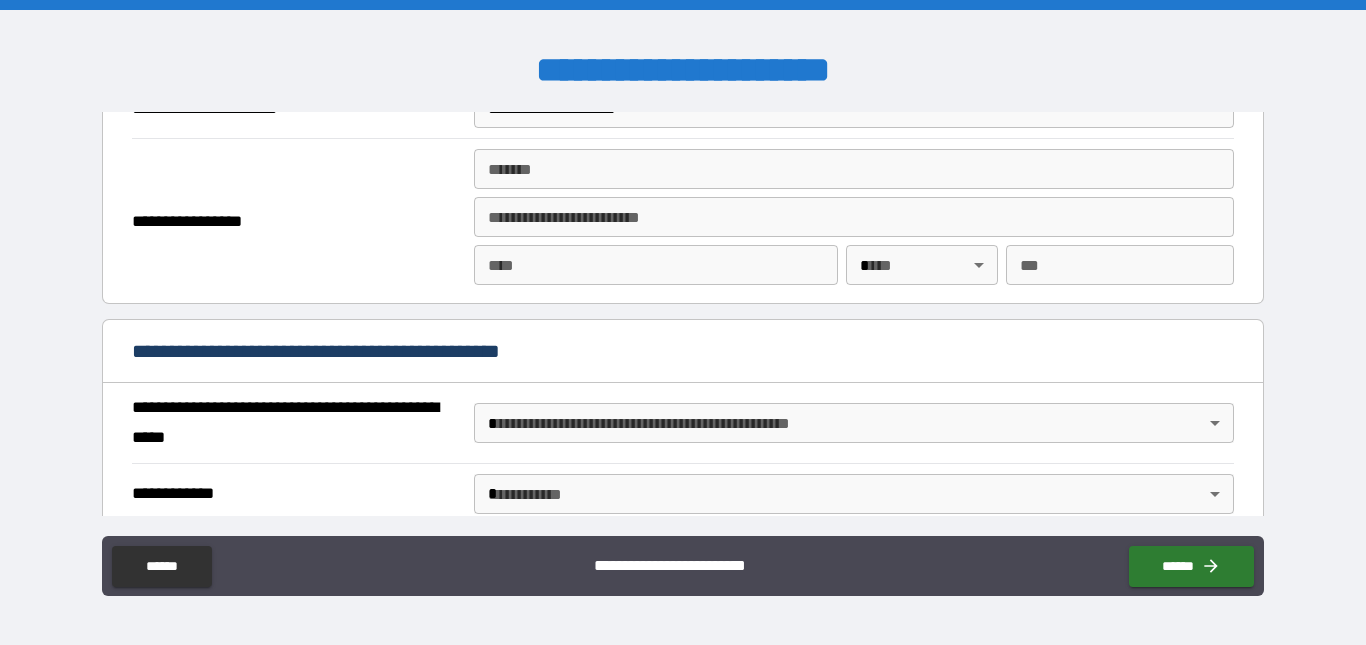 scroll, scrollTop: 1200, scrollLeft: 0, axis: vertical 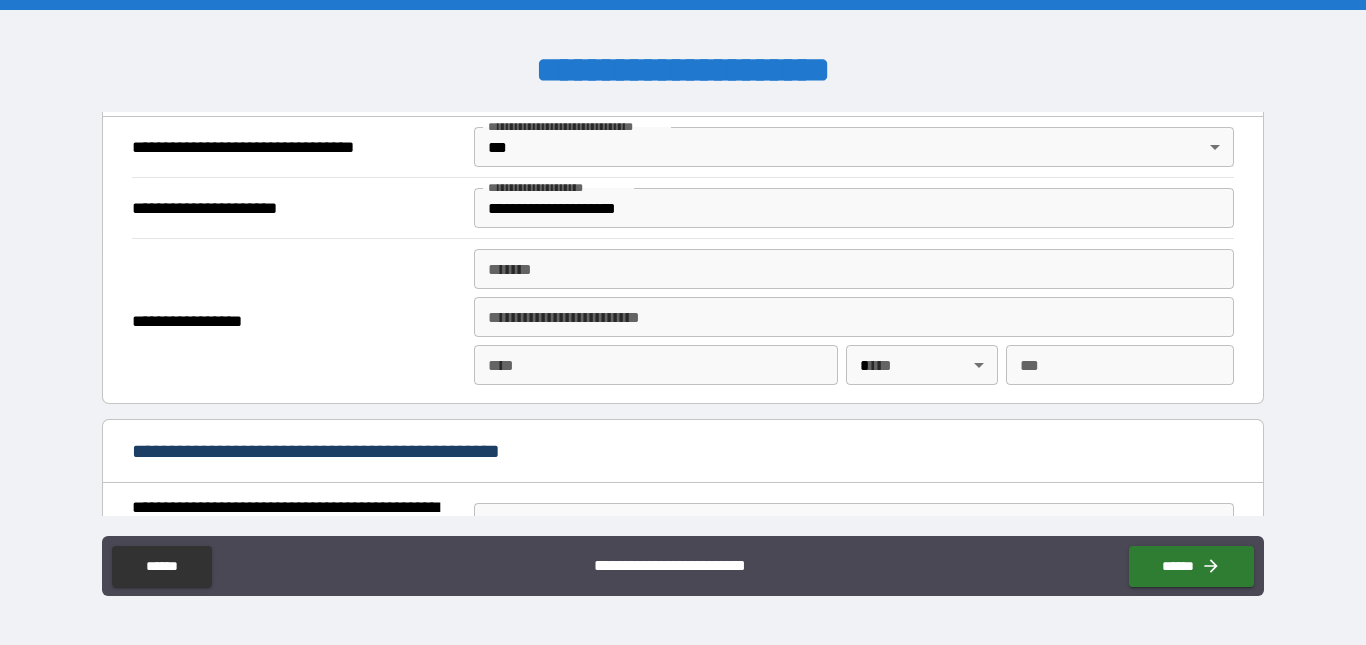 click on "*******" at bounding box center (854, 269) 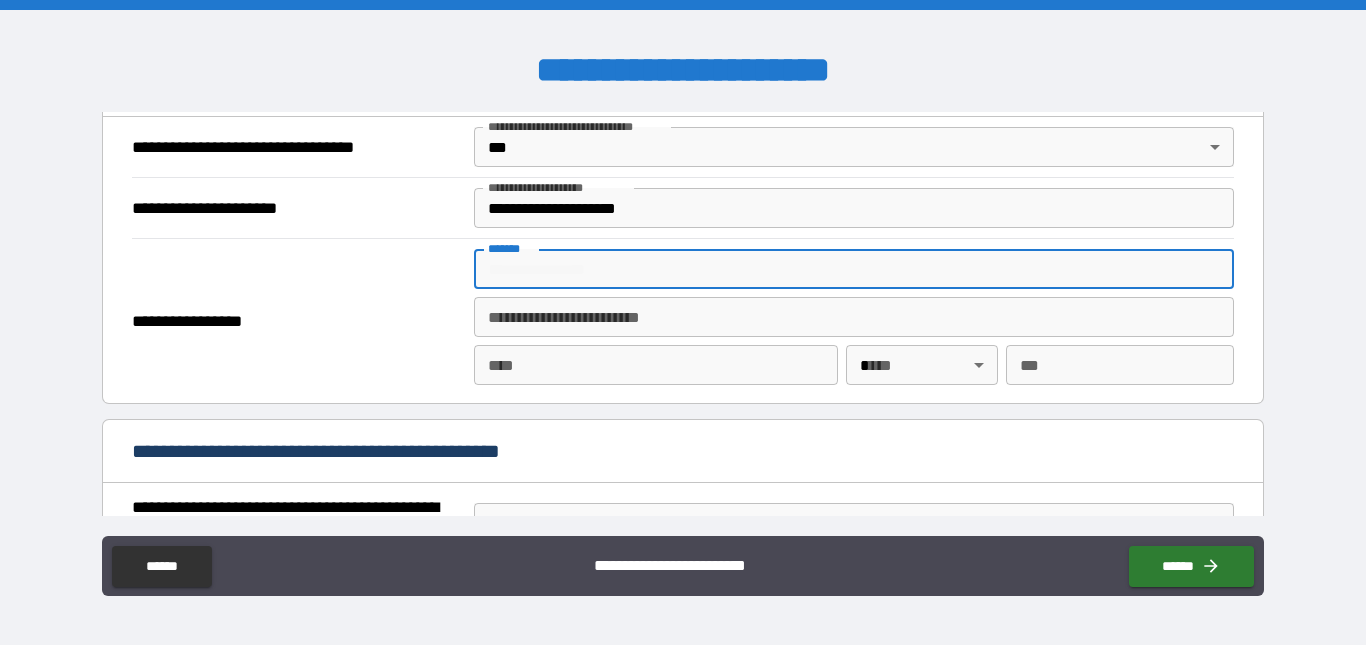 type on "**********" 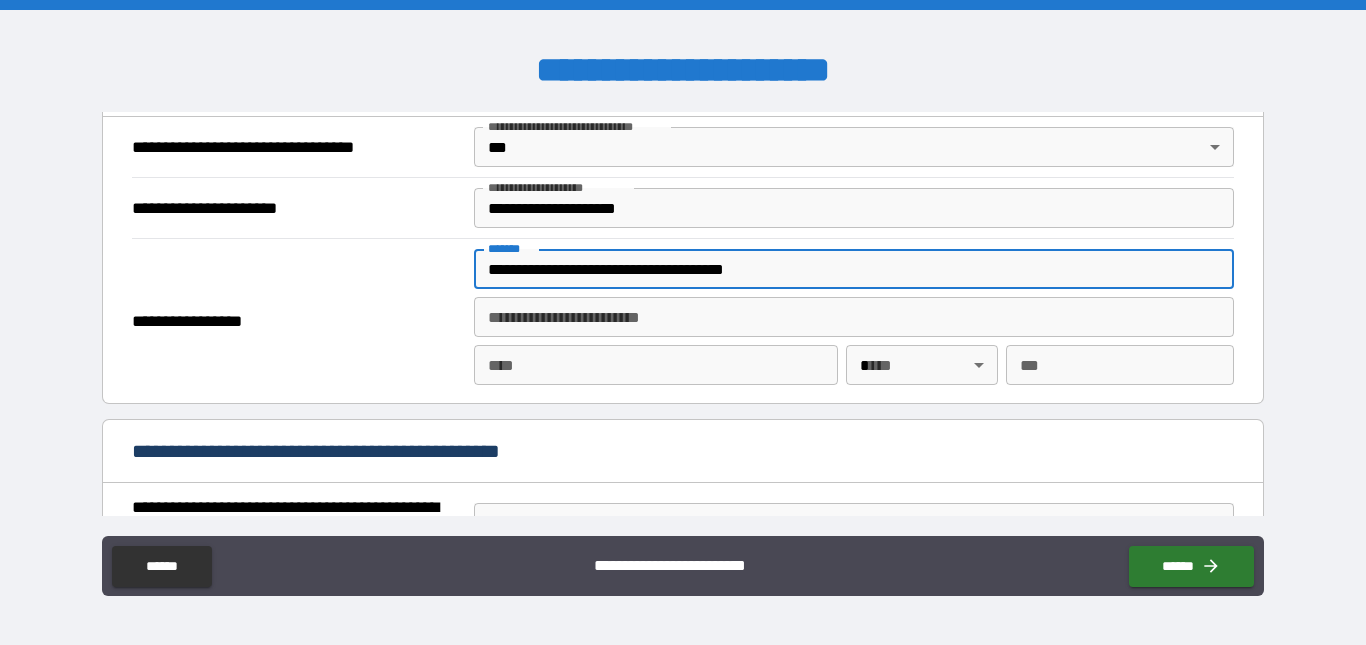 type on "****" 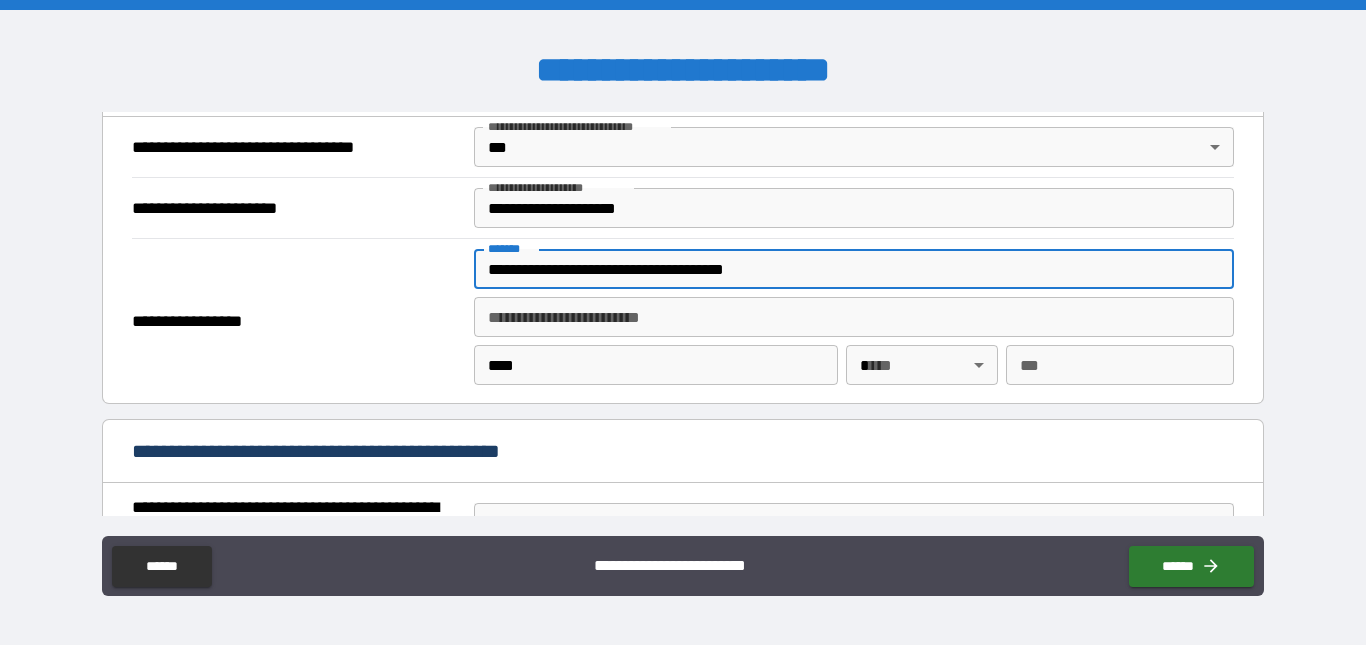 type on "**" 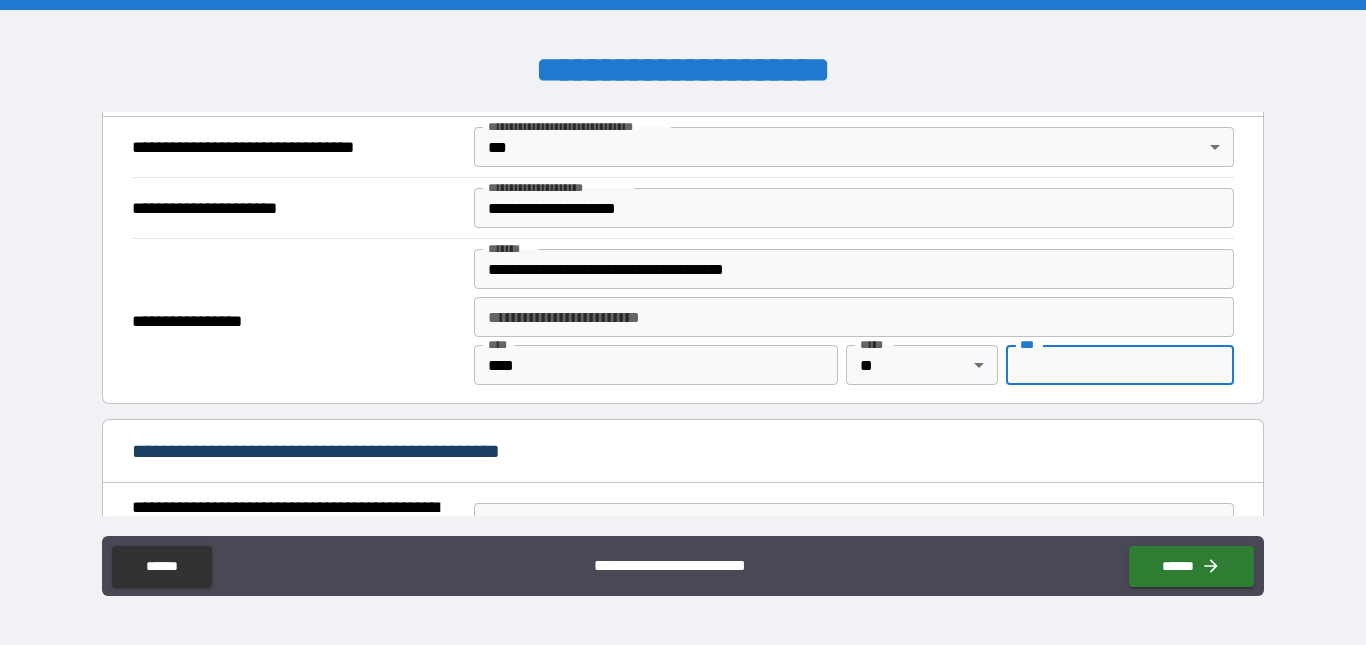 click on "***" at bounding box center (1120, 365) 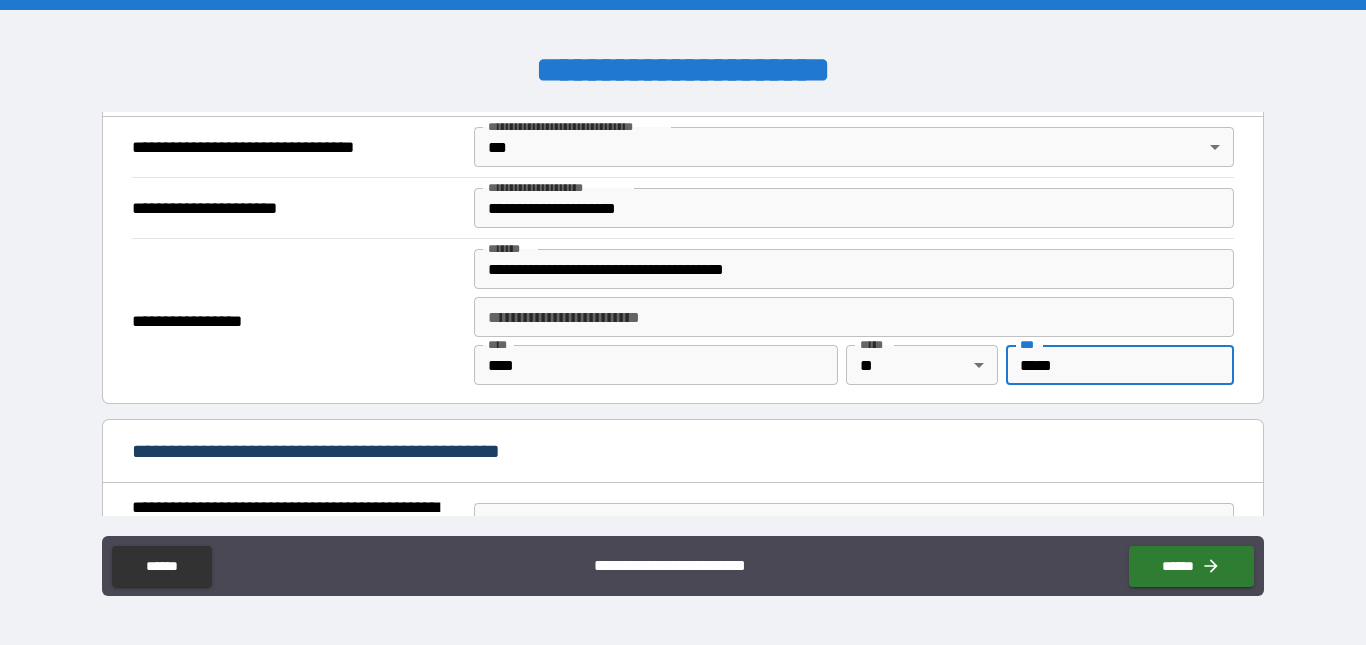 type on "*****" 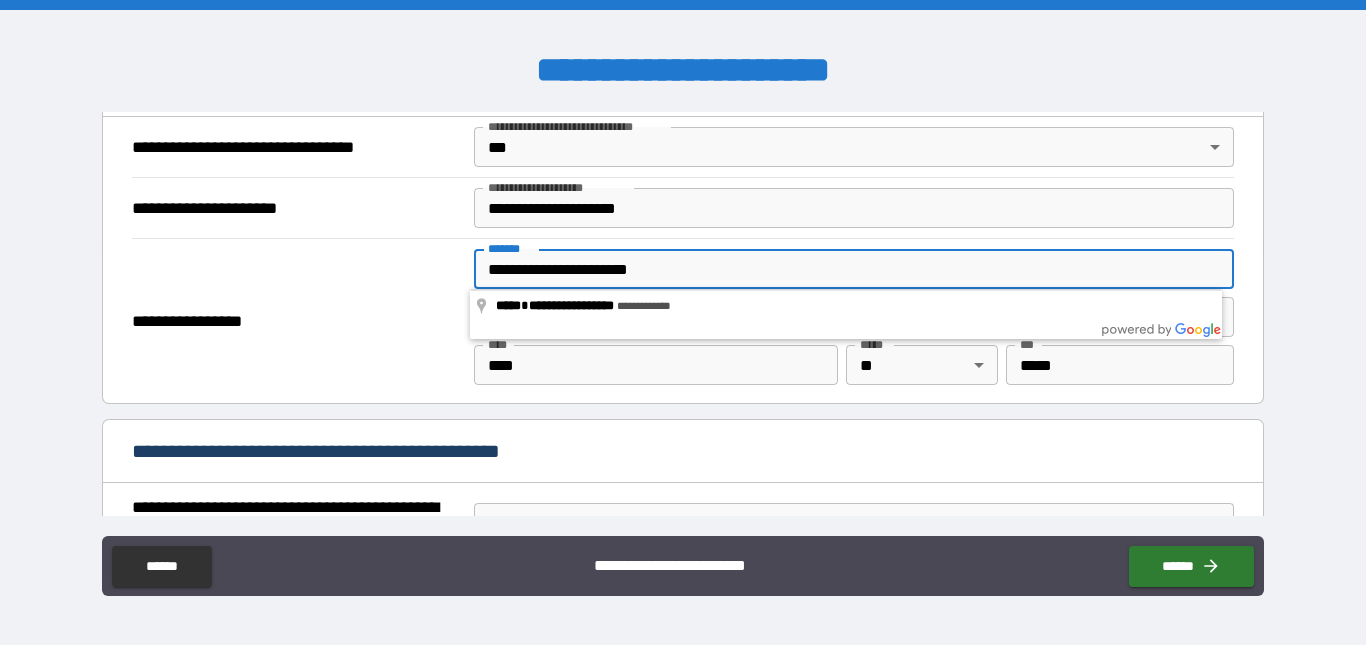 type on "**********" 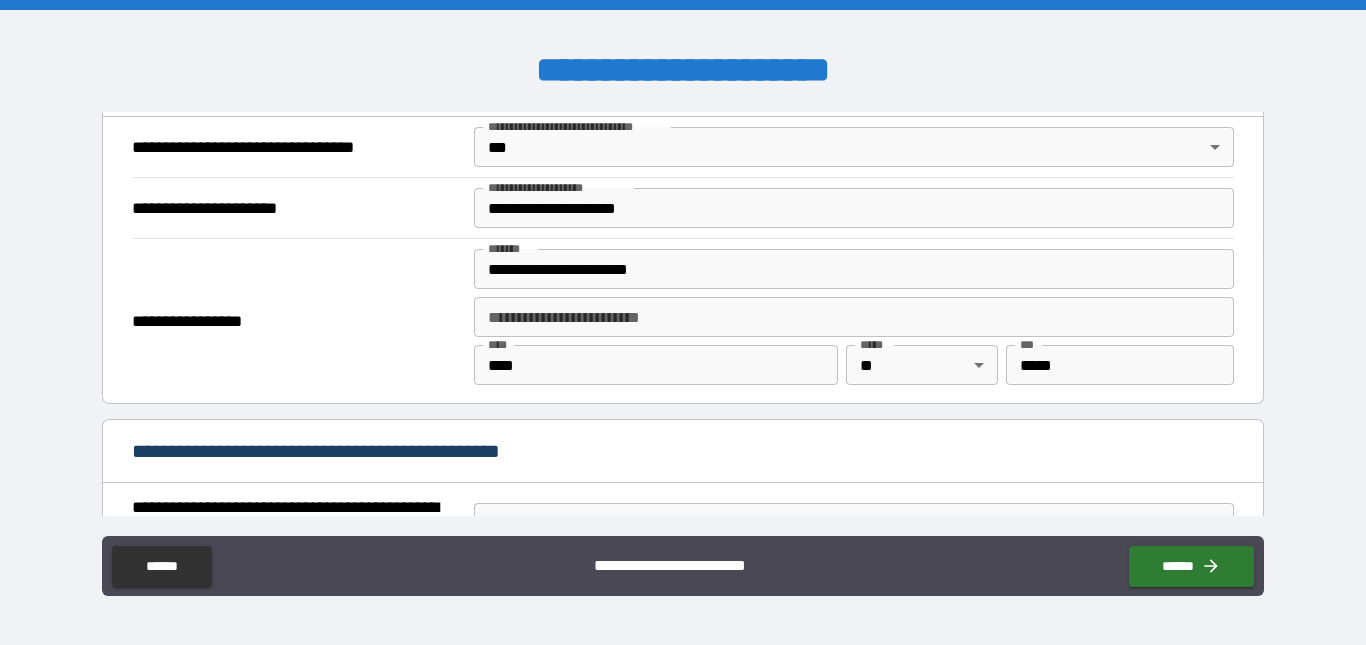 click on "**********" at bounding box center (295, 322) 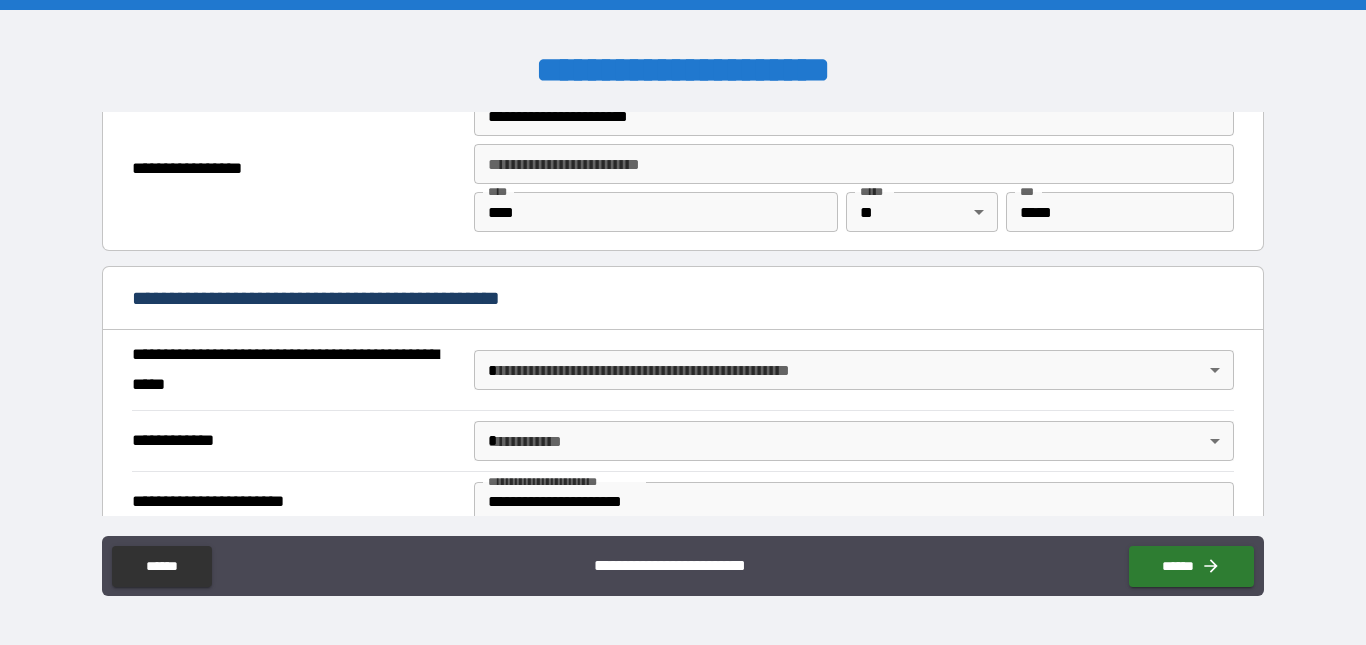 scroll, scrollTop: 1400, scrollLeft: 0, axis: vertical 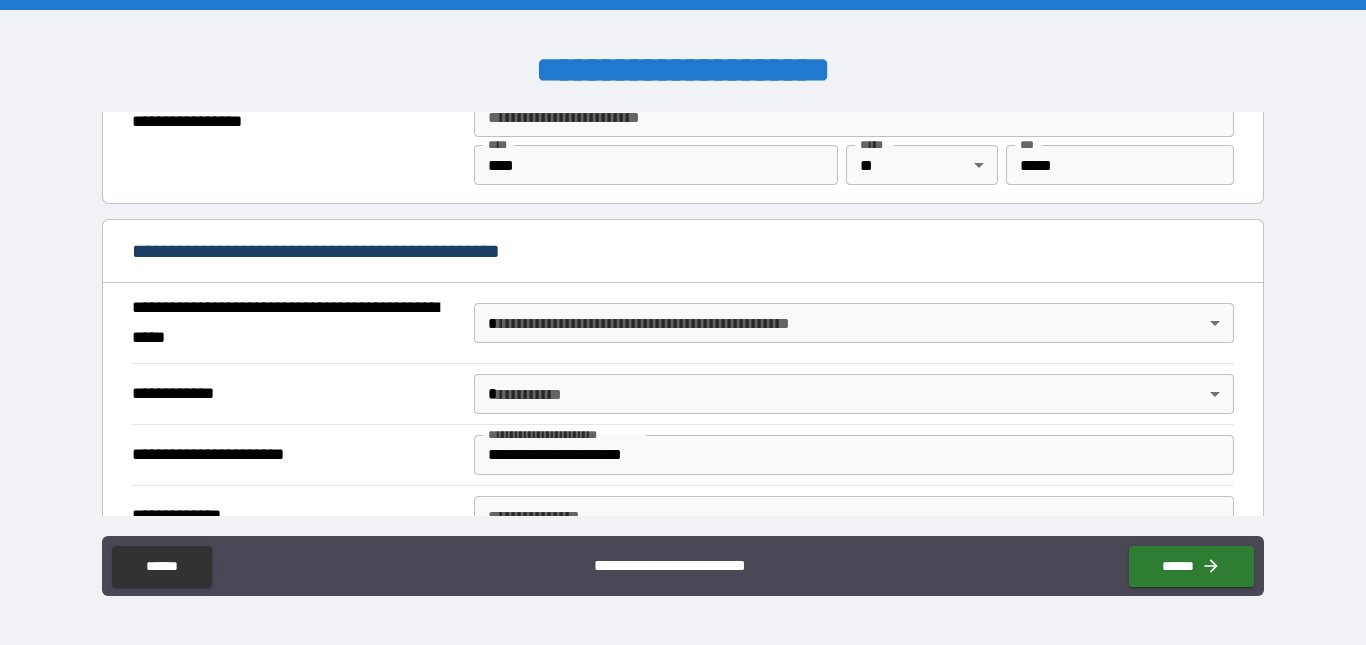 click on "**********" at bounding box center [683, 322] 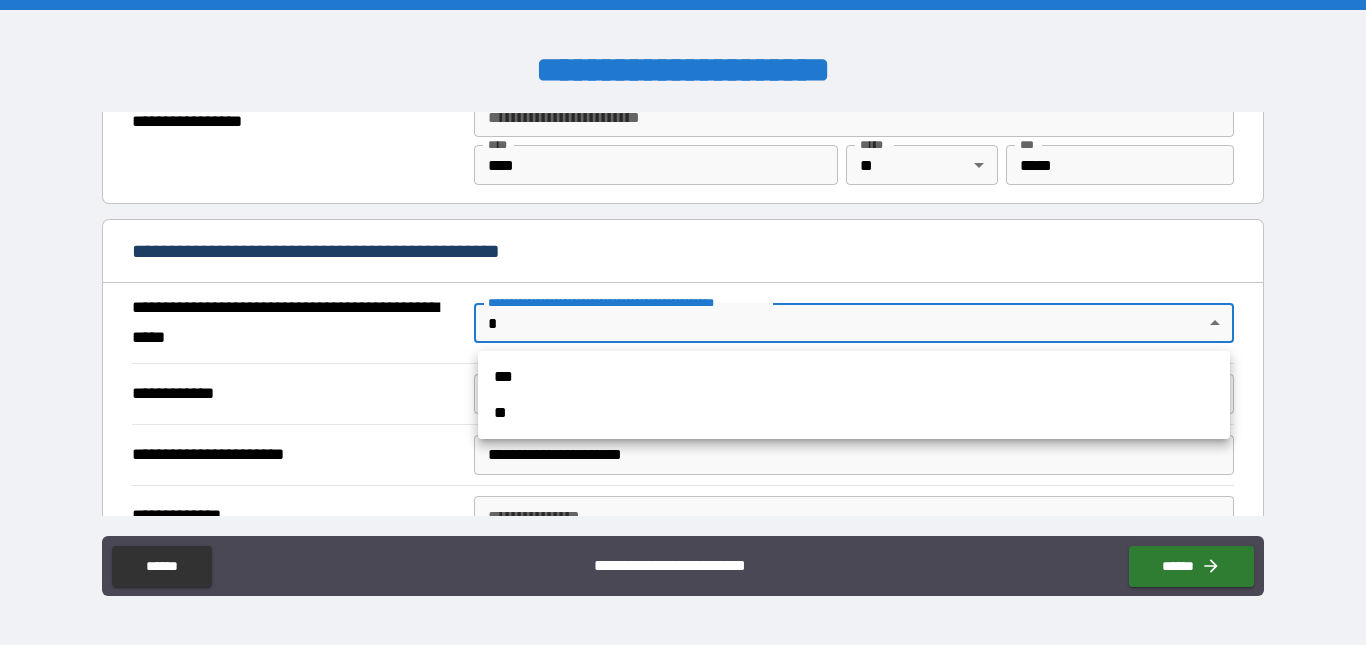click on "**" at bounding box center (854, 413) 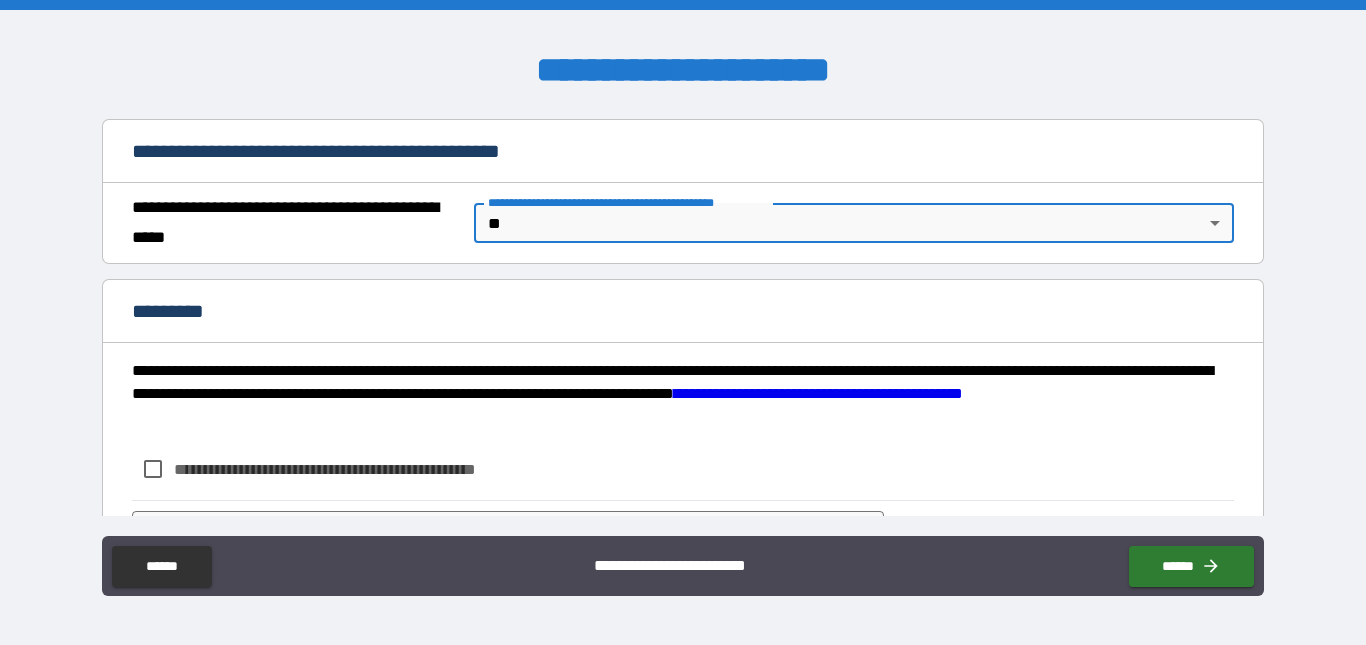 scroll, scrollTop: 1600, scrollLeft: 0, axis: vertical 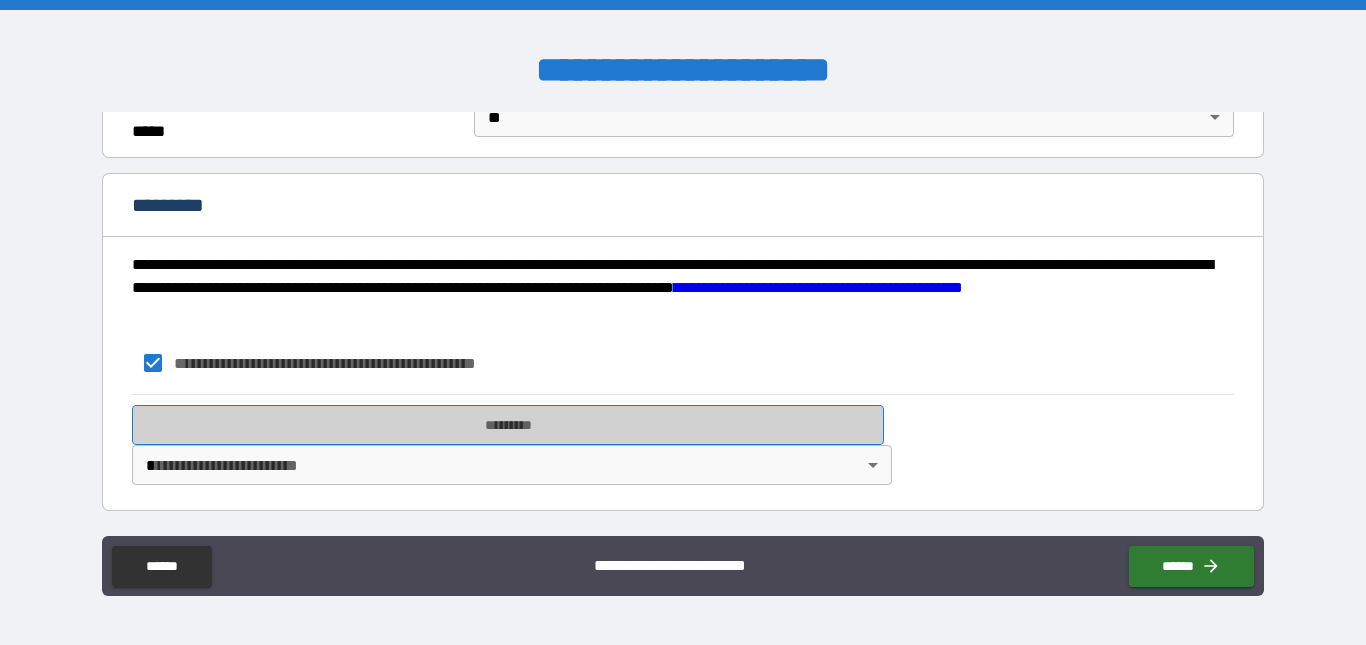 click on "*********" at bounding box center (508, 425) 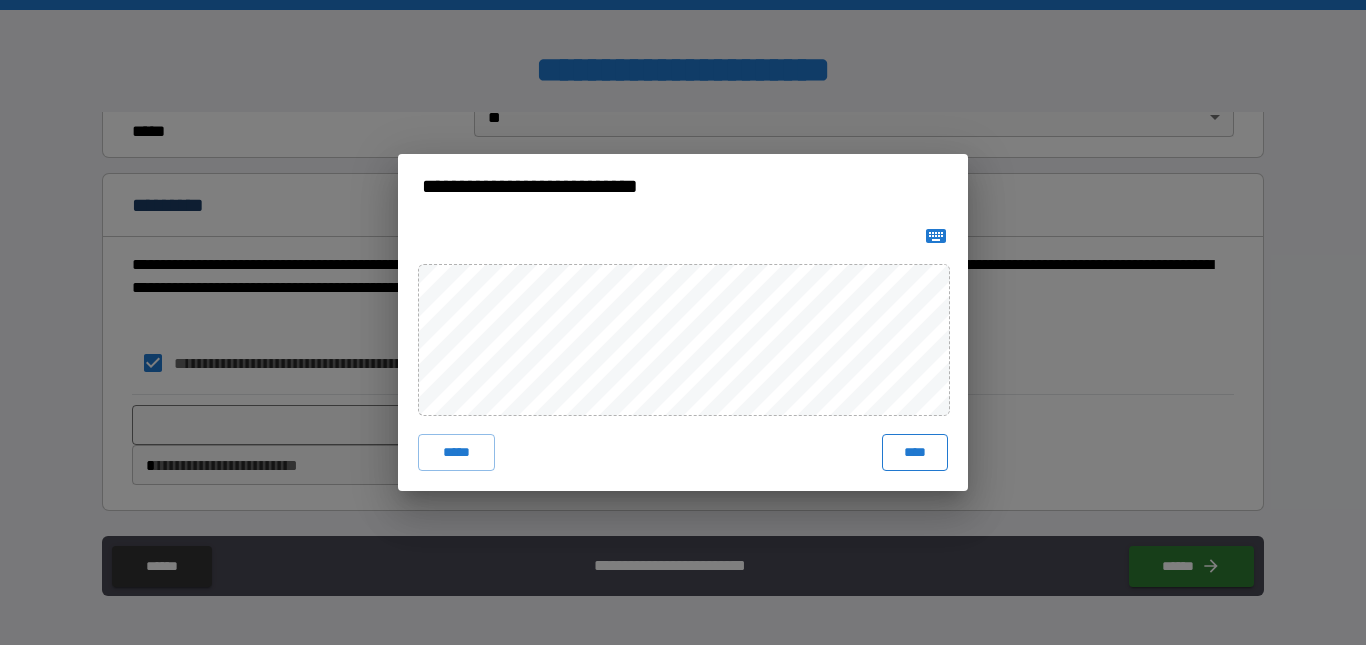 click on "****" at bounding box center [915, 452] 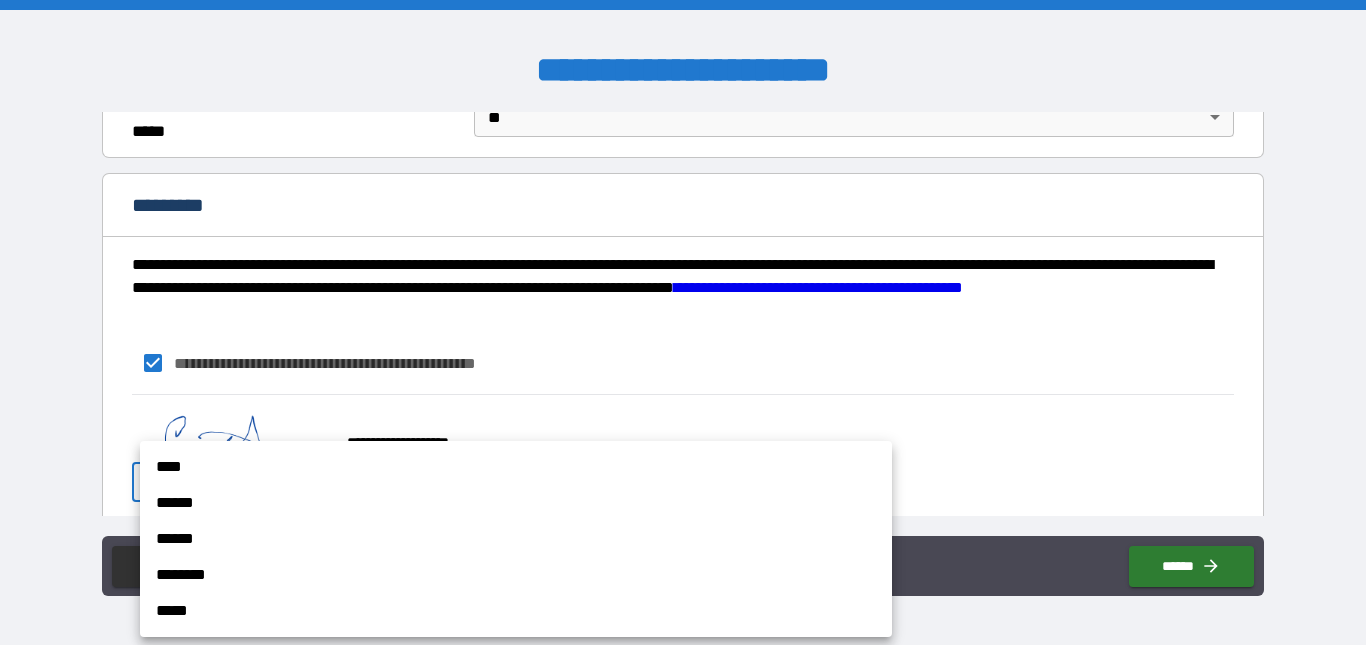click on "**********" at bounding box center (683, 322) 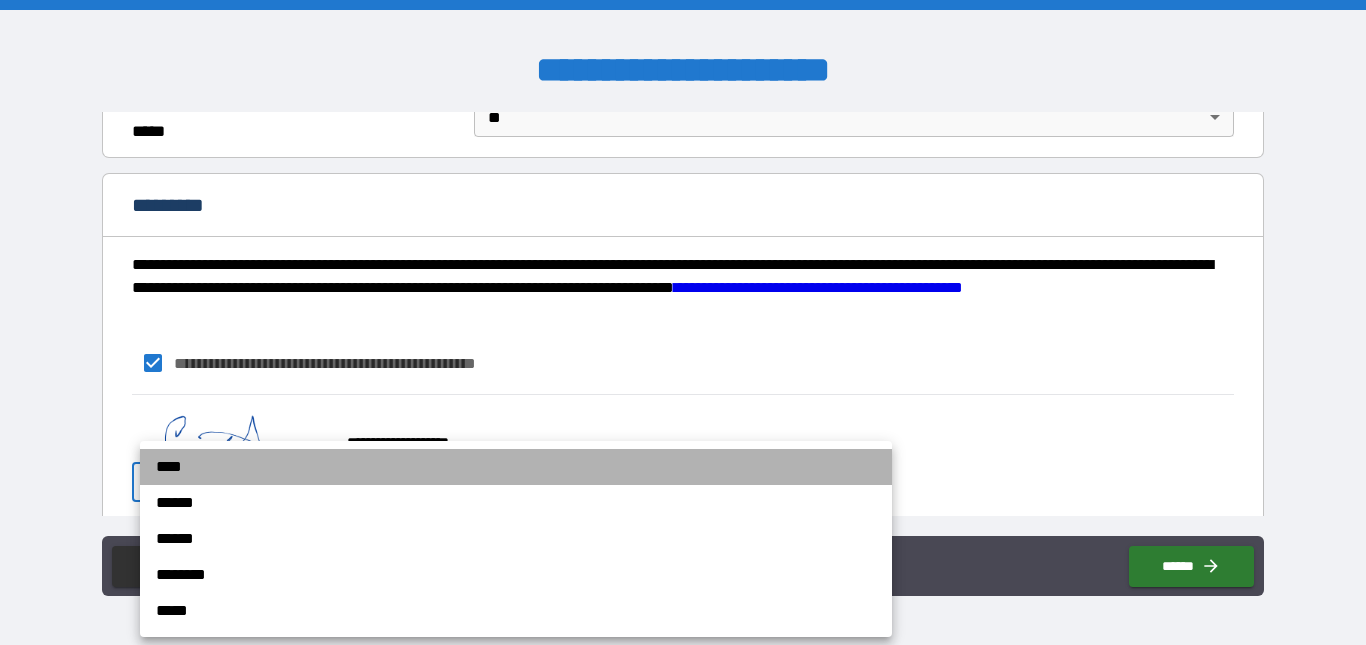 click on "****" at bounding box center (516, 467) 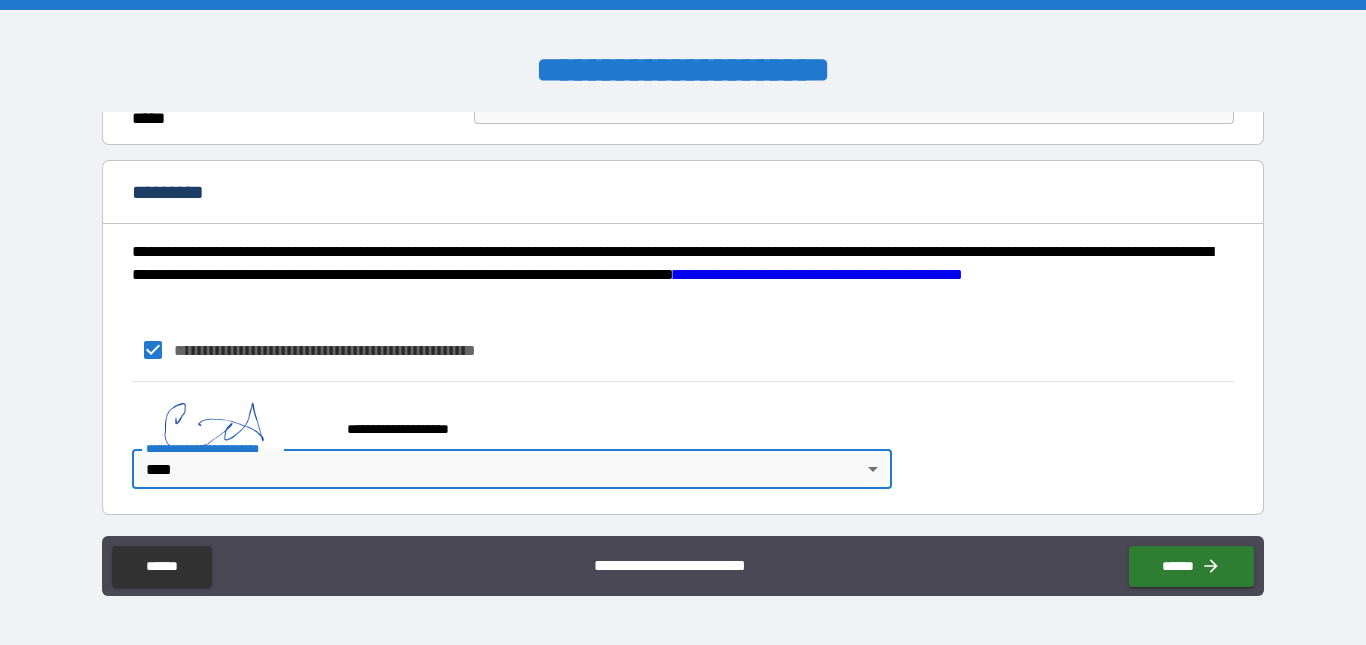 scroll, scrollTop: 1623, scrollLeft: 0, axis: vertical 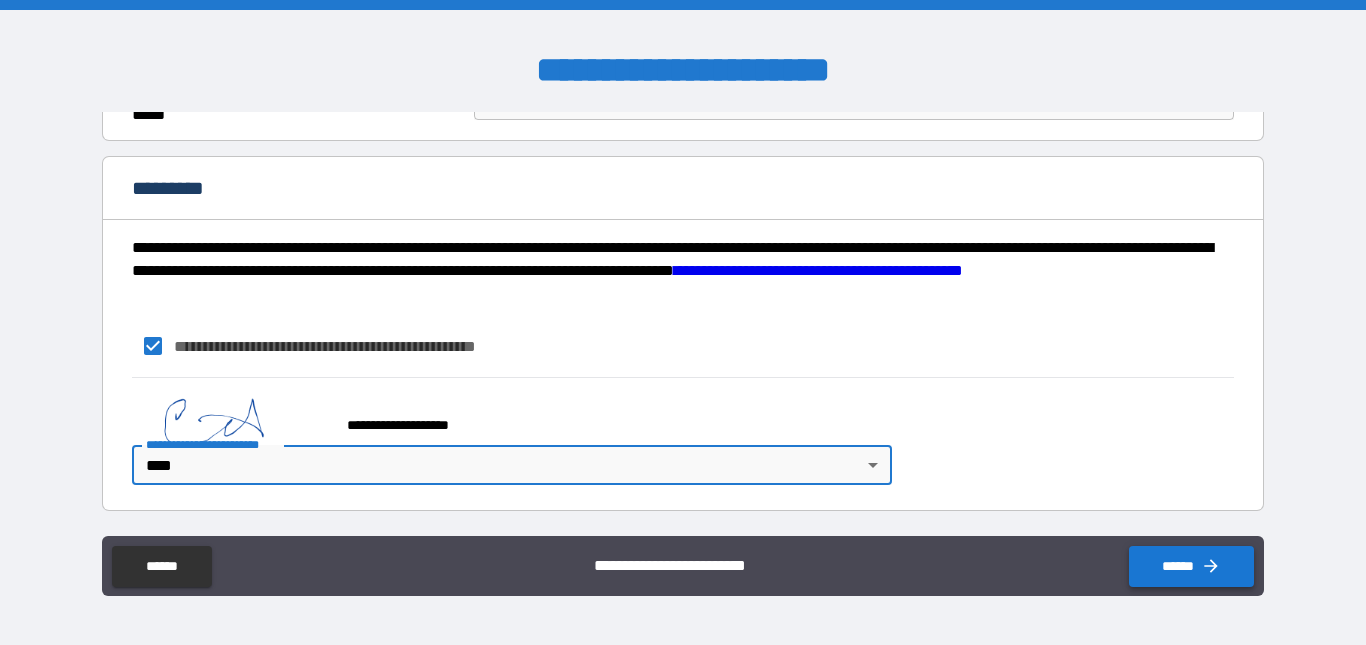 click on "******" at bounding box center [1191, 566] 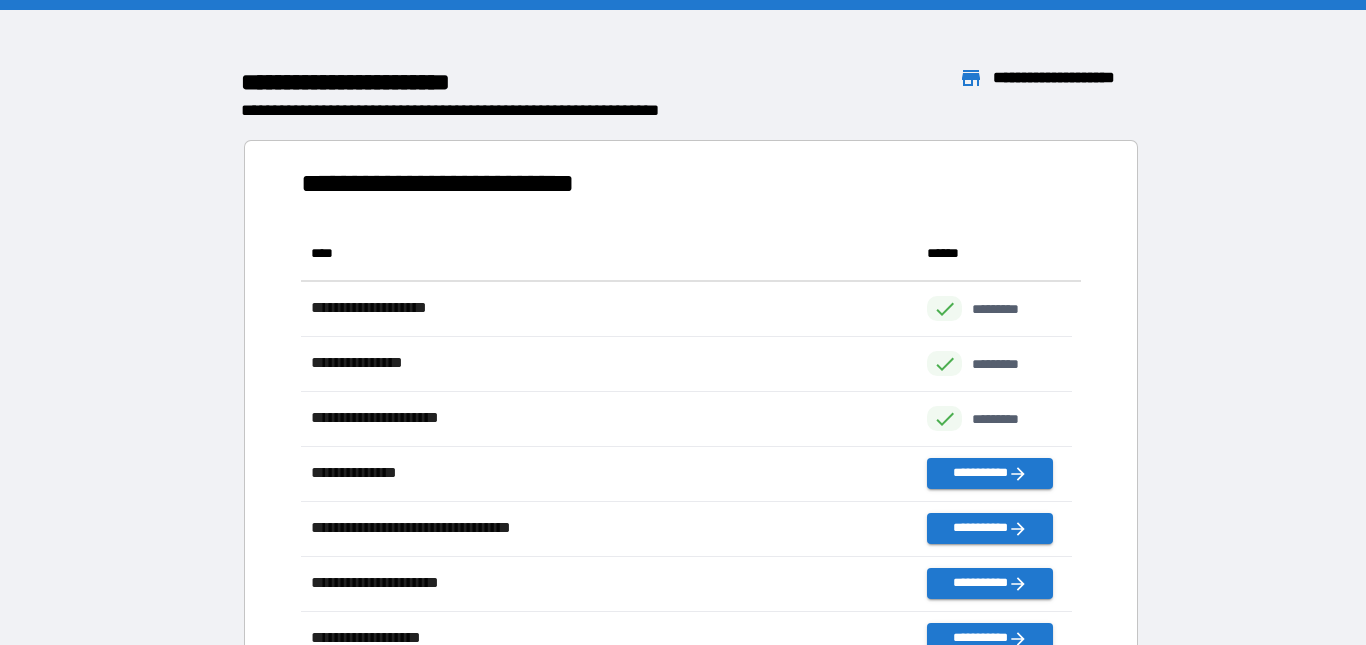 scroll, scrollTop: 16, scrollLeft: 16, axis: both 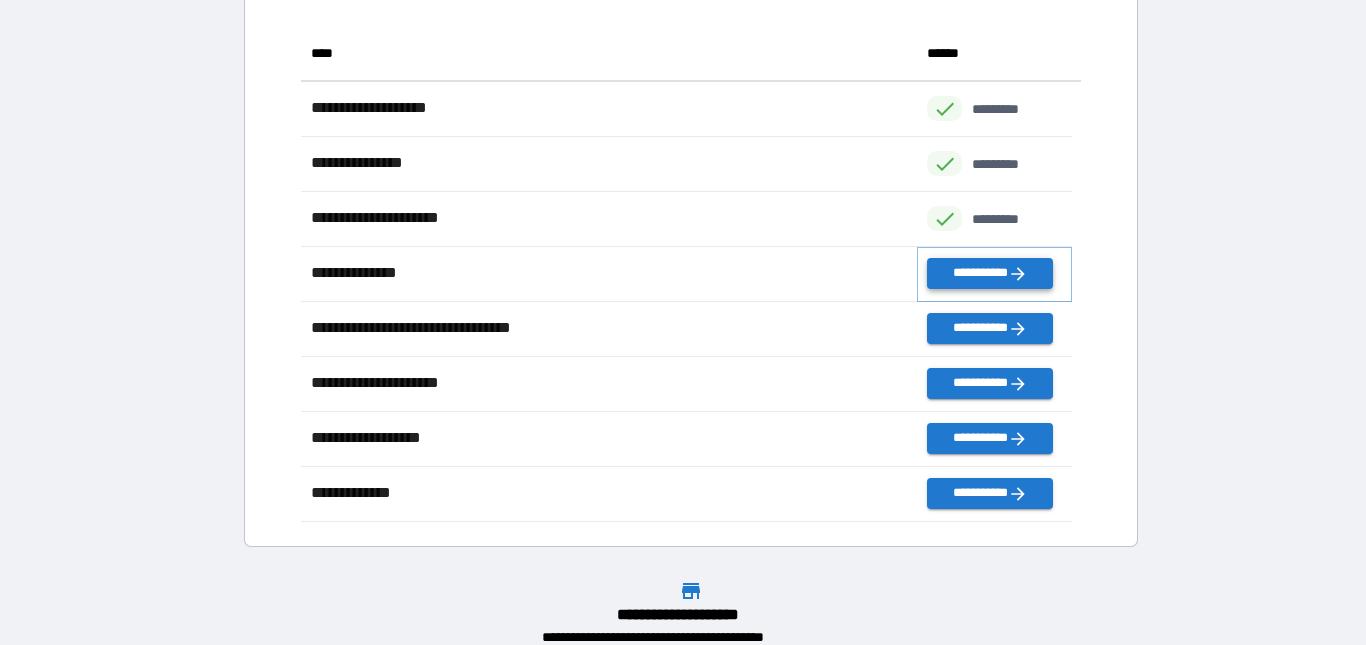 click on "**********" at bounding box center [989, 273] 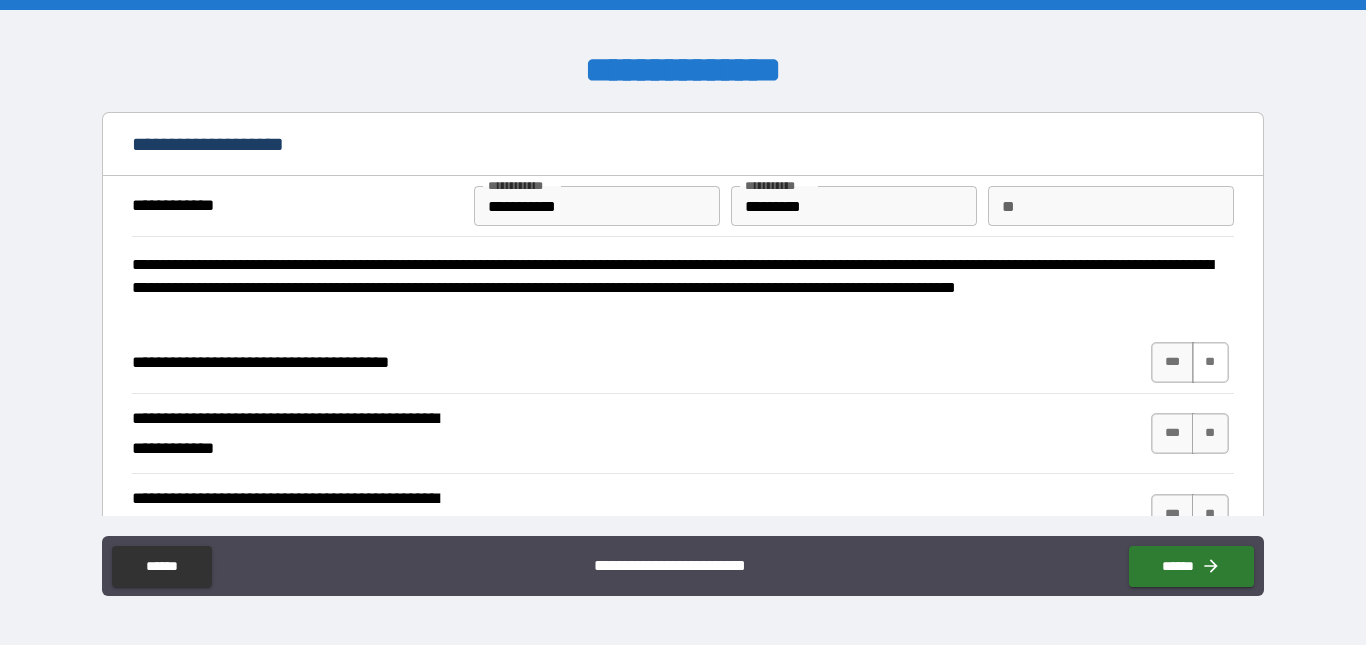 click on "**" at bounding box center [1210, 362] 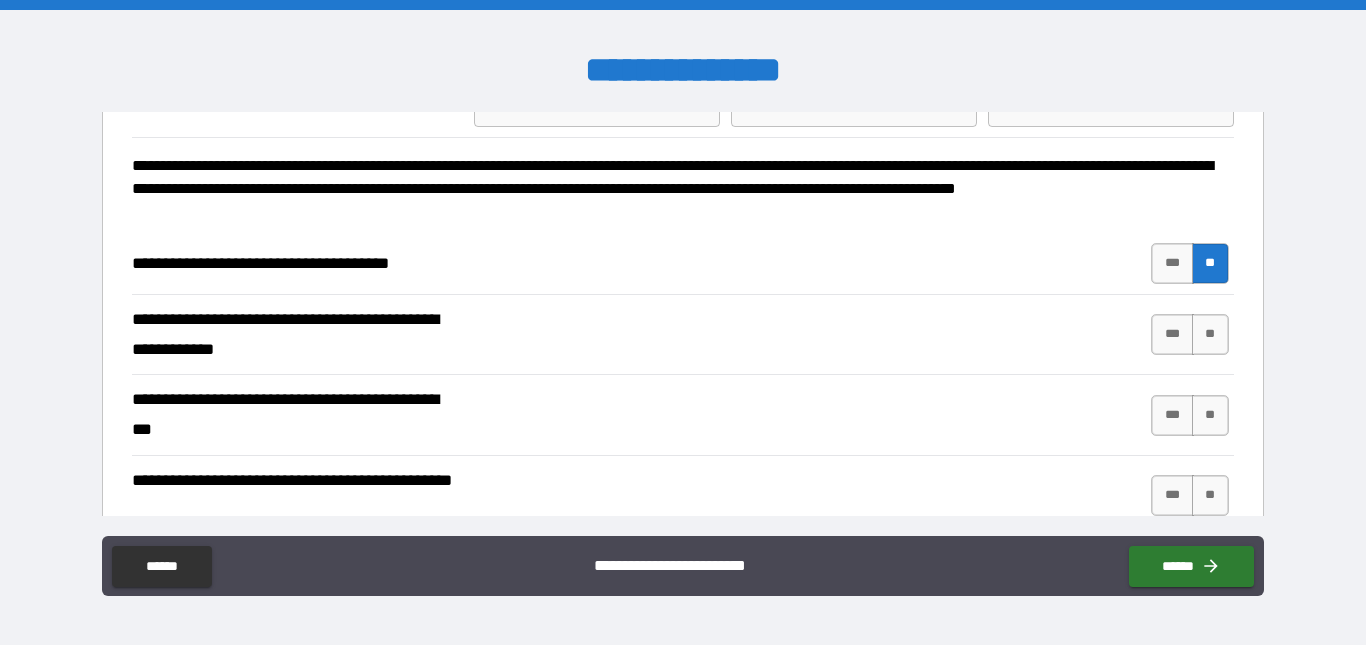 scroll, scrollTop: 100, scrollLeft: 0, axis: vertical 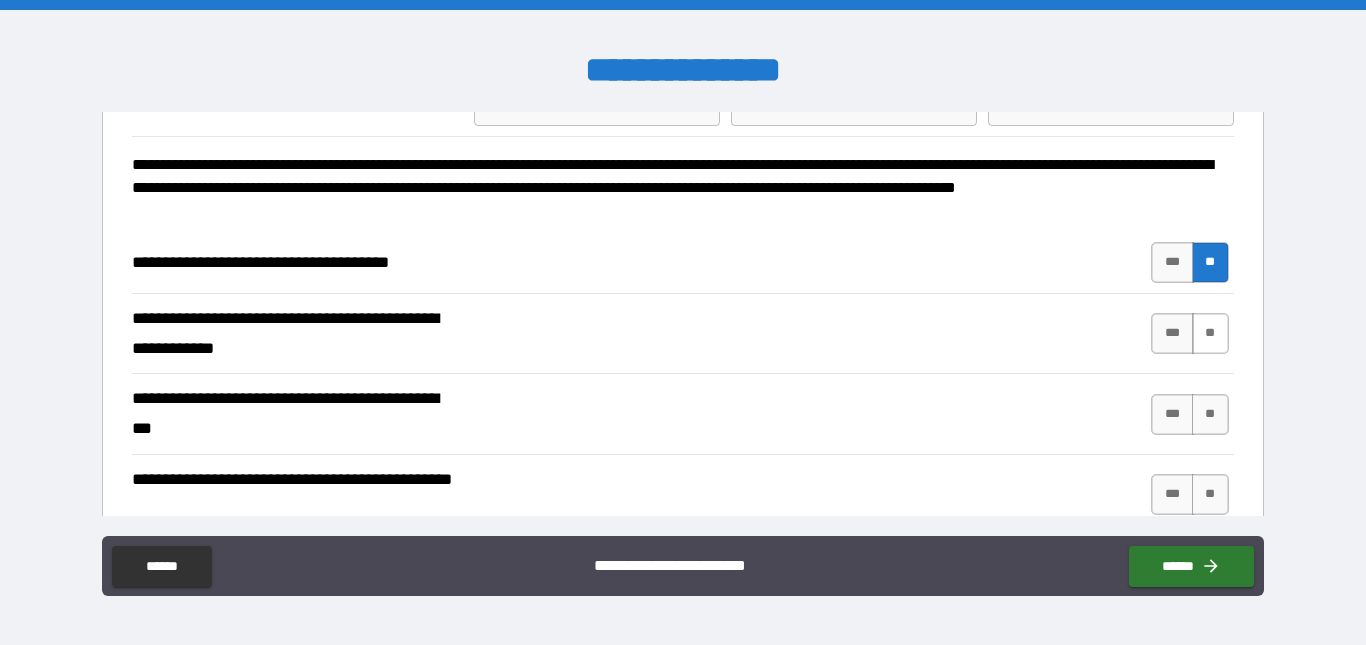 click on "**" at bounding box center [1210, 333] 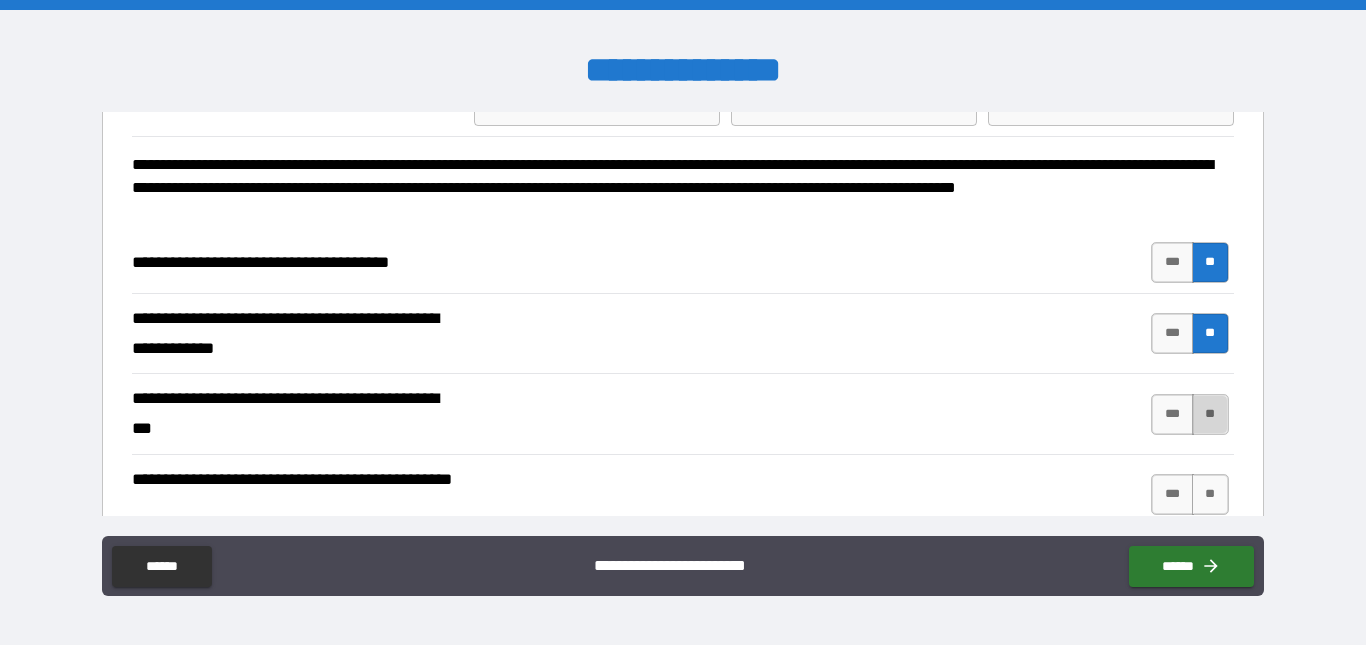 click on "**" at bounding box center [1210, 414] 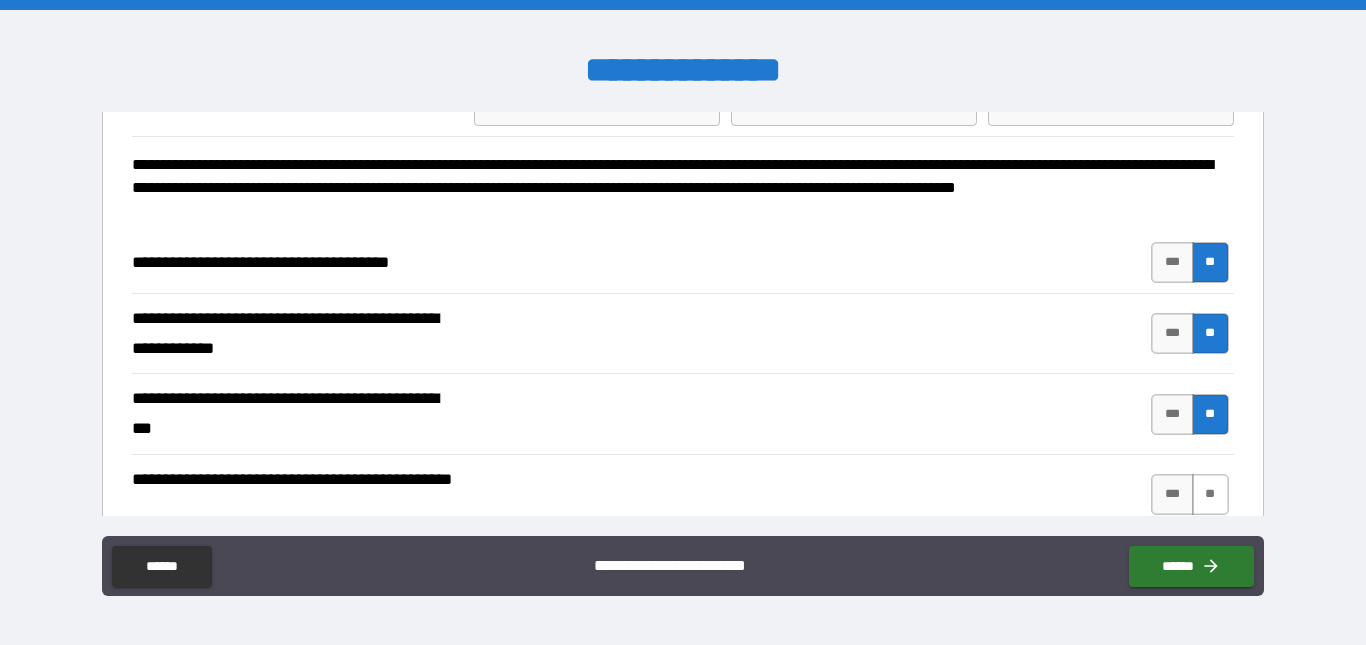 click on "**" at bounding box center [1210, 494] 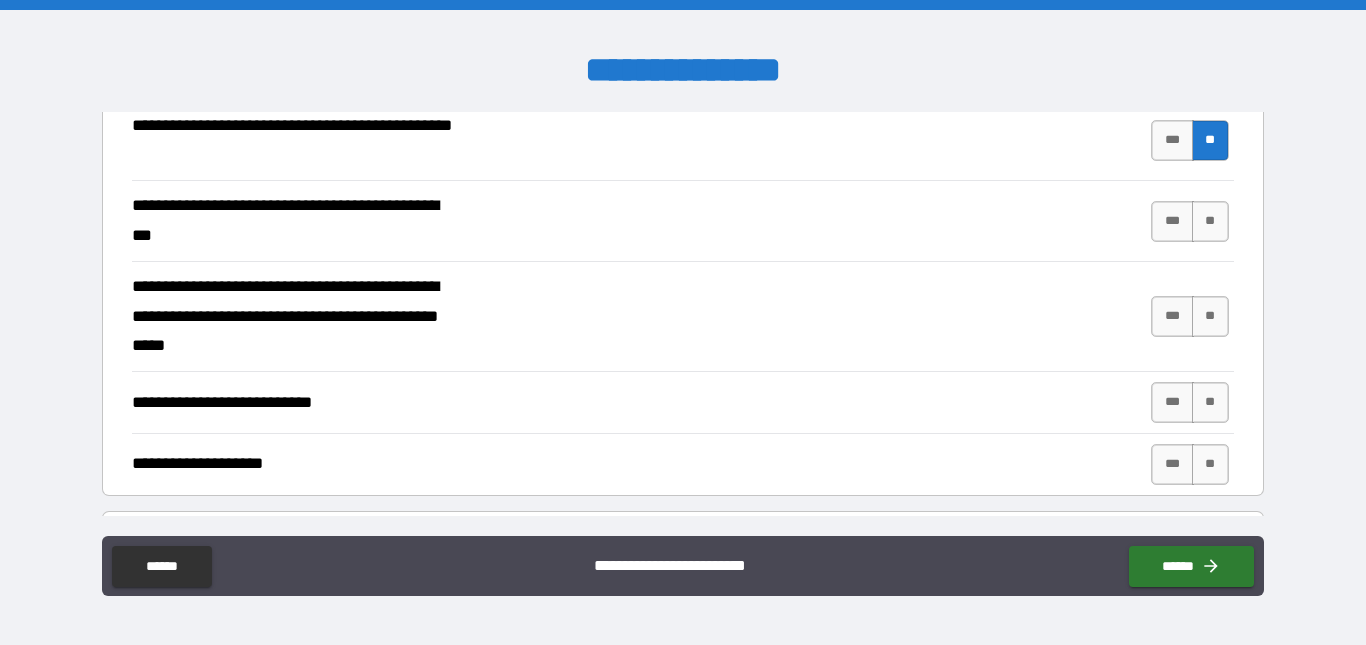 scroll, scrollTop: 500, scrollLeft: 0, axis: vertical 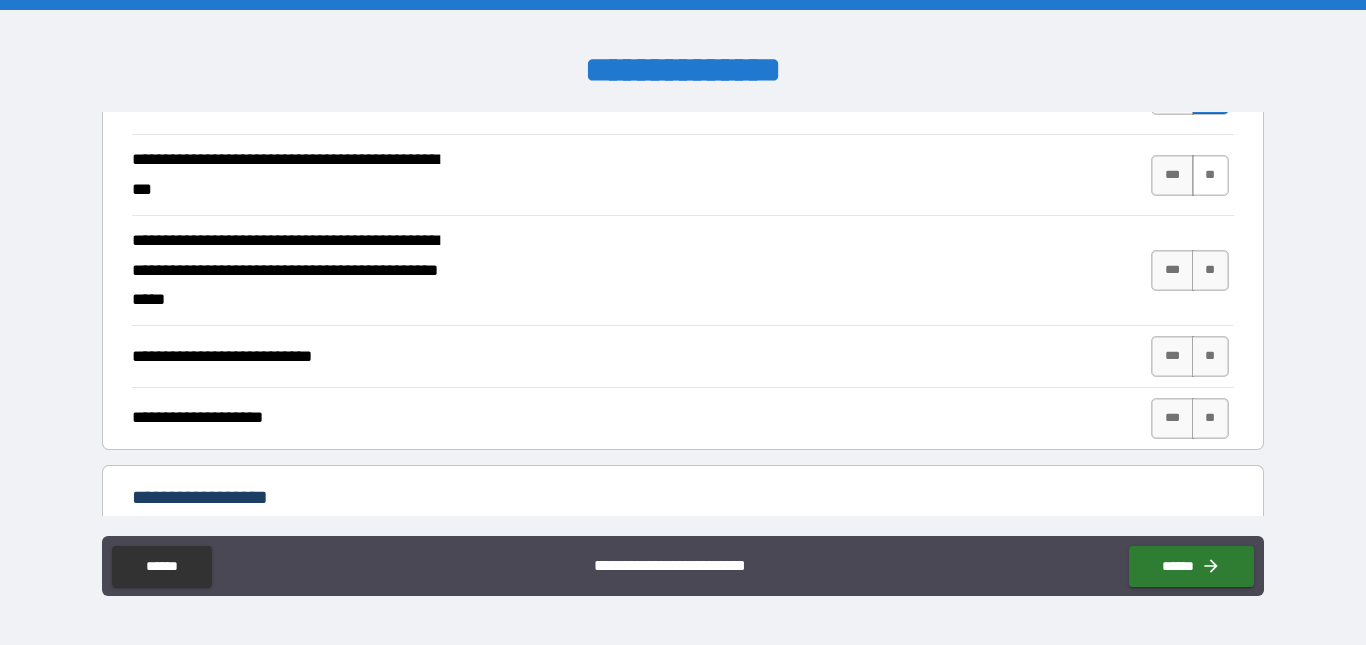 click on "**" at bounding box center [1210, 175] 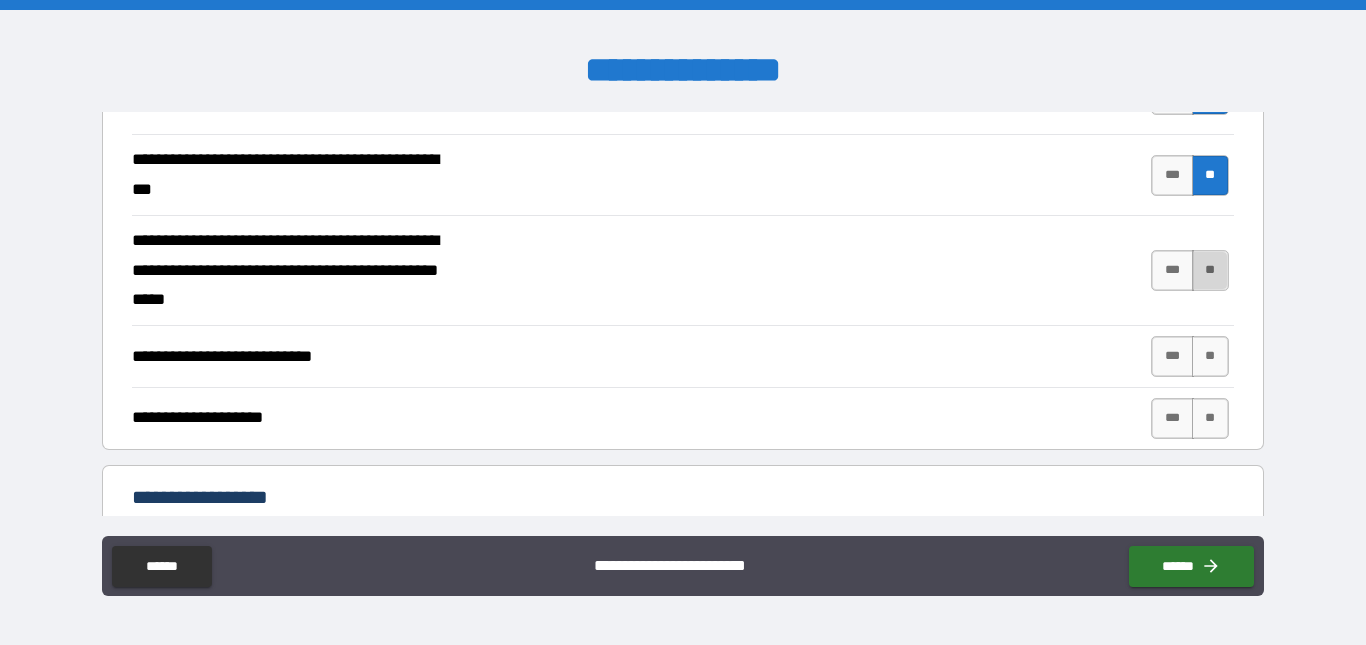click on "**" at bounding box center [1210, 270] 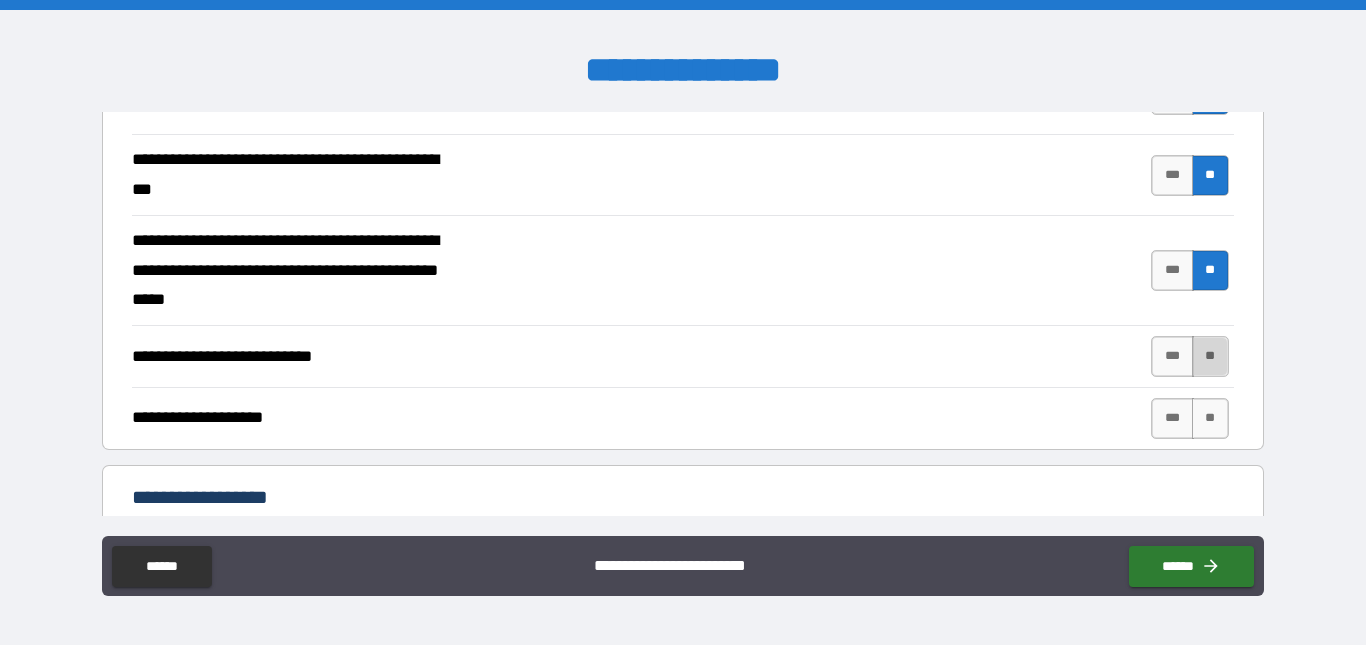 click on "**" at bounding box center (1210, 356) 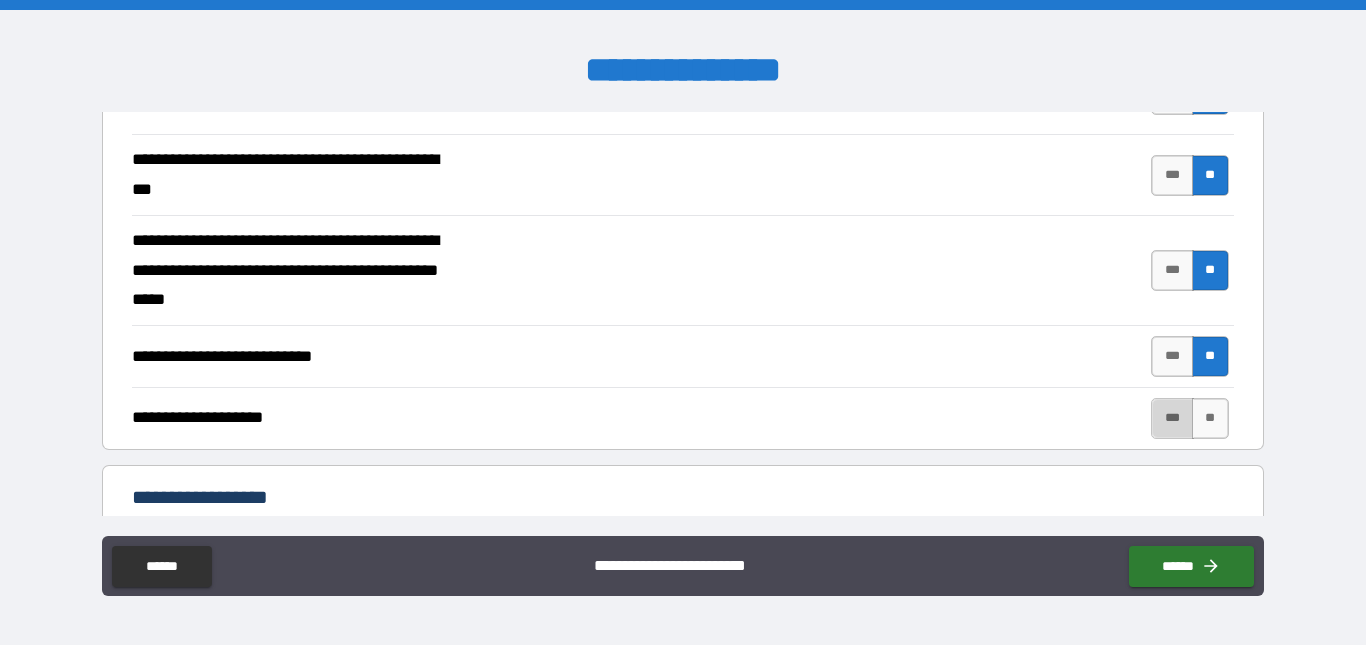 click on "***" at bounding box center [1172, 418] 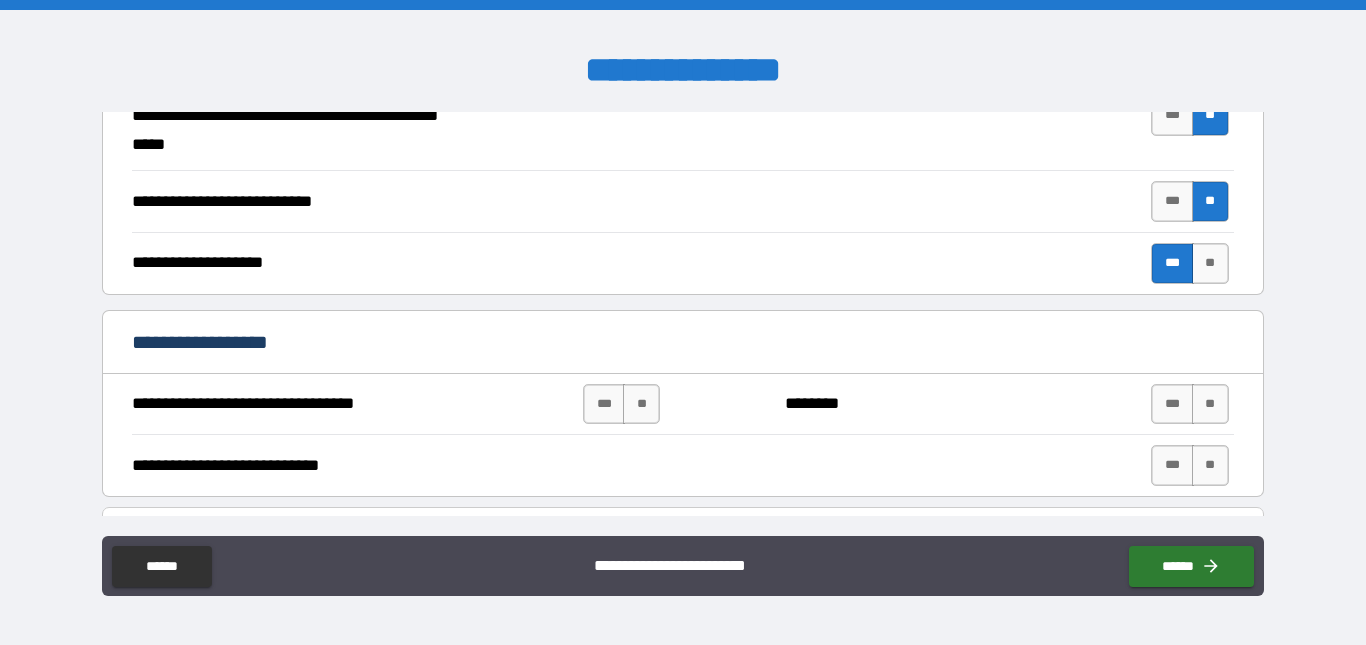 scroll, scrollTop: 700, scrollLeft: 0, axis: vertical 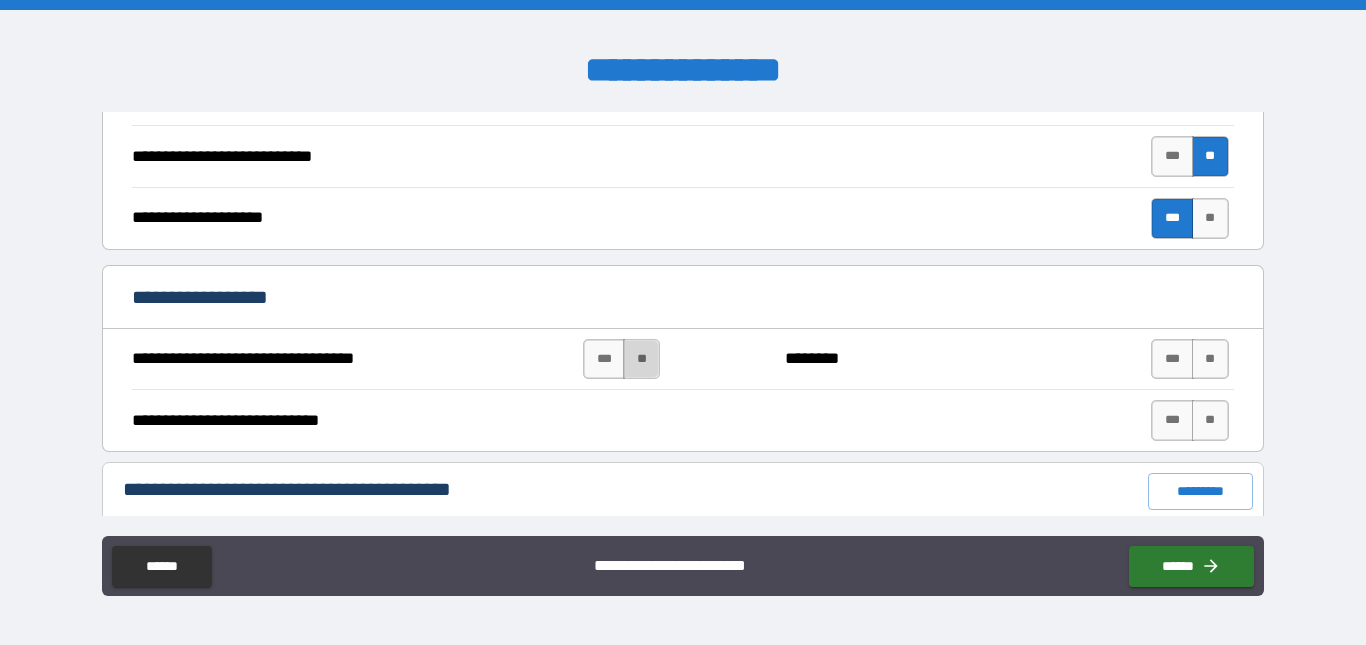 click on "**" at bounding box center [641, 359] 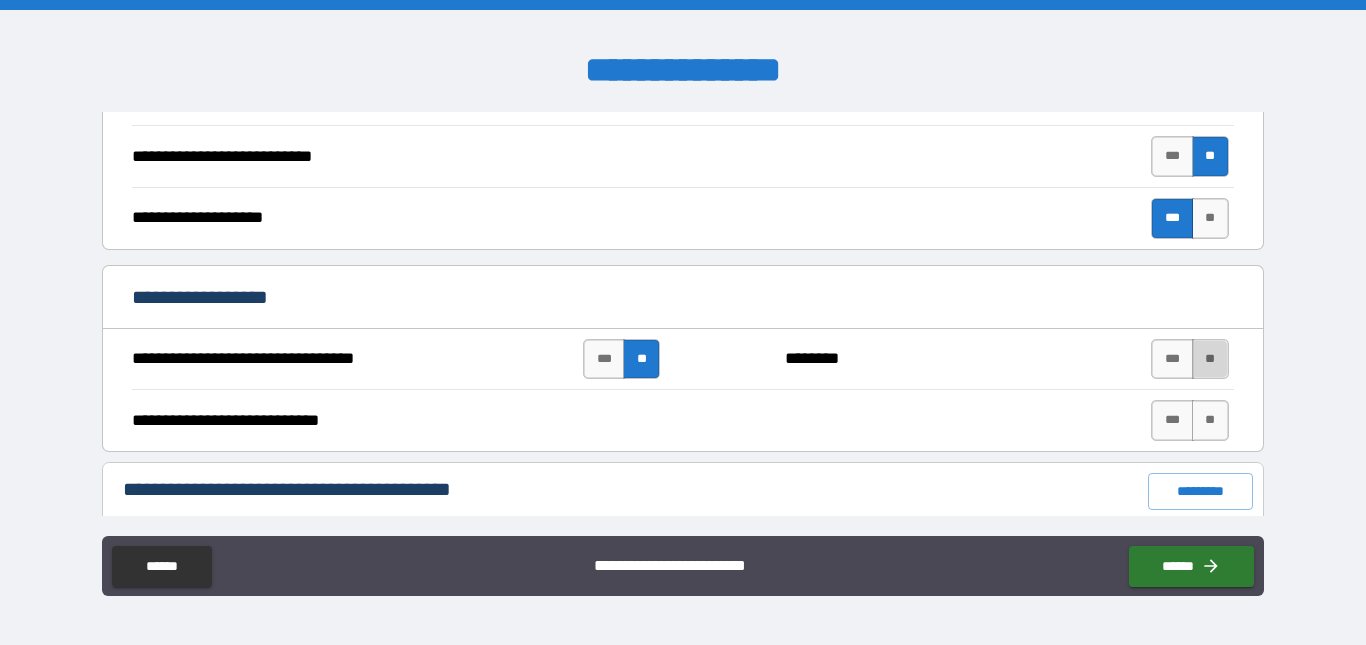 click on "**" at bounding box center (1210, 359) 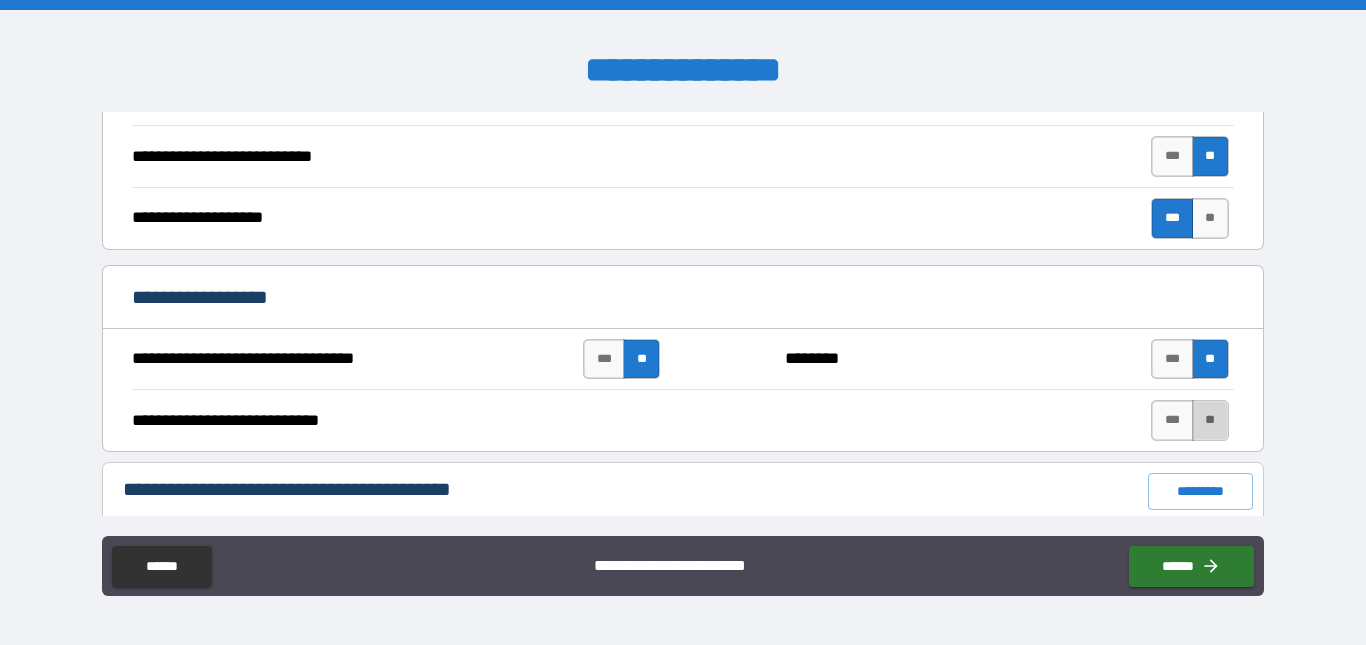 click on "**" at bounding box center (1210, 420) 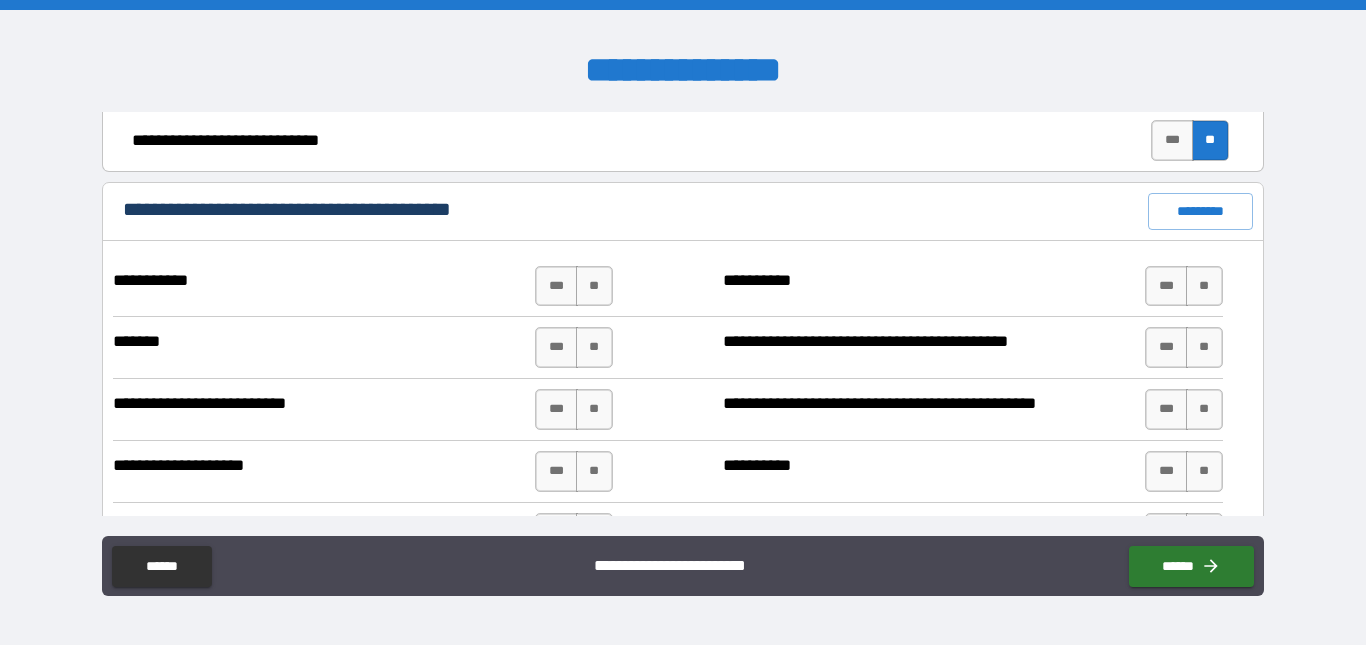 scroll, scrollTop: 1000, scrollLeft: 0, axis: vertical 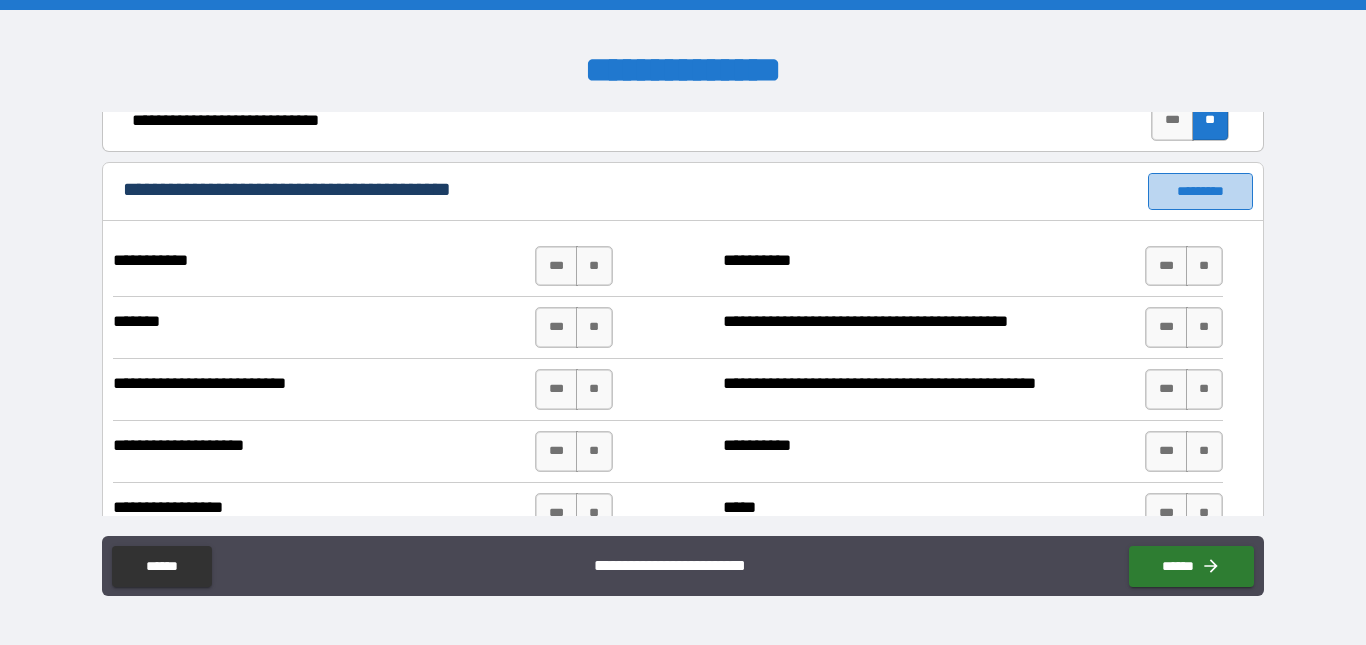 click on "*********" at bounding box center (1200, 191) 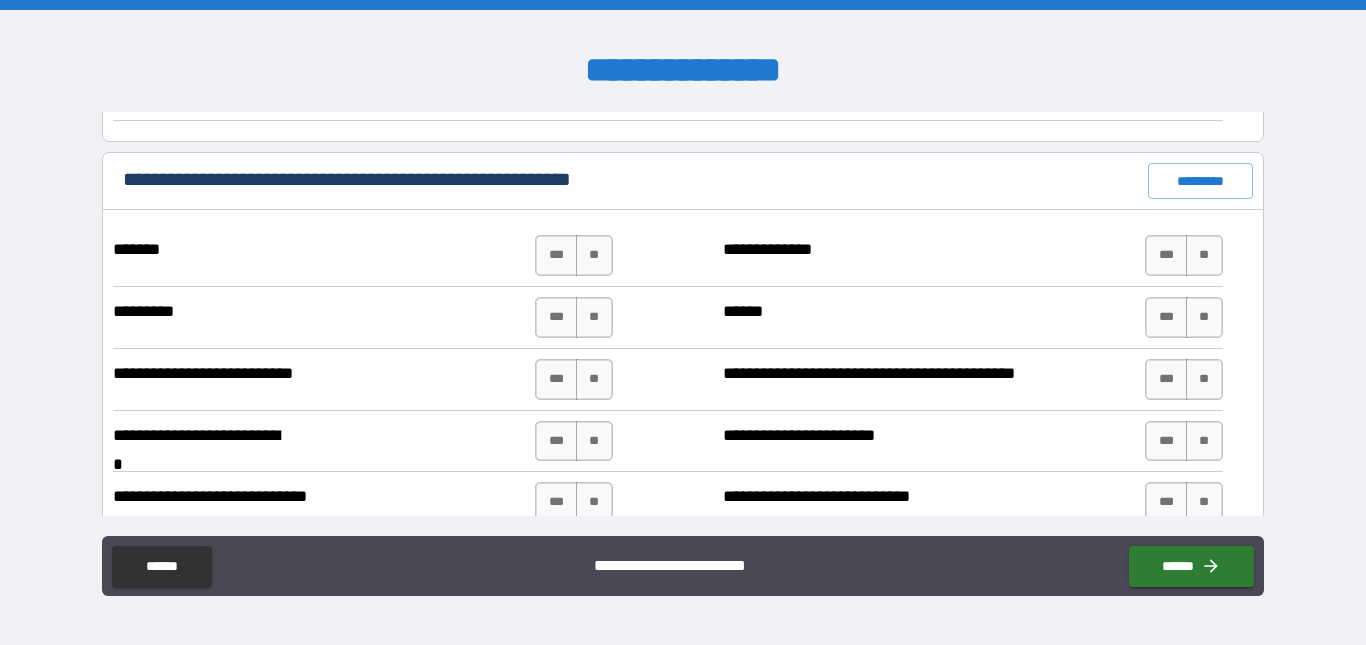 scroll, scrollTop: 1500, scrollLeft: 0, axis: vertical 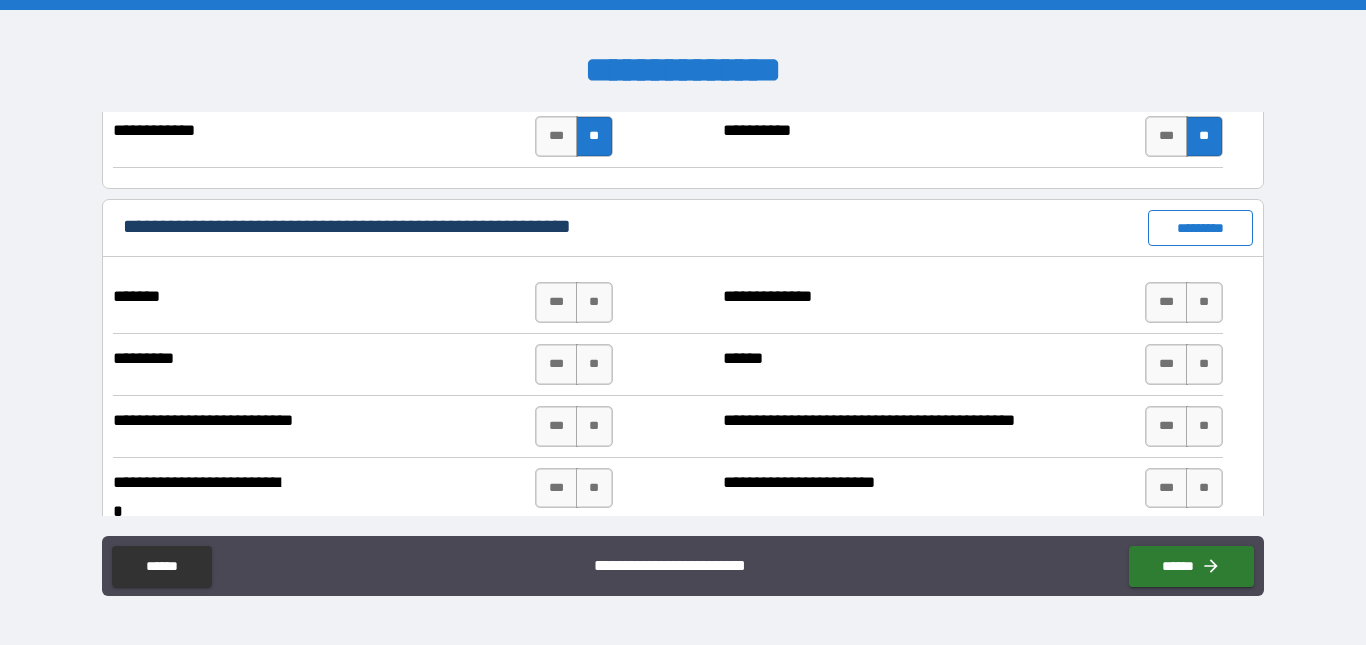 click on "*********" at bounding box center (1200, 228) 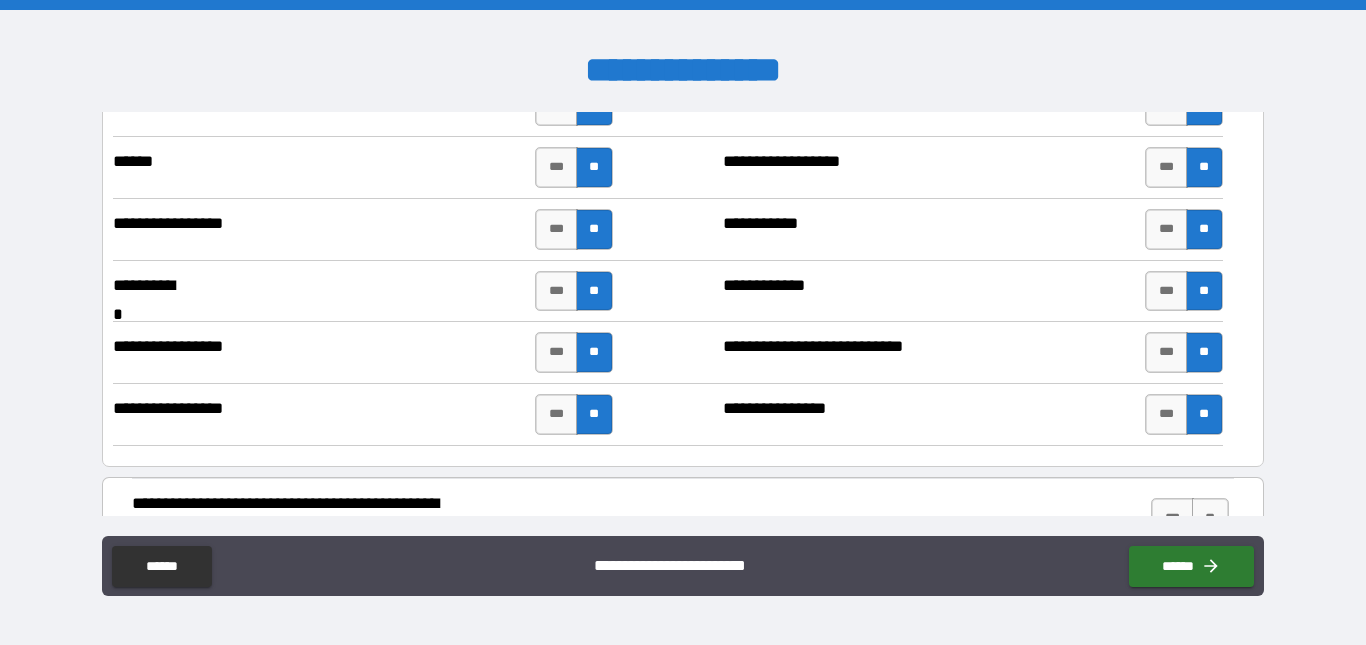 scroll, scrollTop: 4800, scrollLeft: 0, axis: vertical 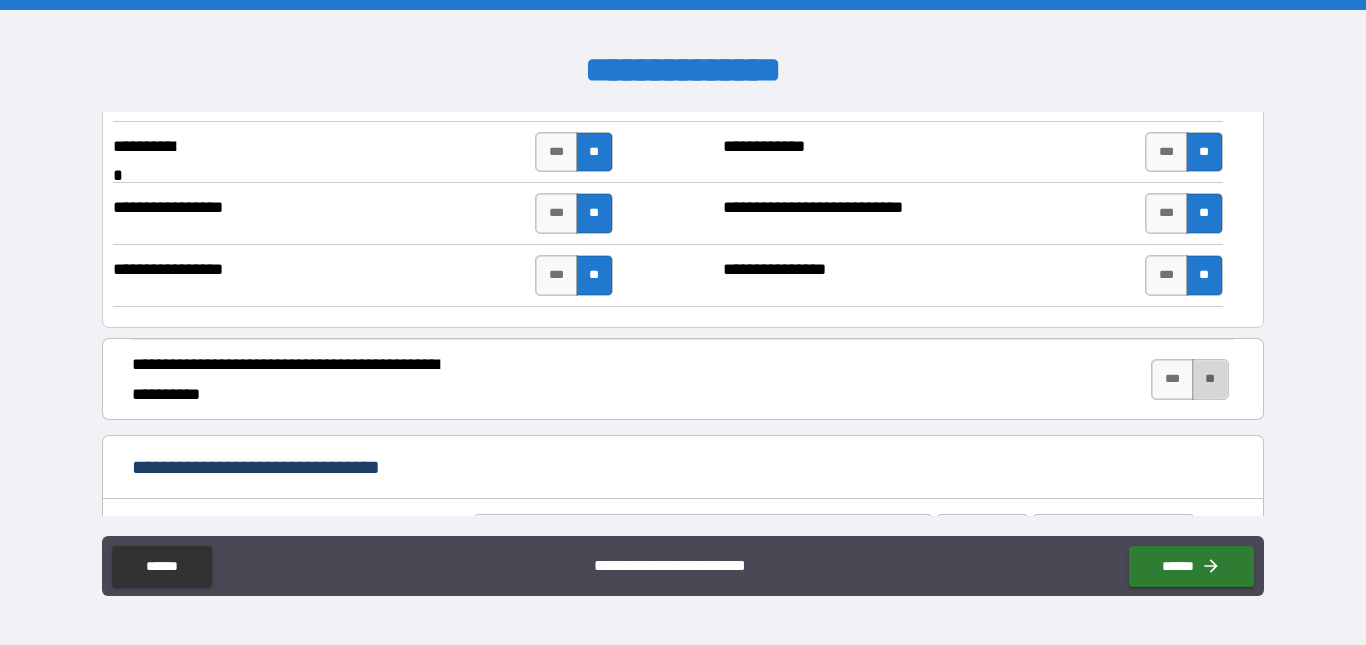 click on "**" at bounding box center (1210, 379) 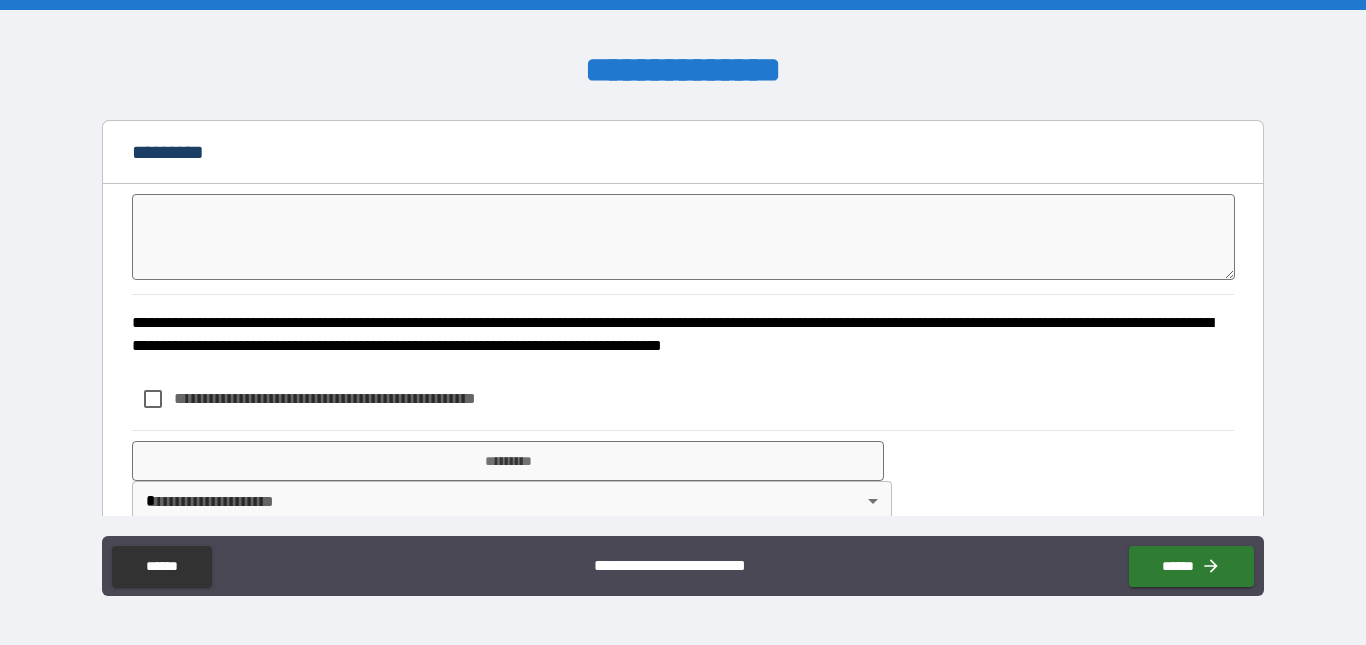 scroll, scrollTop: 5300, scrollLeft: 0, axis: vertical 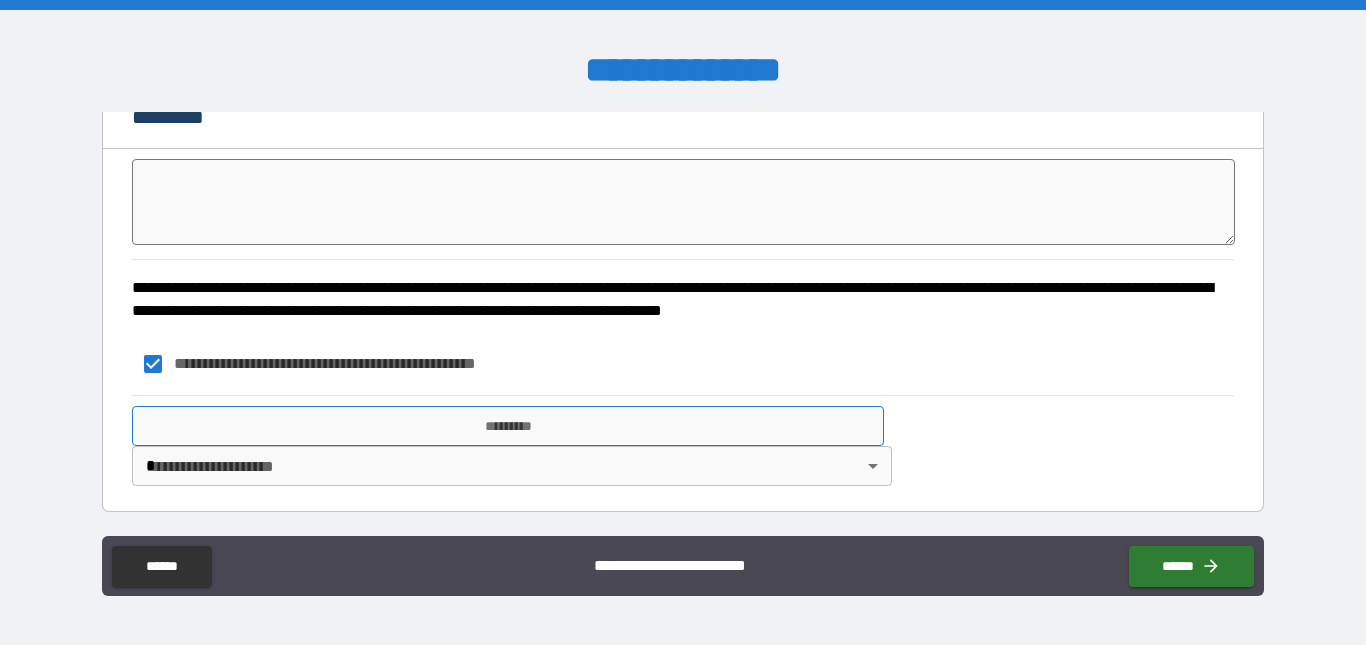 click on "*********" at bounding box center [508, 426] 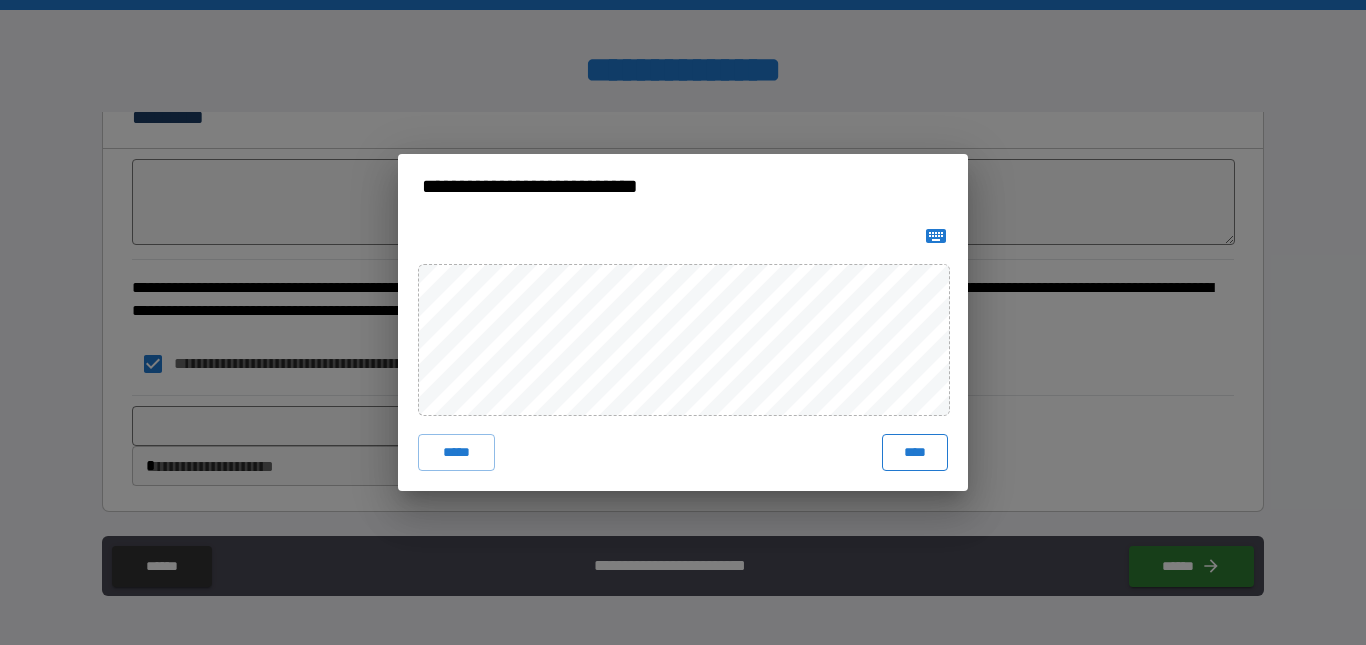 click on "****" at bounding box center [915, 452] 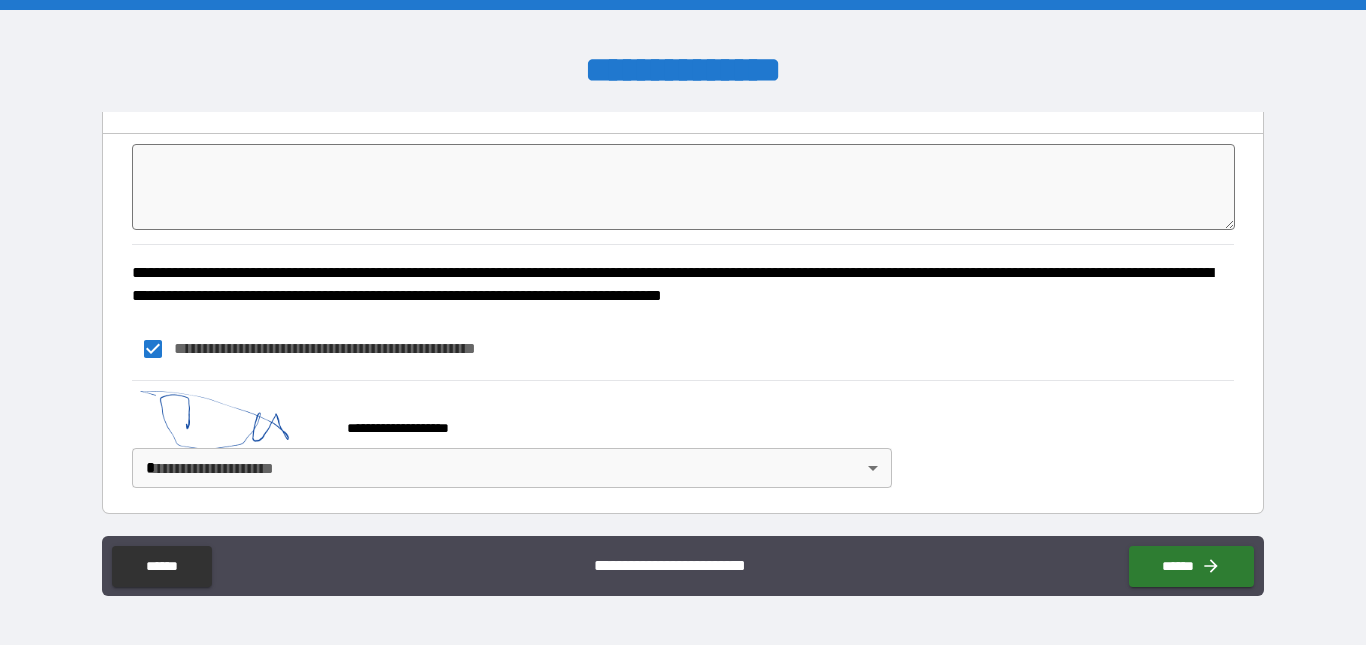scroll, scrollTop: 5318, scrollLeft: 0, axis: vertical 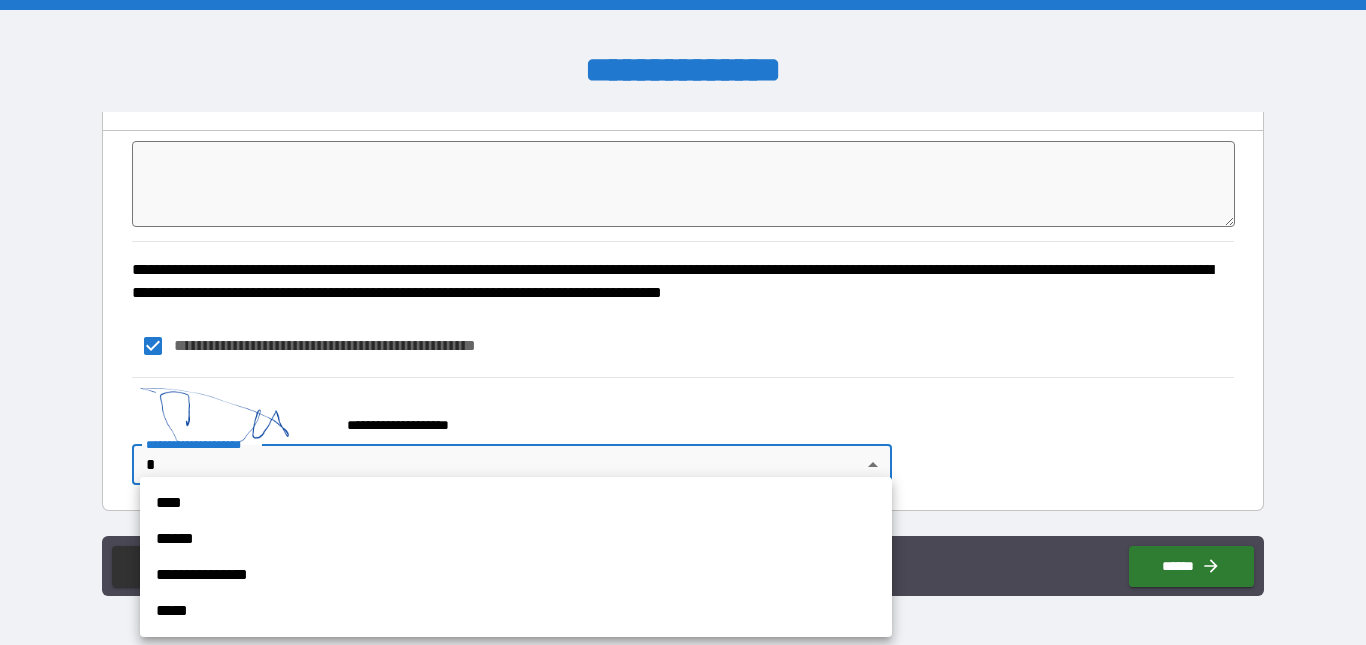 click on "**********" at bounding box center (683, 322) 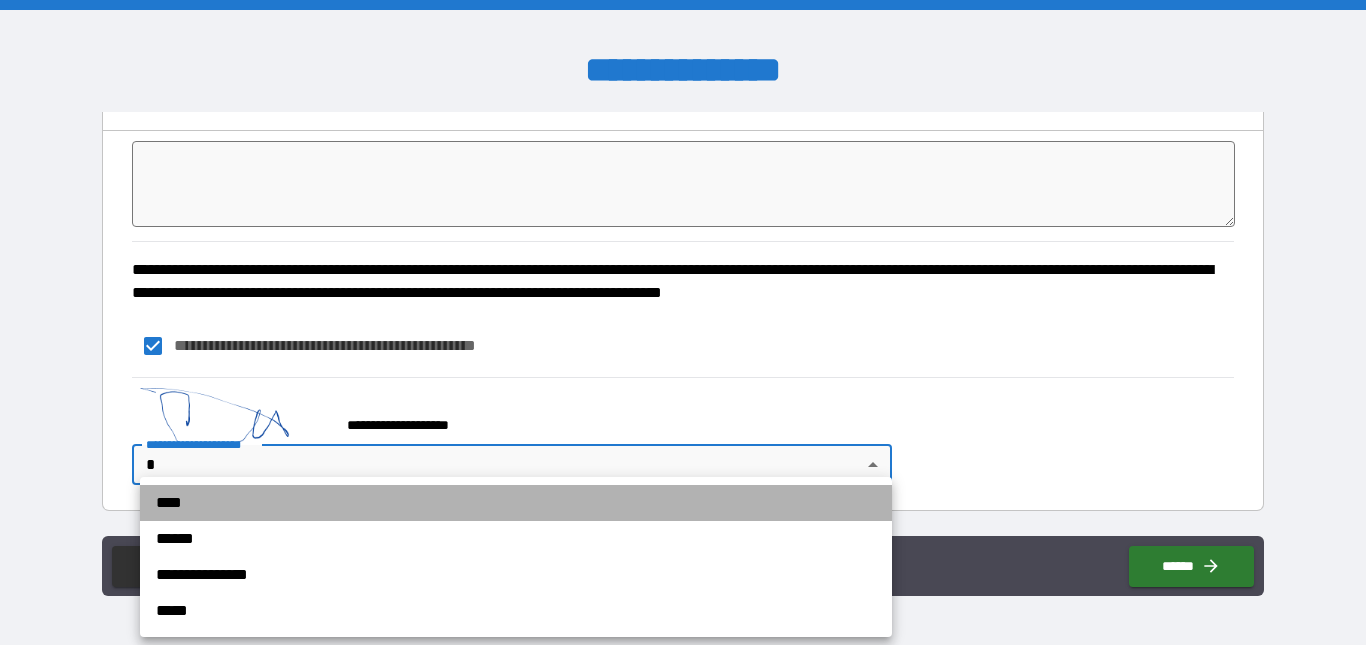 click on "****" at bounding box center (516, 503) 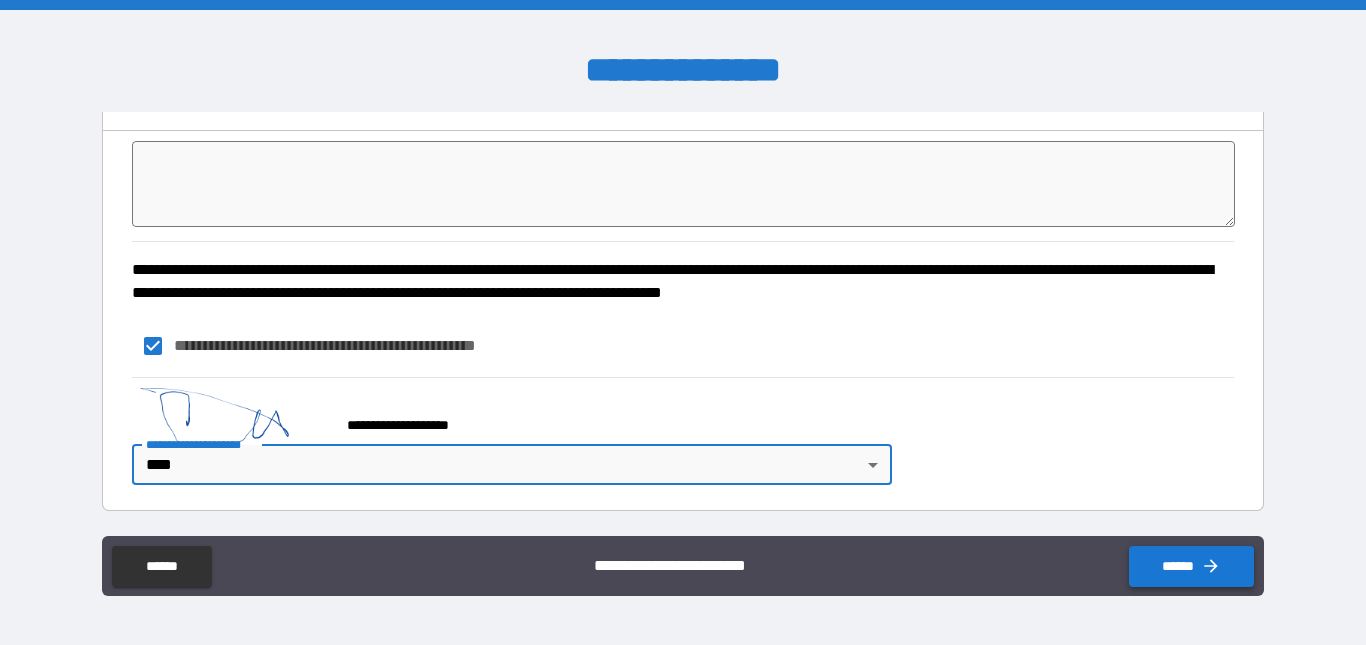 click on "******" at bounding box center [1191, 566] 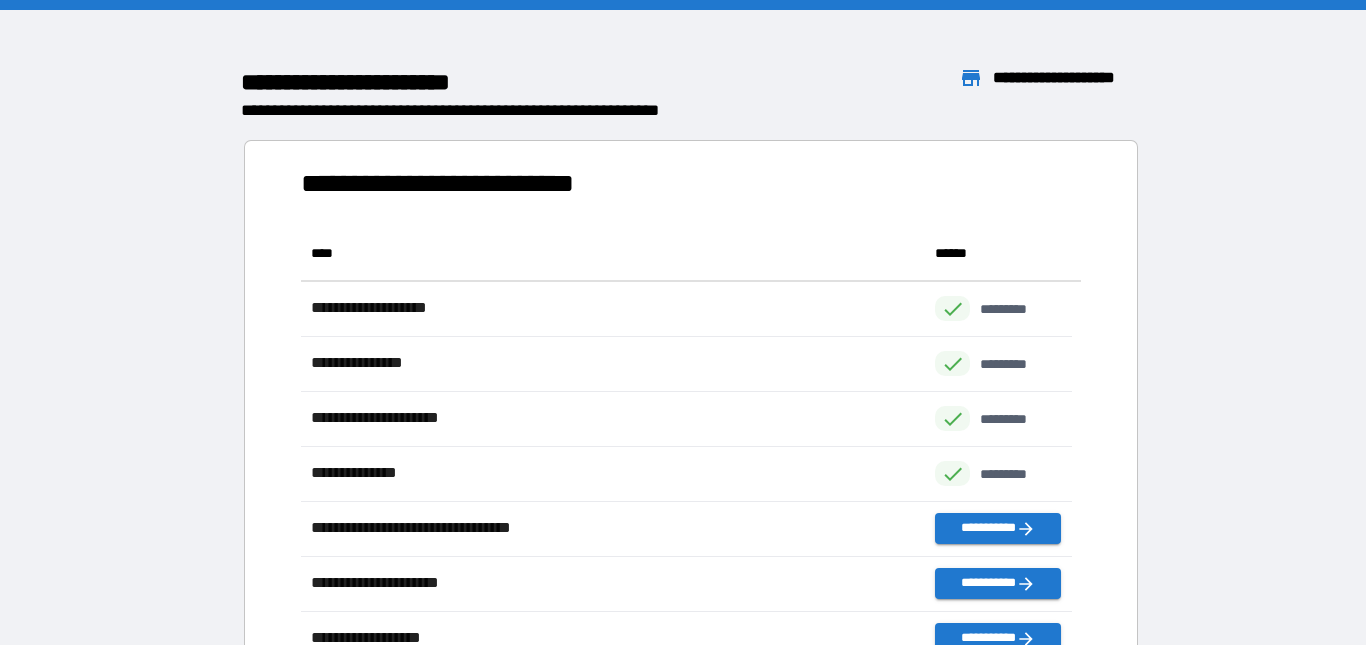 scroll, scrollTop: 481, scrollLeft: 755, axis: both 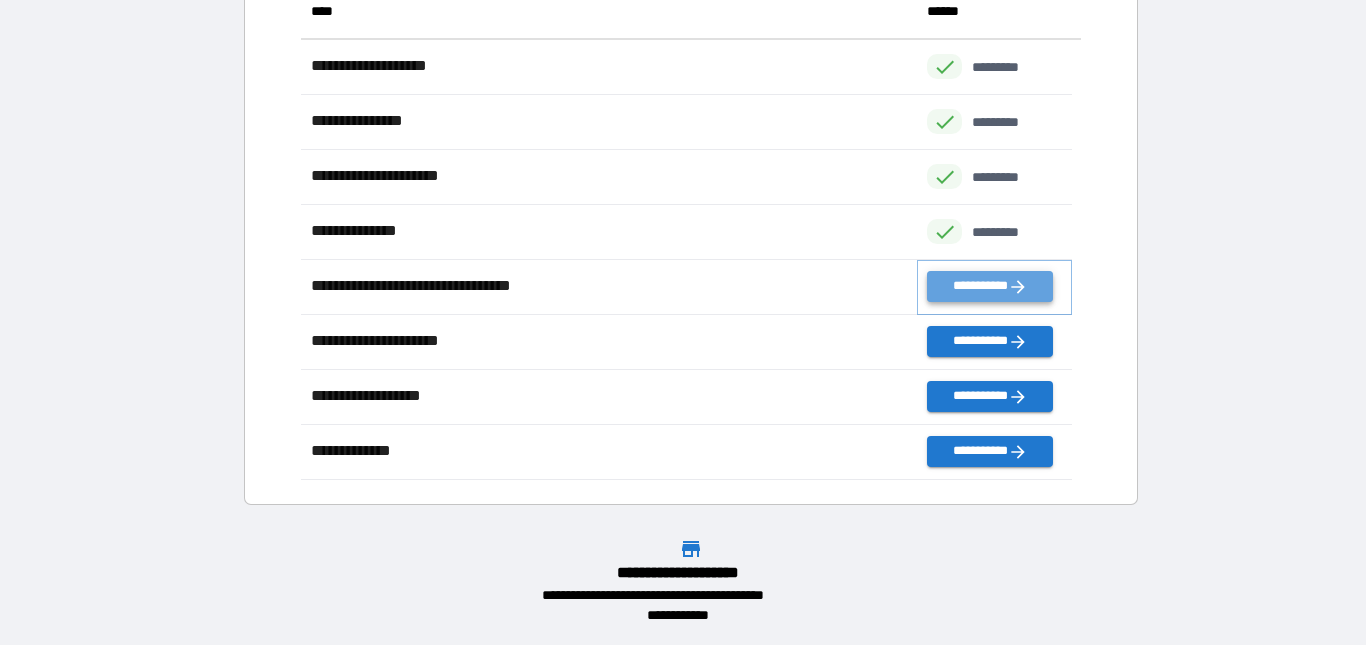 click on "**********" at bounding box center [989, 286] 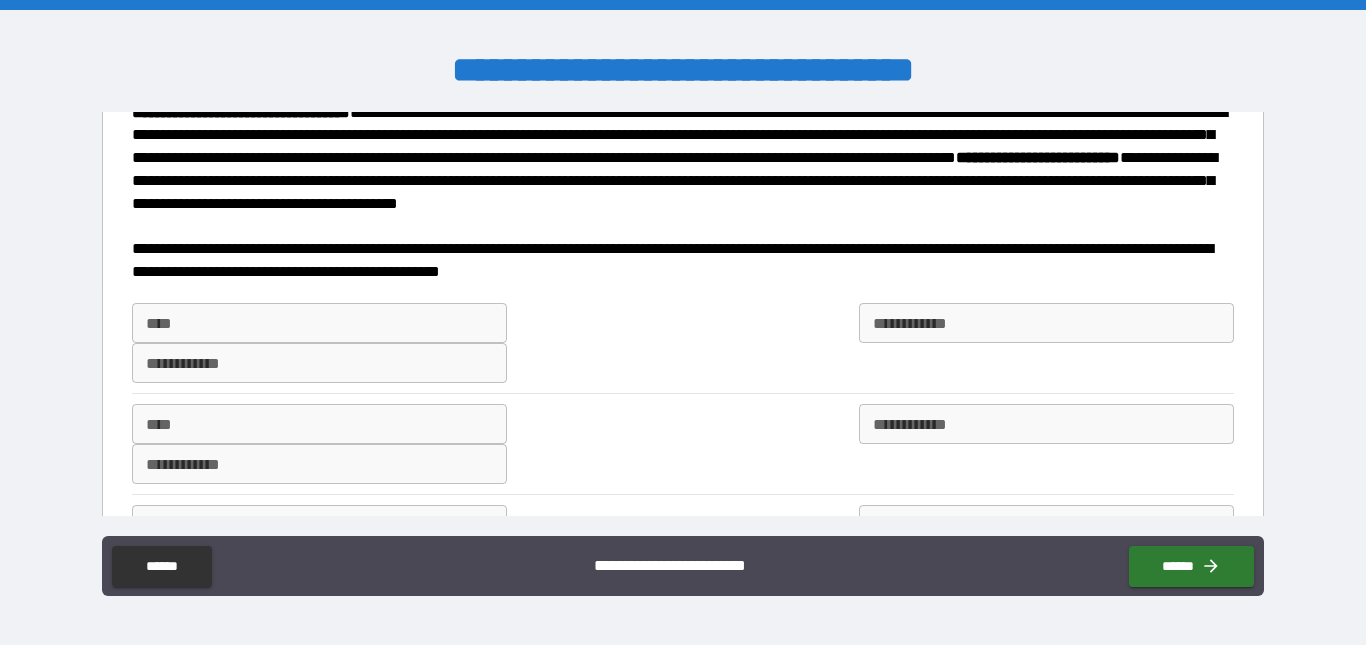 scroll, scrollTop: 300, scrollLeft: 0, axis: vertical 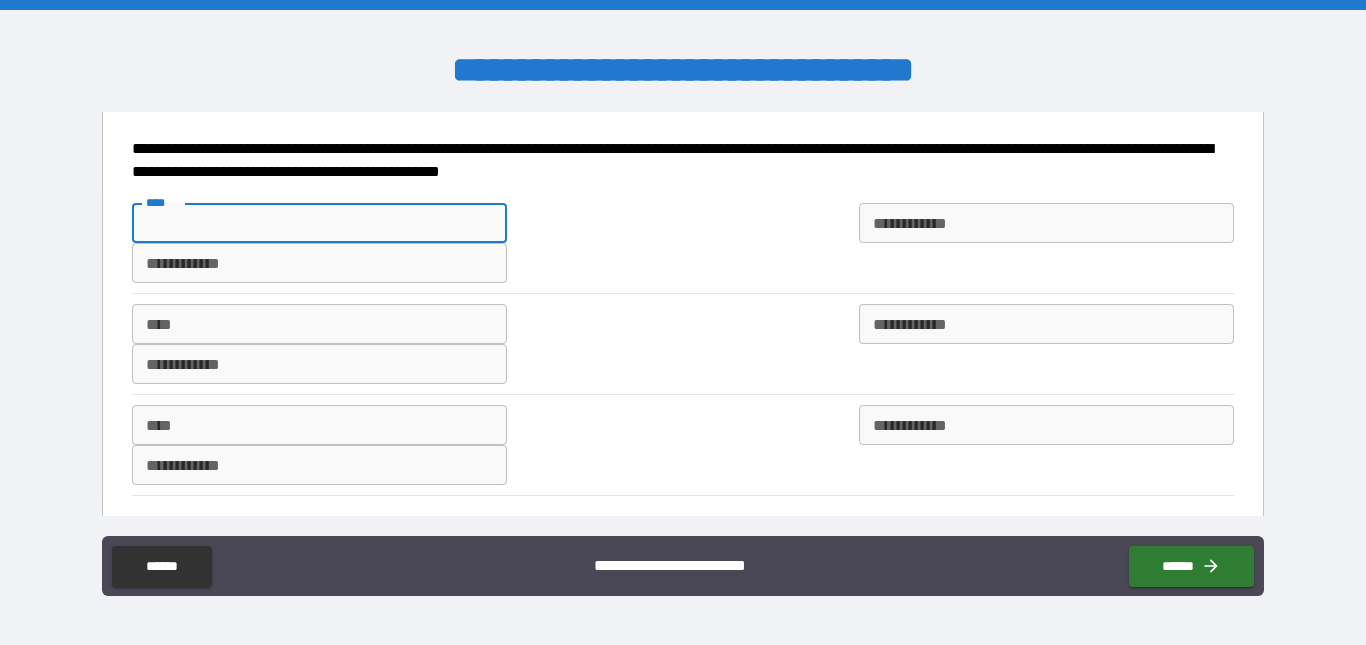 click on "****" at bounding box center (319, 223) 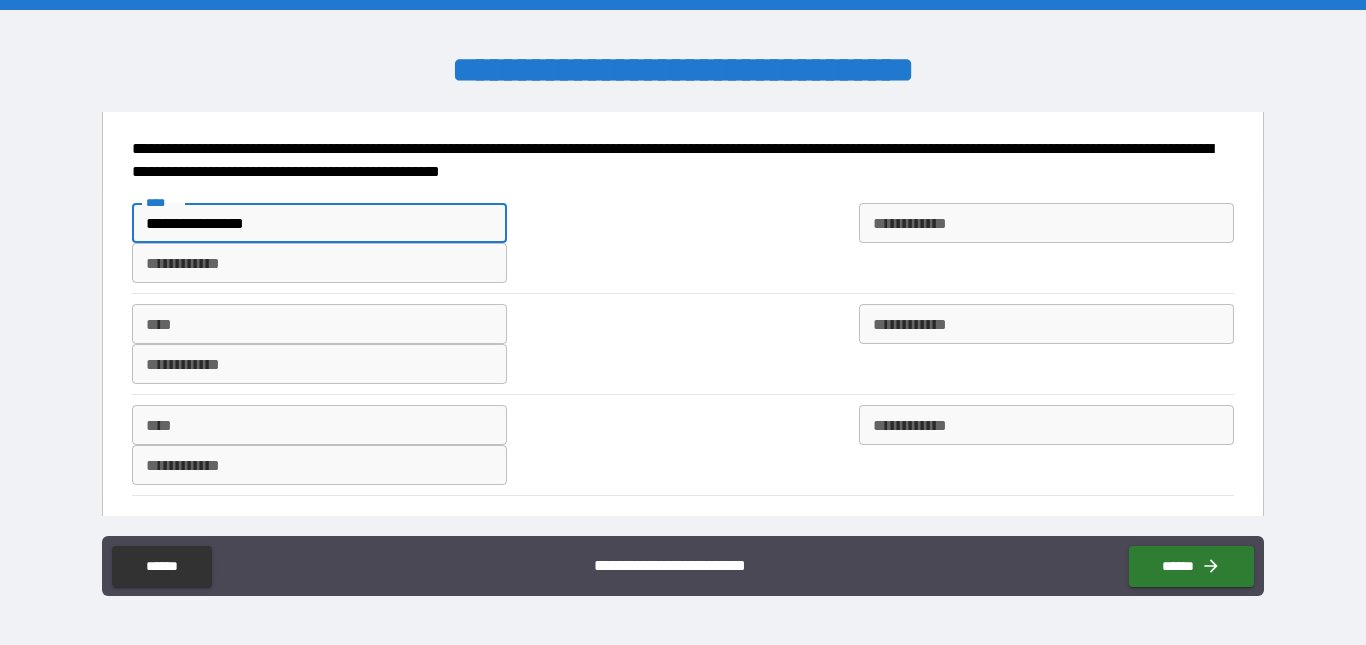 type on "**********" 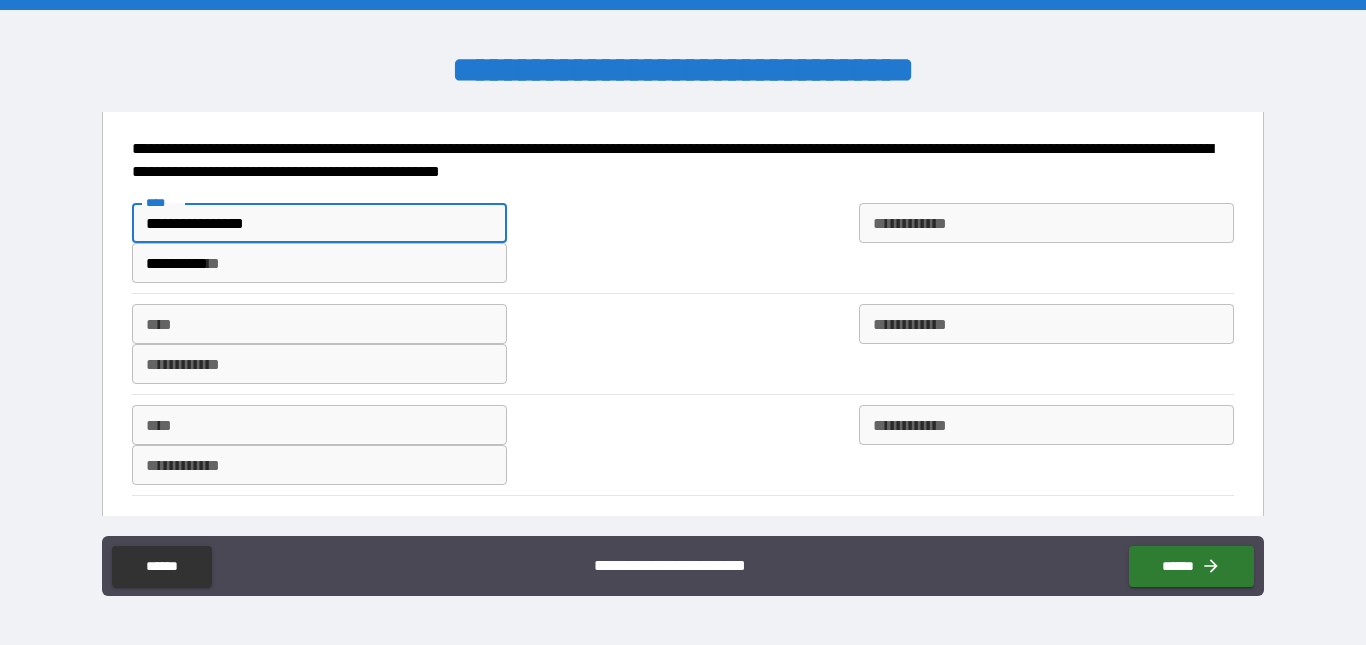 type on "**********" 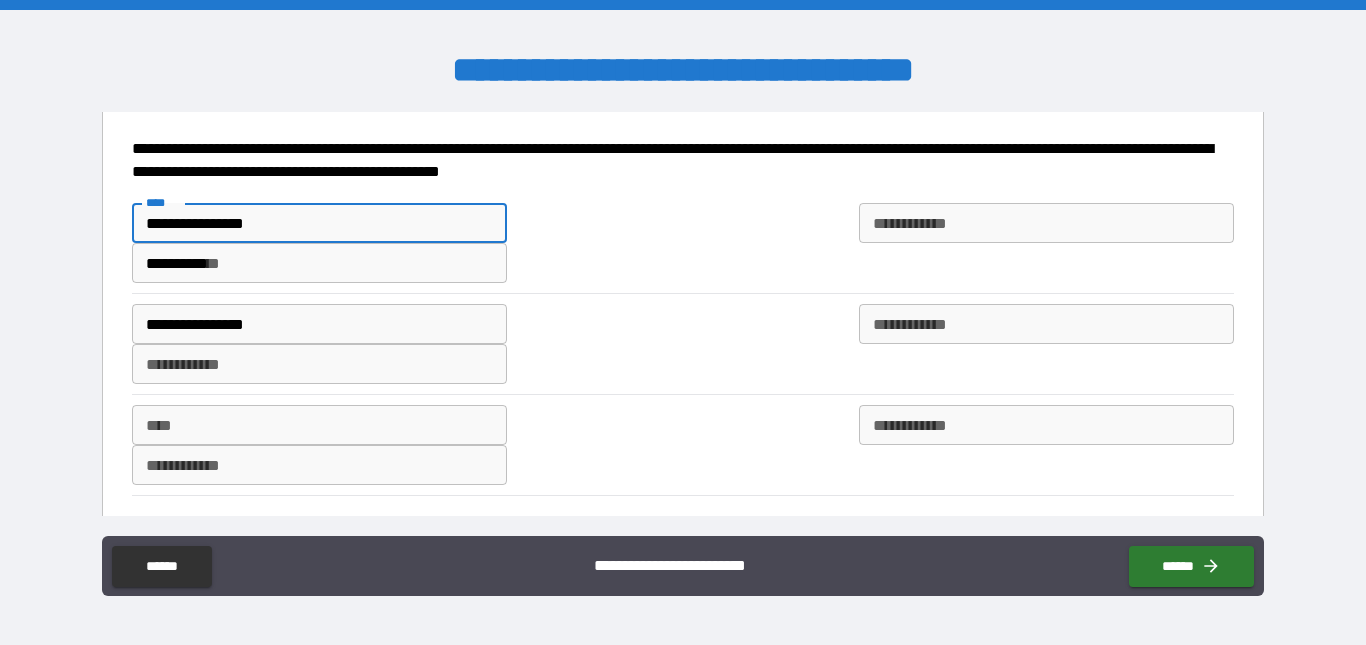 type on "**********" 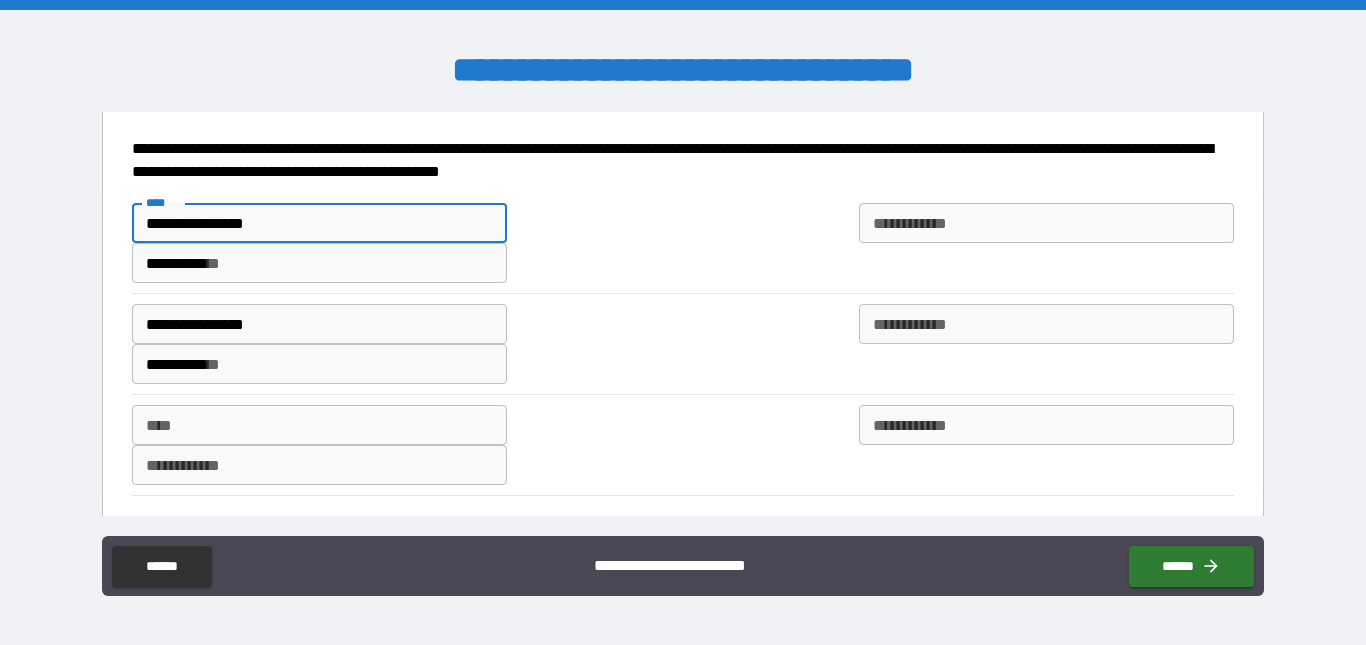 type on "**********" 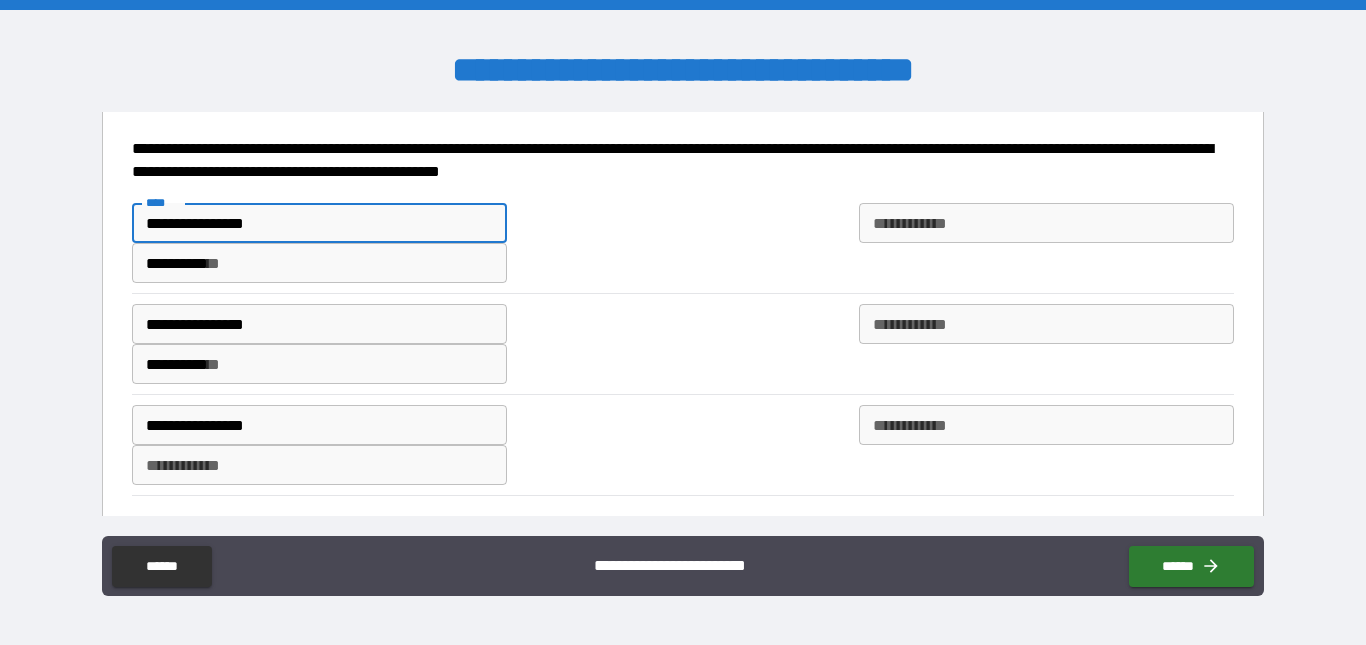 type on "**********" 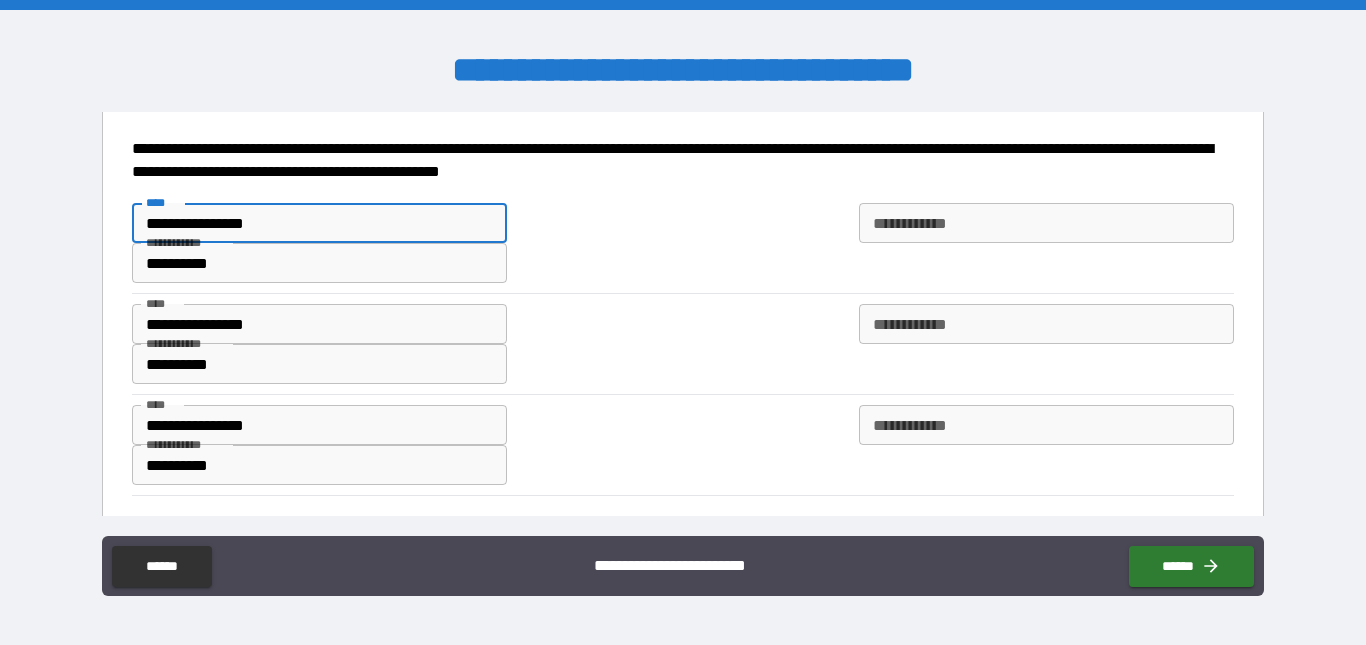 click on "**********" at bounding box center (319, 223) 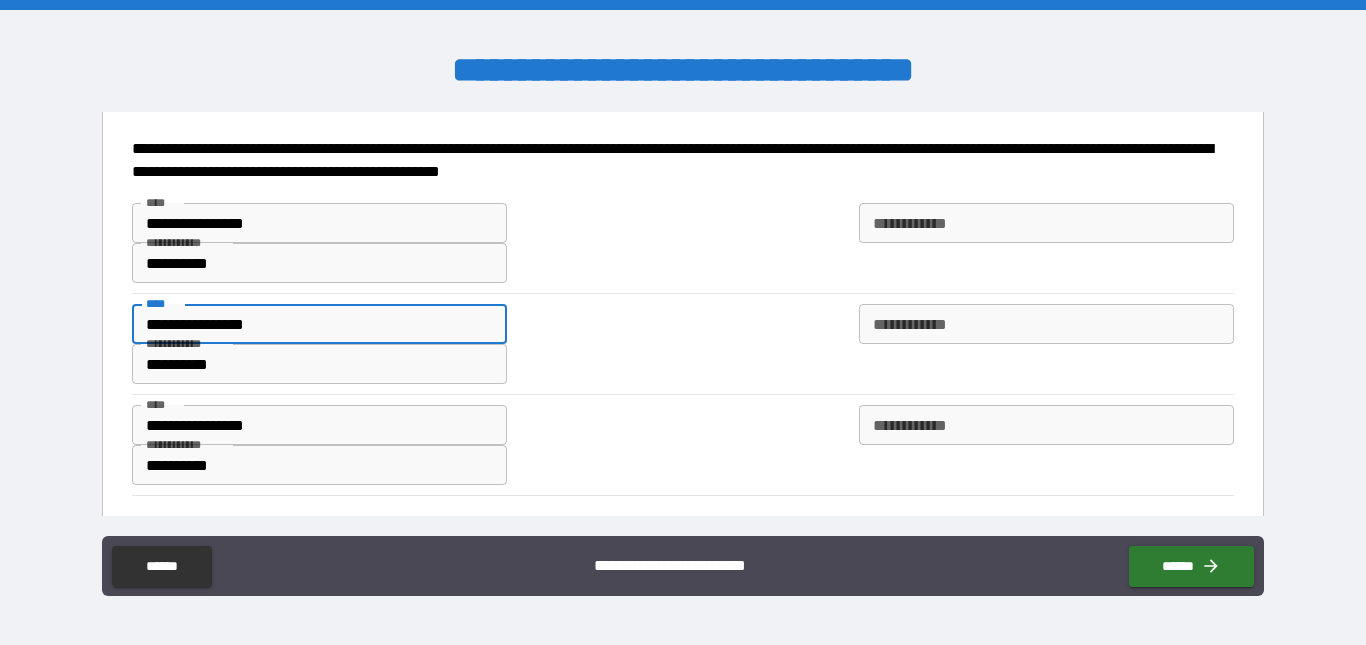 click on "**********" at bounding box center (319, 324) 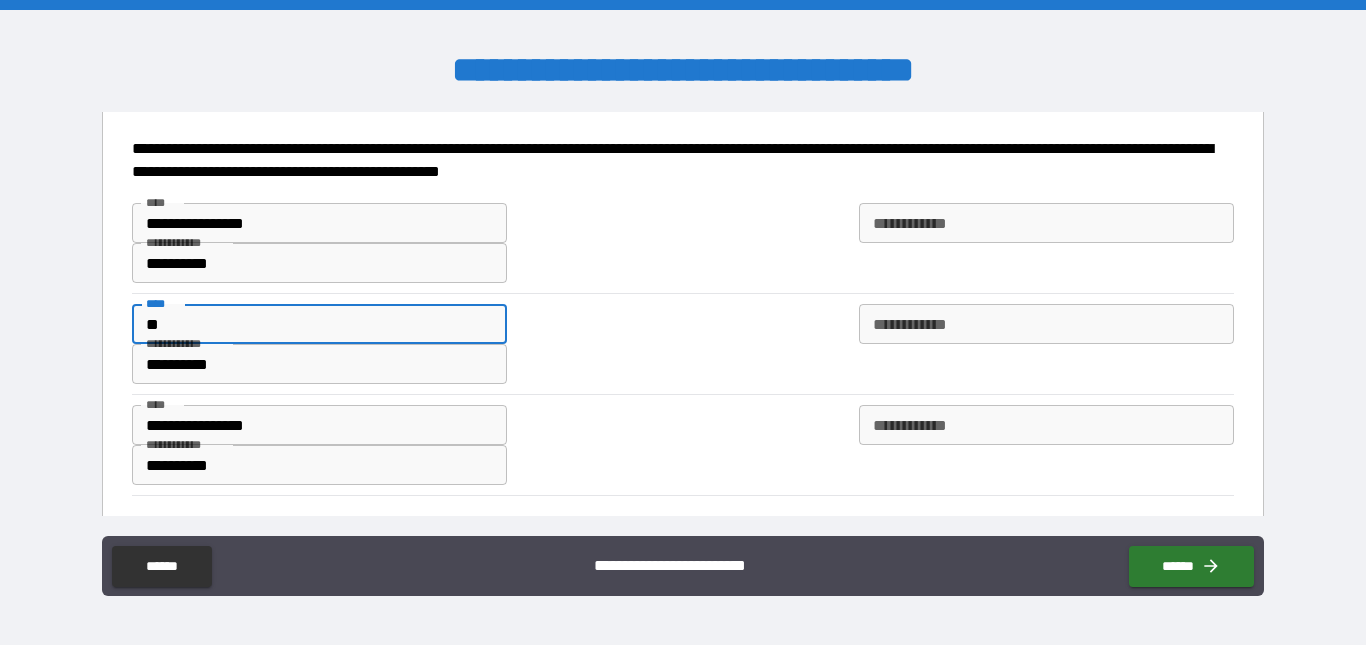 type on "*" 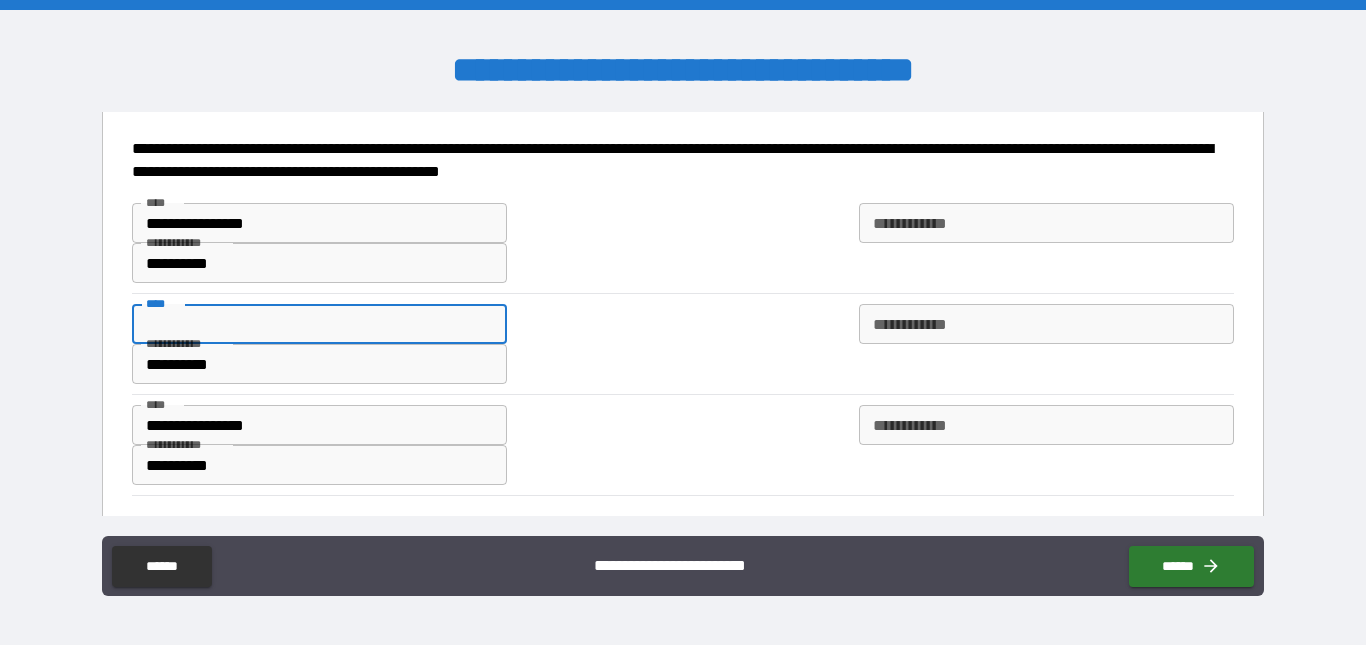type 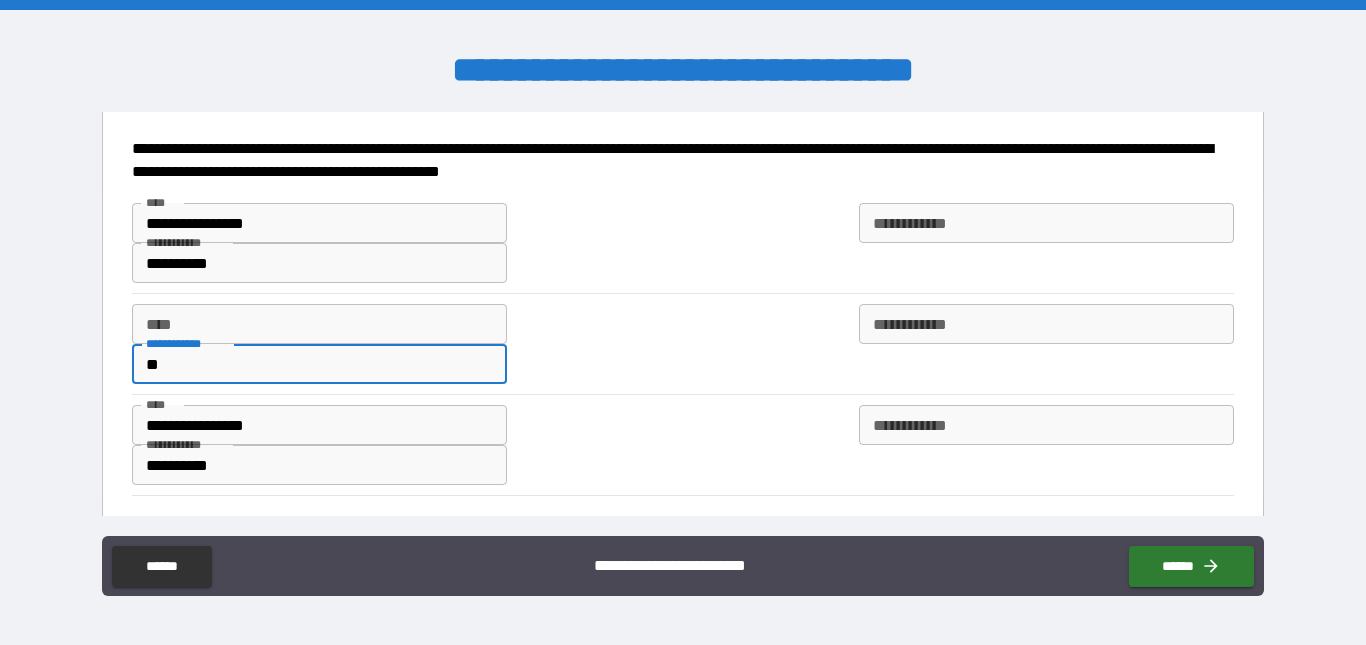 type on "*" 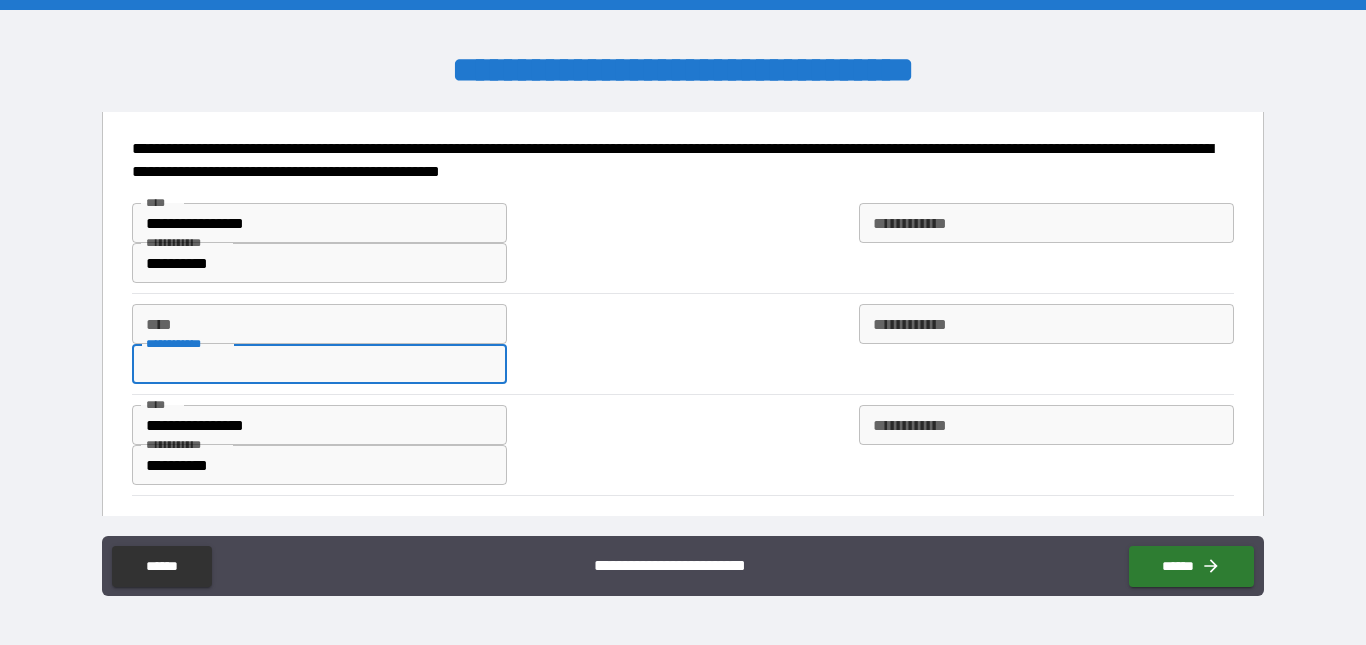type 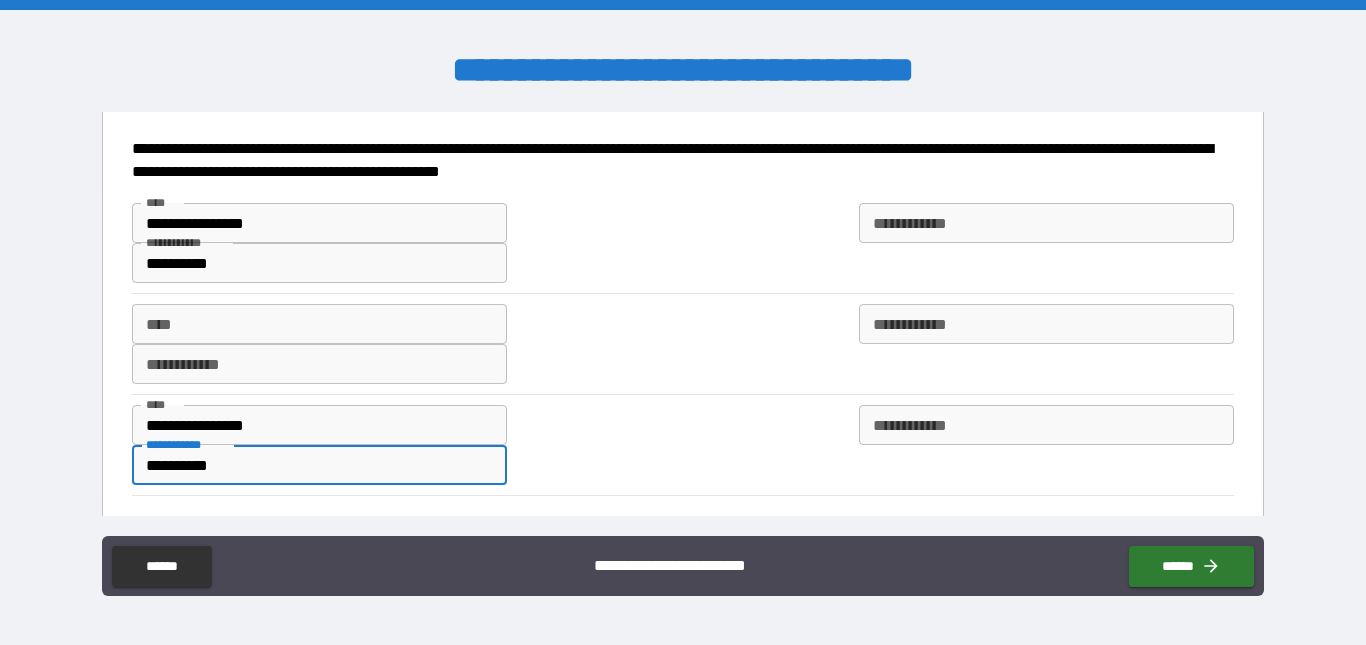 click on "**********" at bounding box center (319, 465) 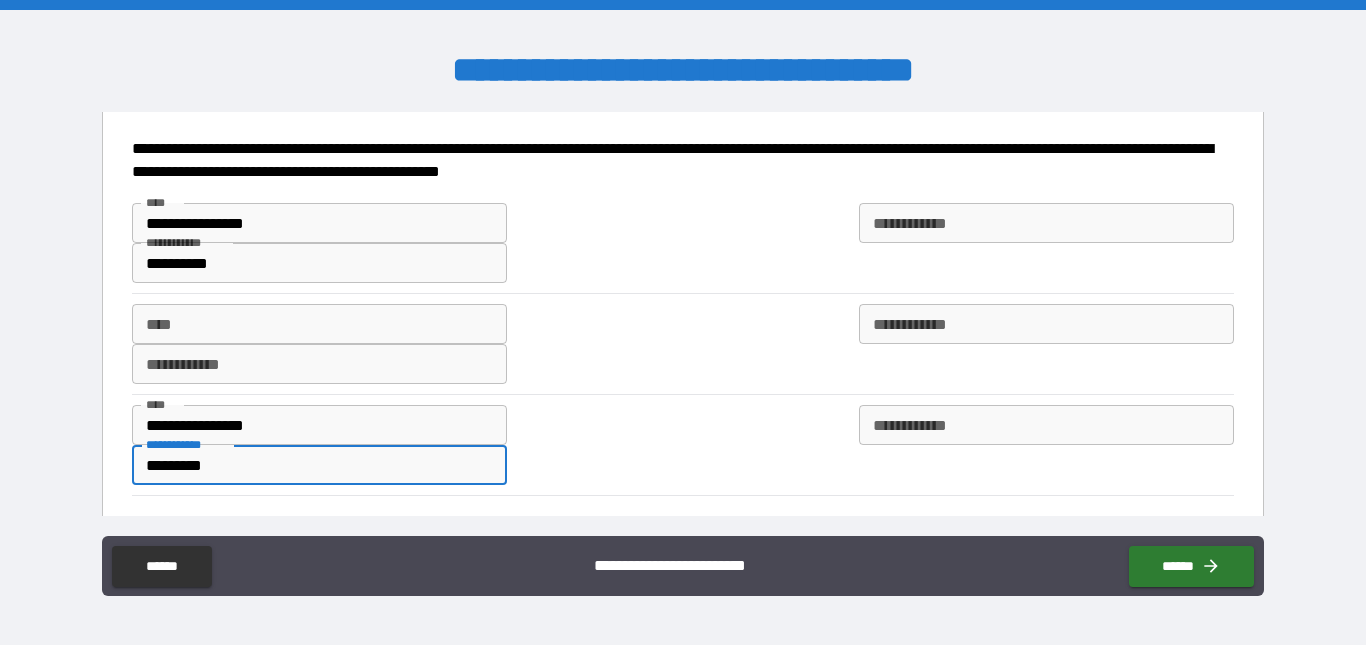 type on "*********" 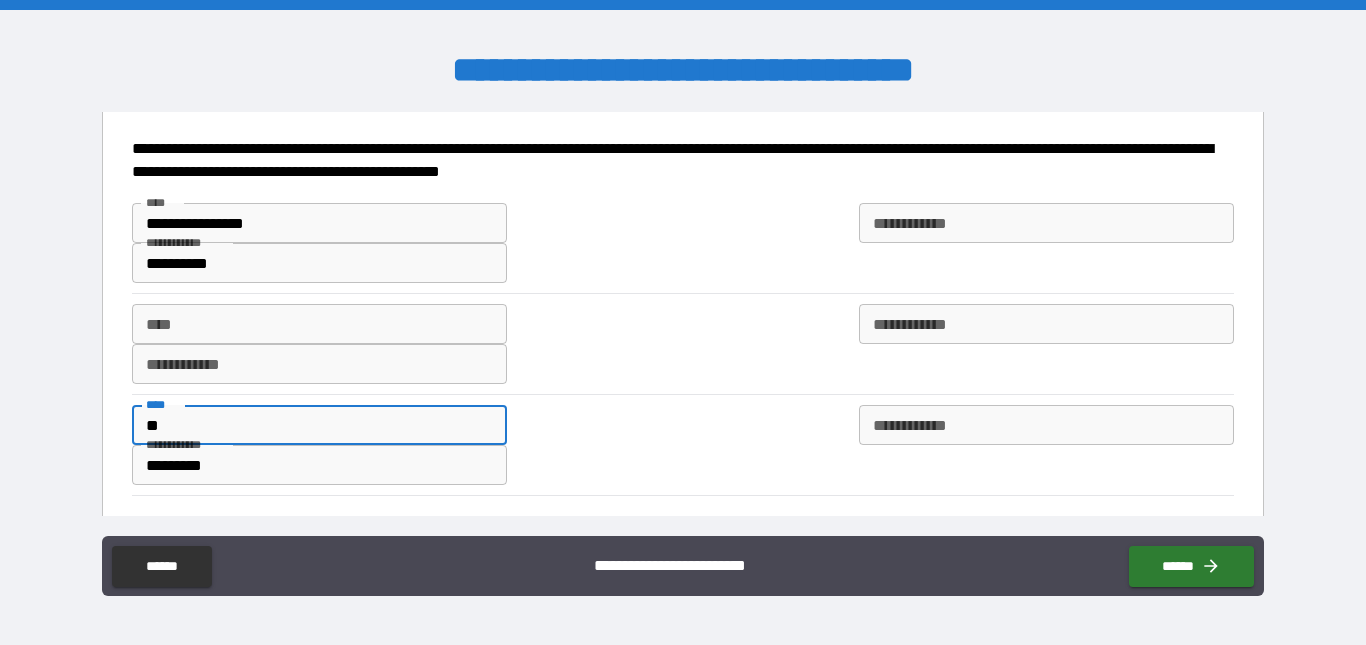 type on "*" 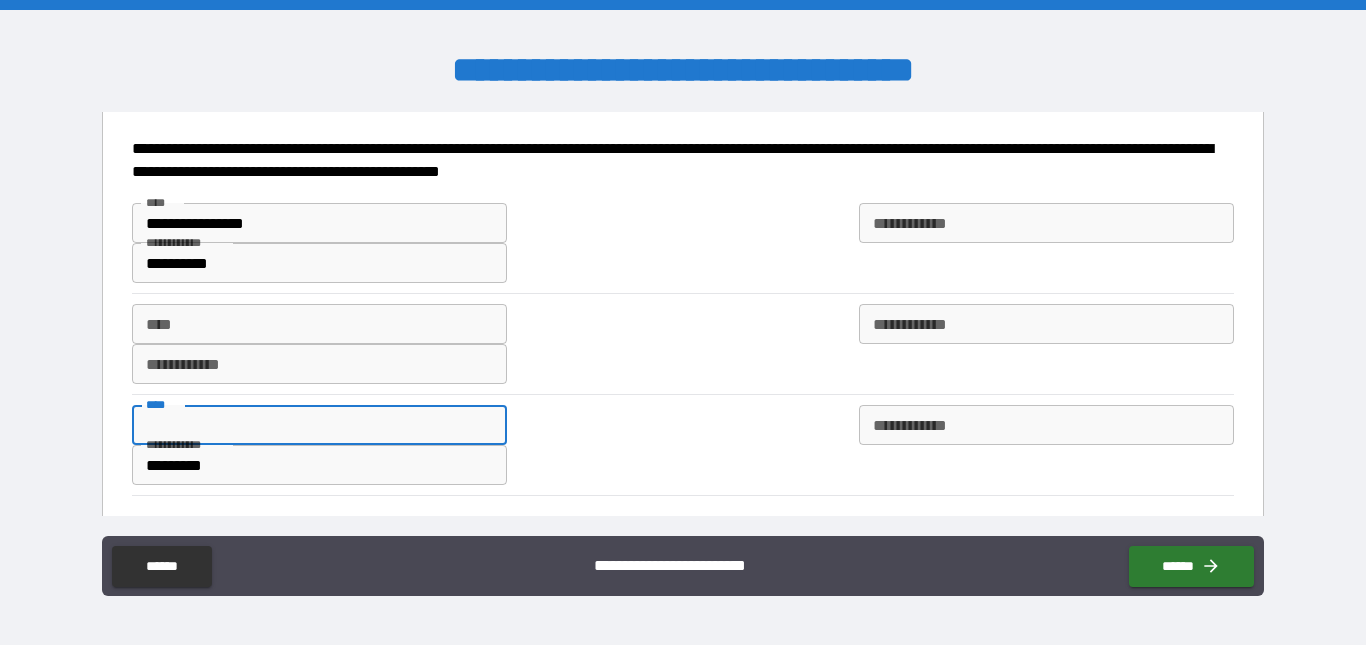 type 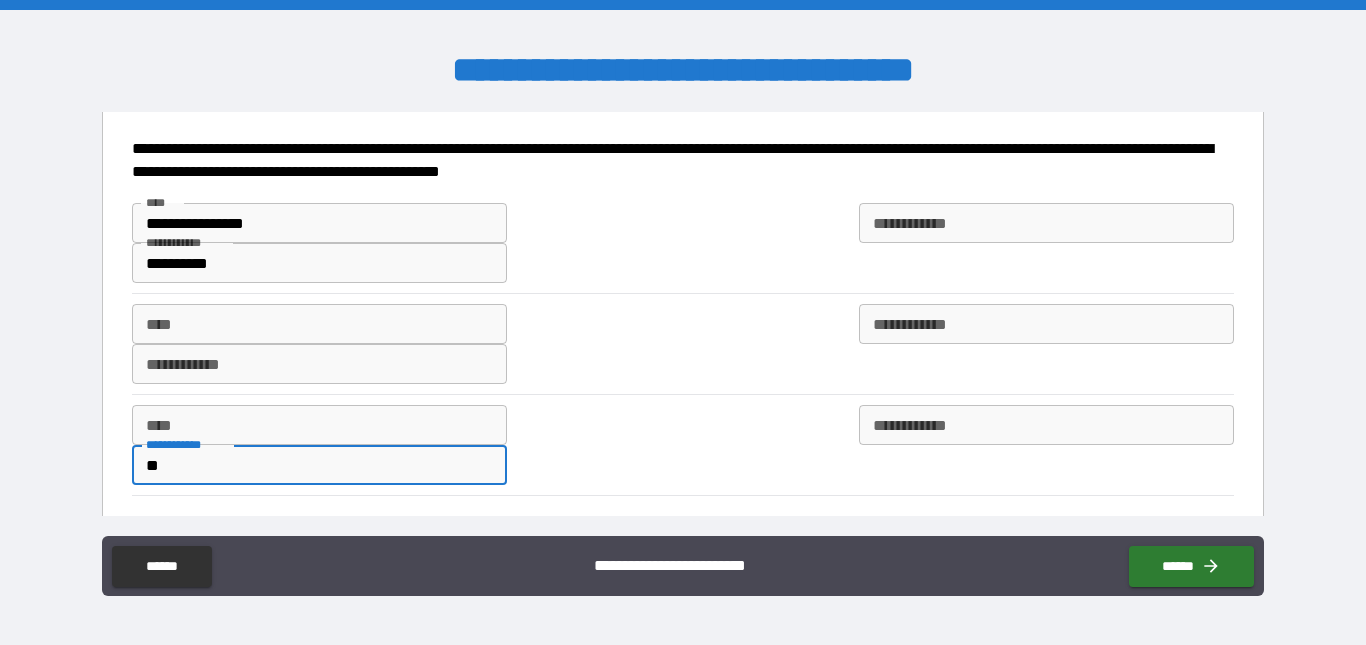 type on "*" 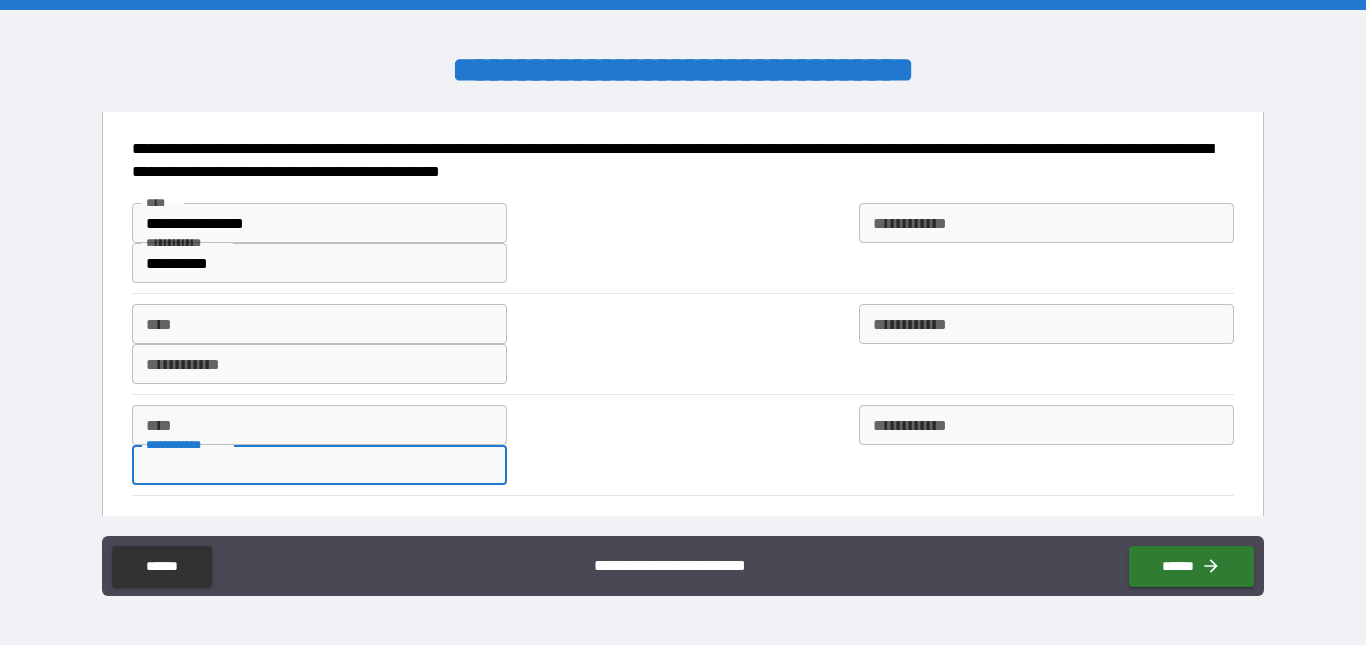 type 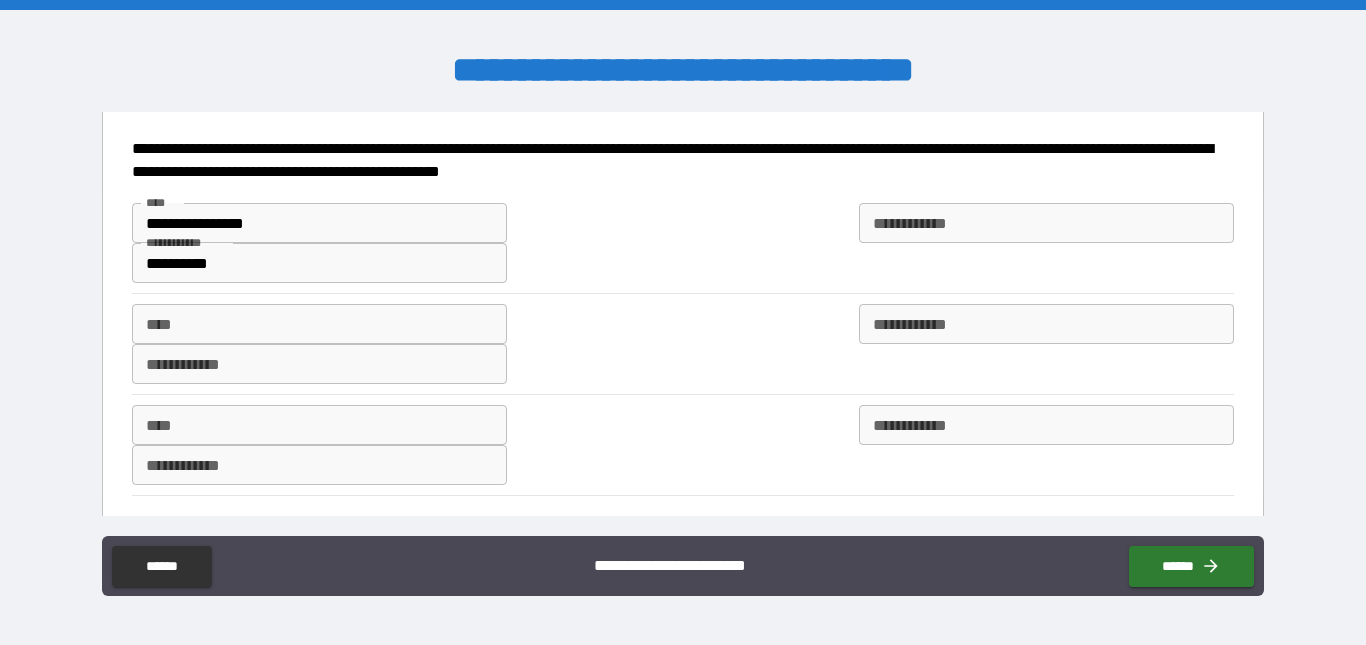click on "**********" at bounding box center [682, 243] 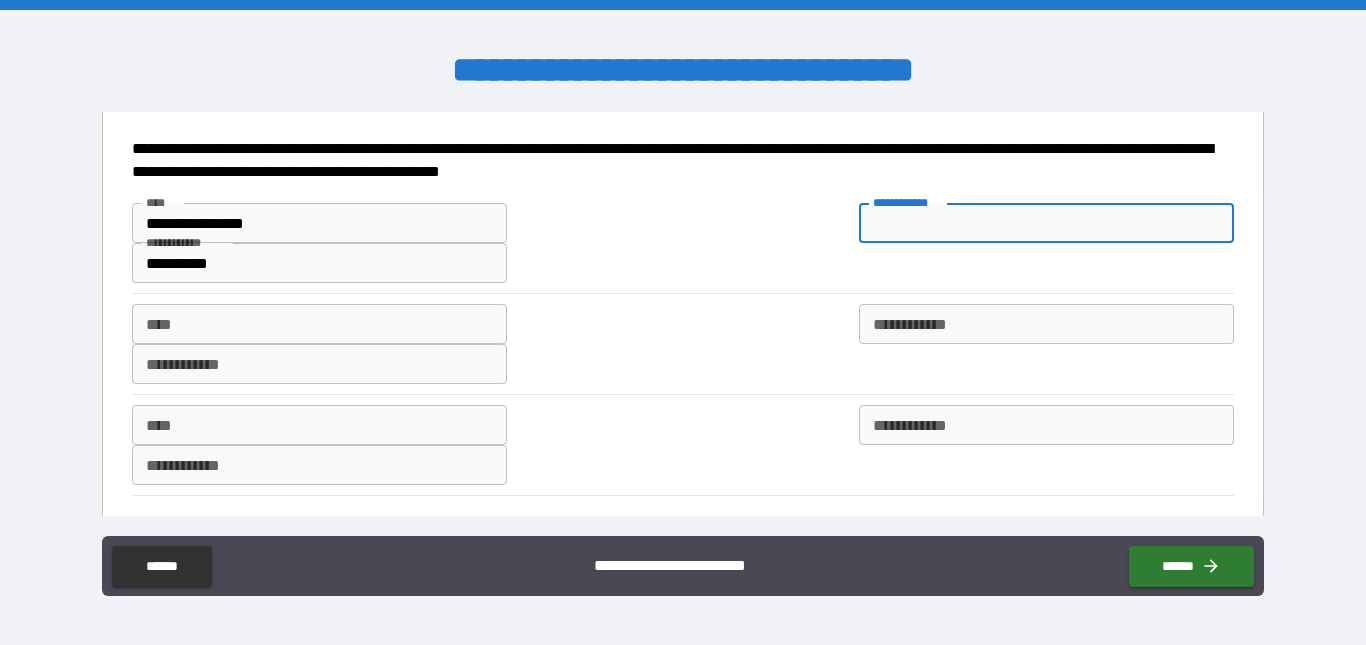 click on "**********" at bounding box center (1046, 223) 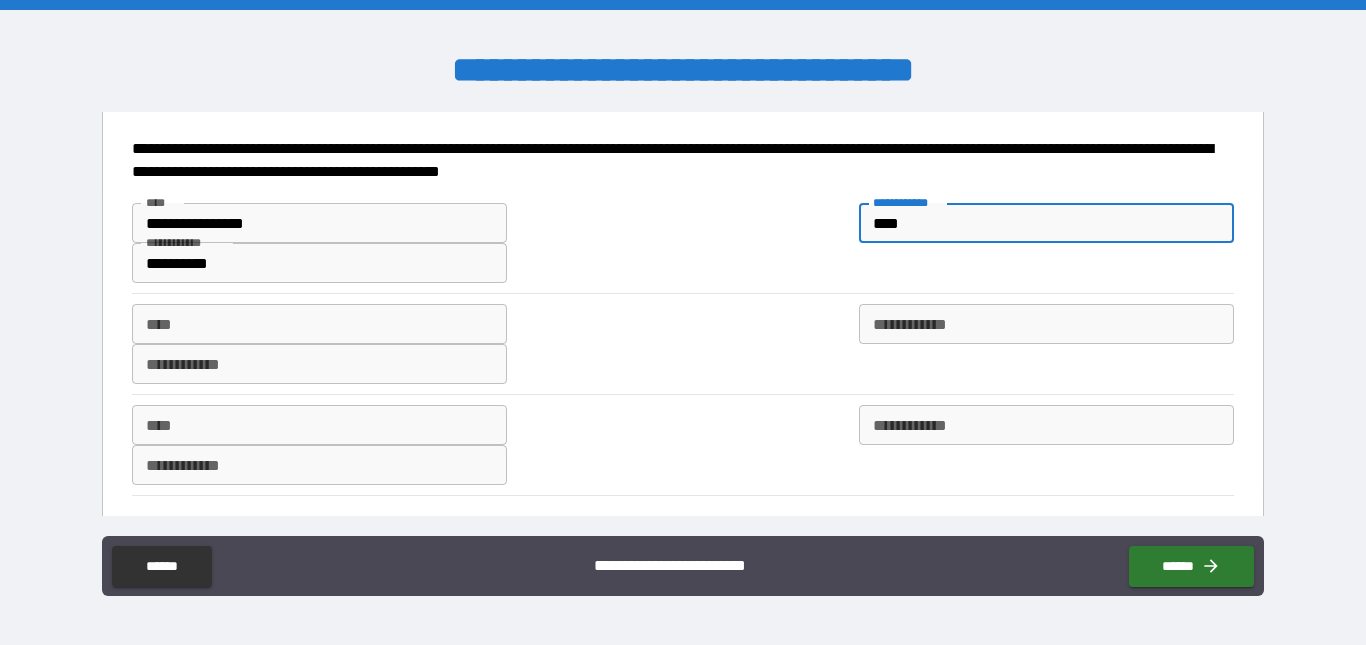 scroll, scrollTop: 363, scrollLeft: 0, axis: vertical 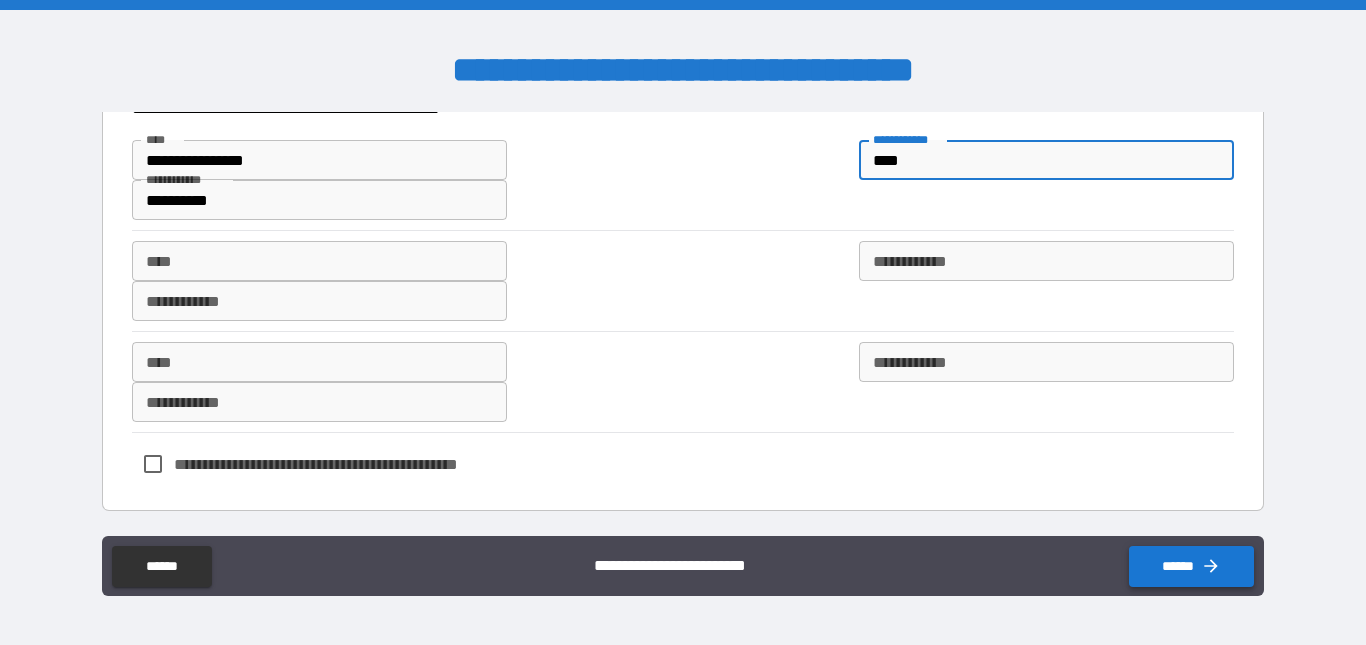 type on "****" 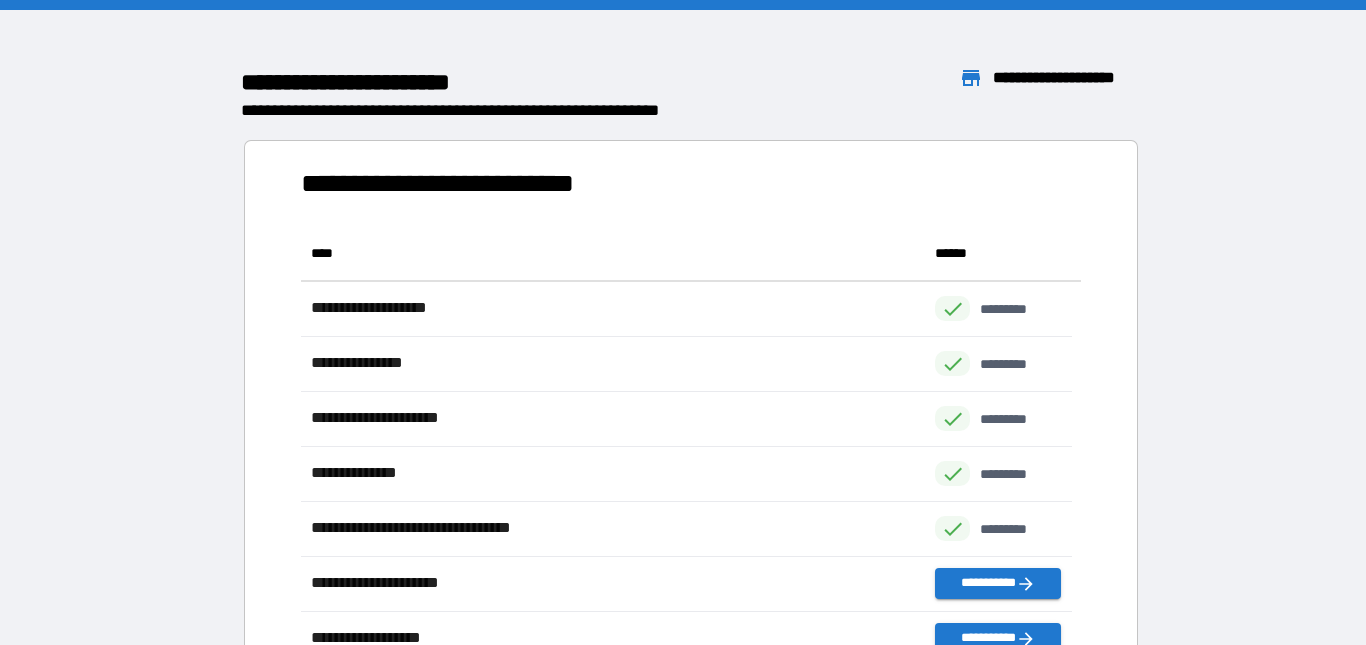 scroll, scrollTop: 16, scrollLeft: 16, axis: both 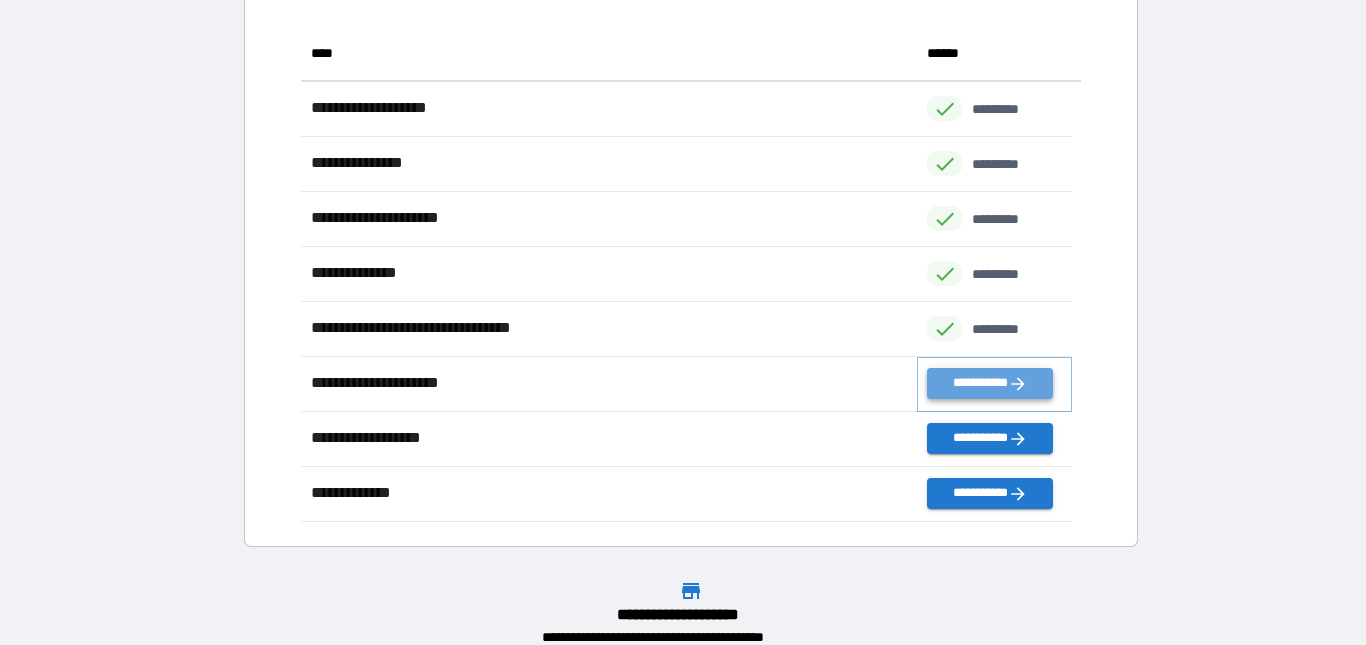 click on "**********" at bounding box center [989, 383] 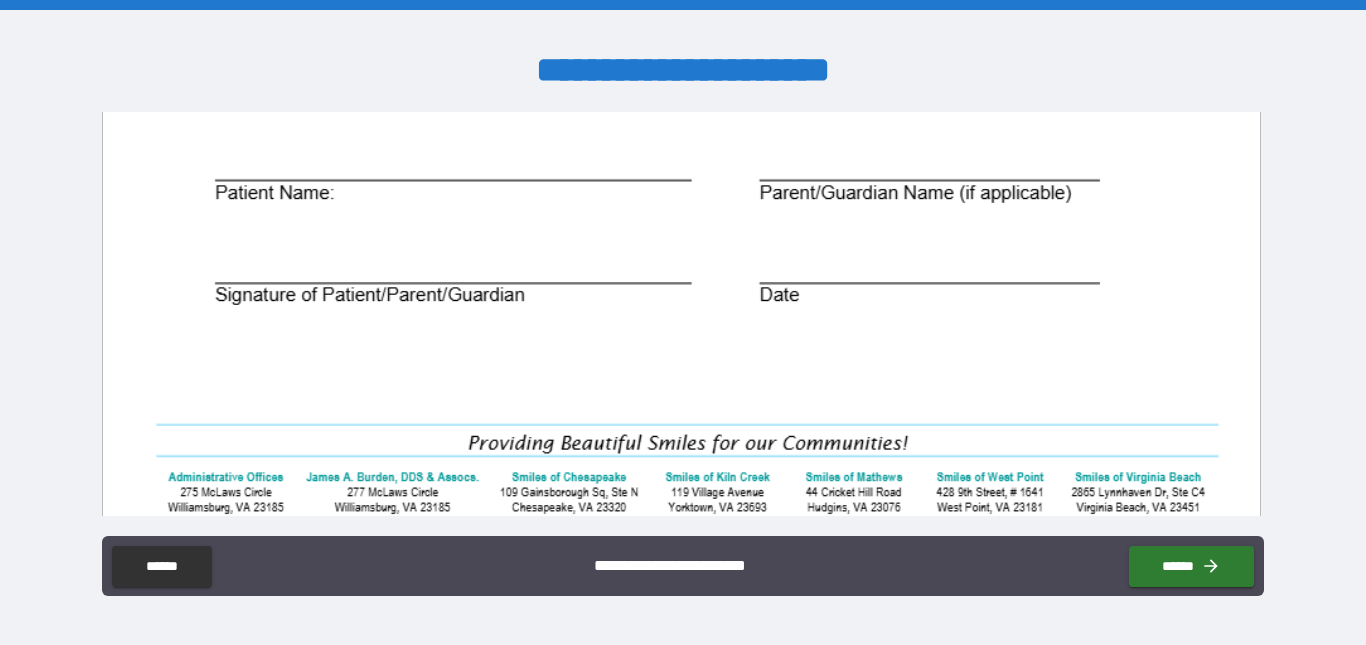 scroll, scrollTop: 1000, scrollLeft: 0, axis: vertical 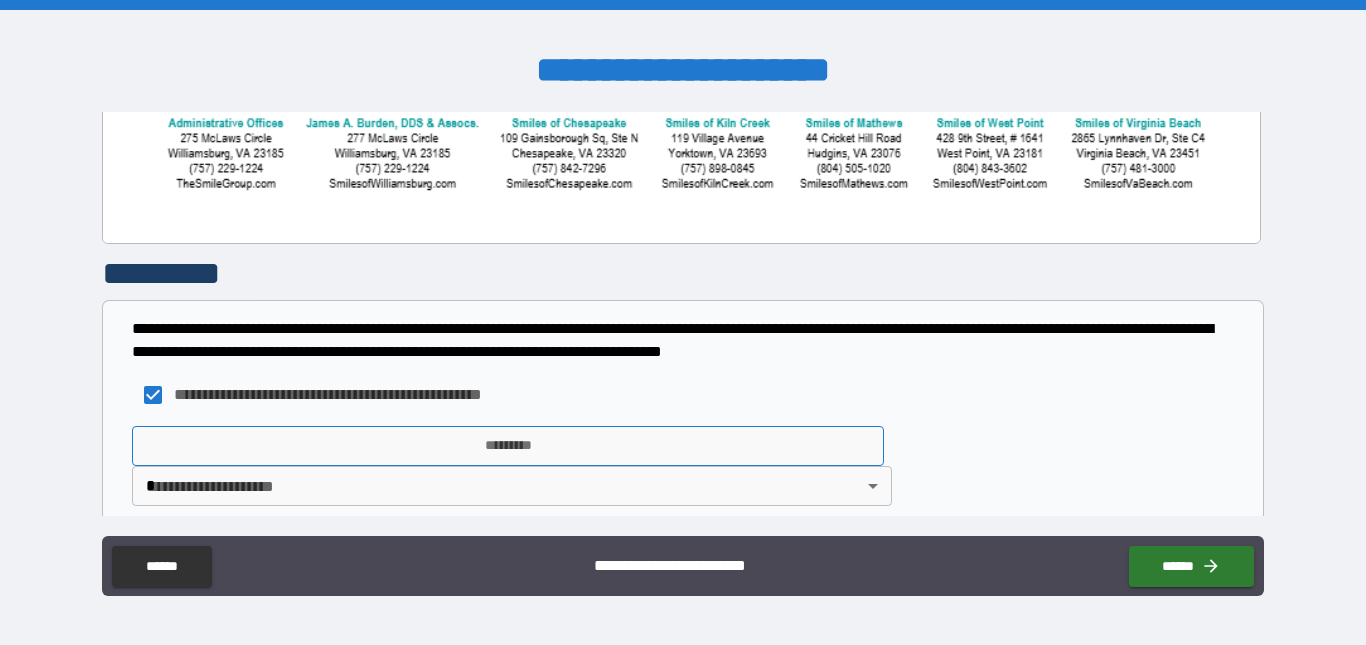 click on "*********" at bounding box center [508, 446] 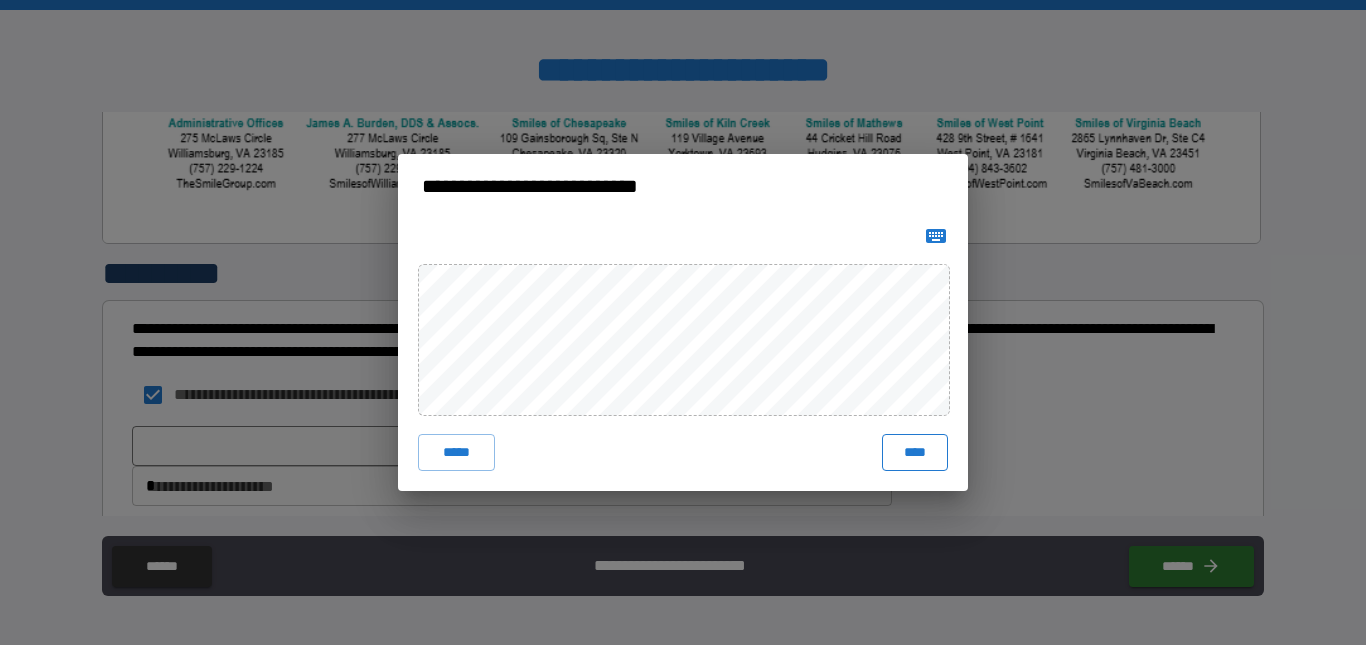 click on "****" at bounding box center (915, 452) 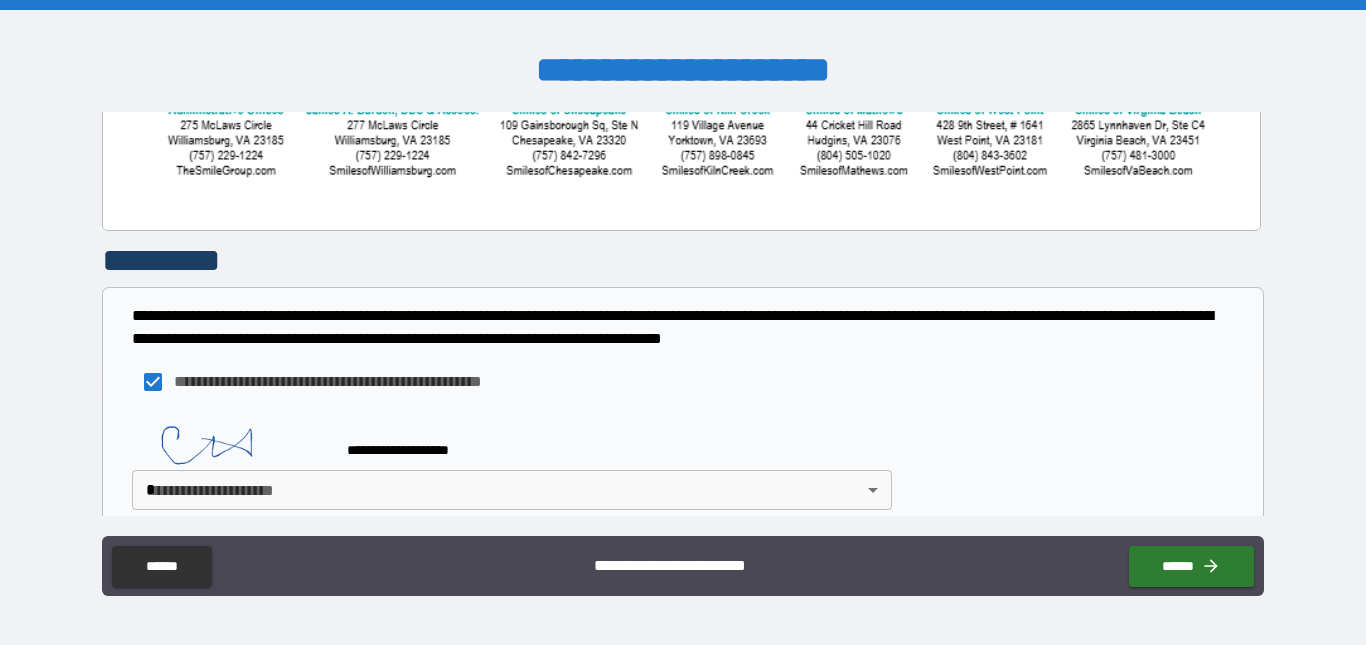 scroll, scrollTop: 1413, scrollLeft: 0, axis: vertical 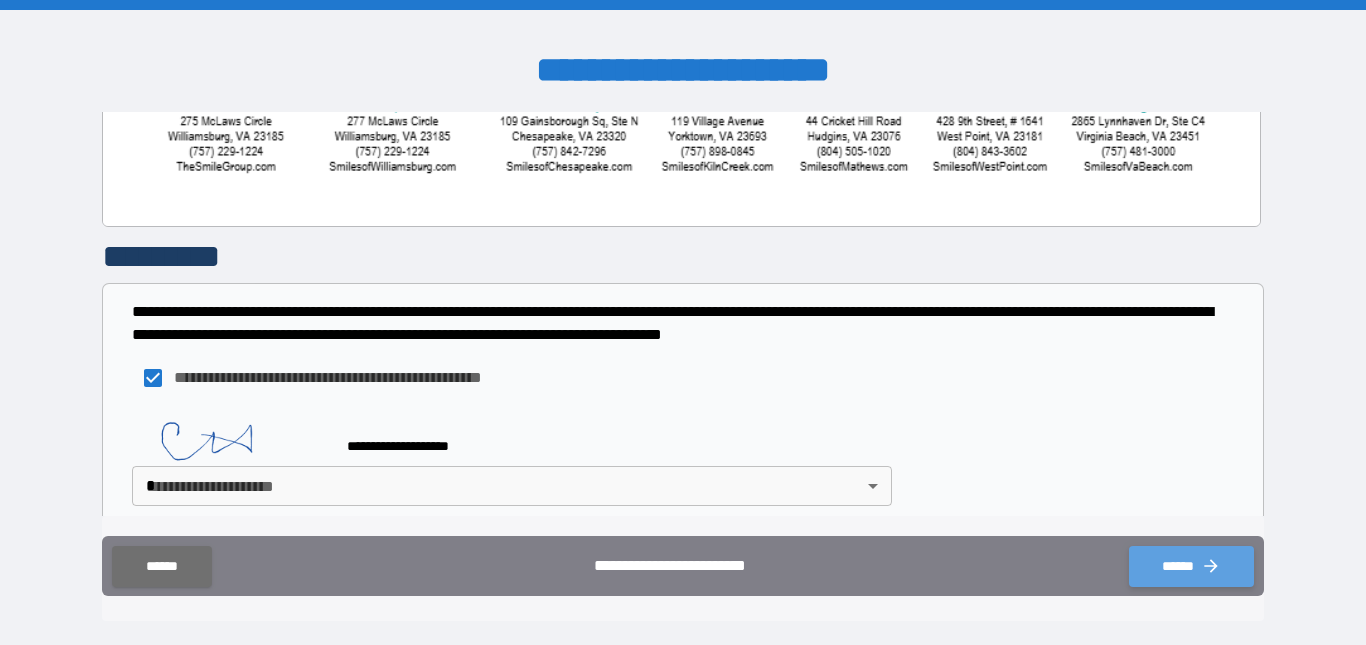click on "******" at bounding box center [1191, 566] 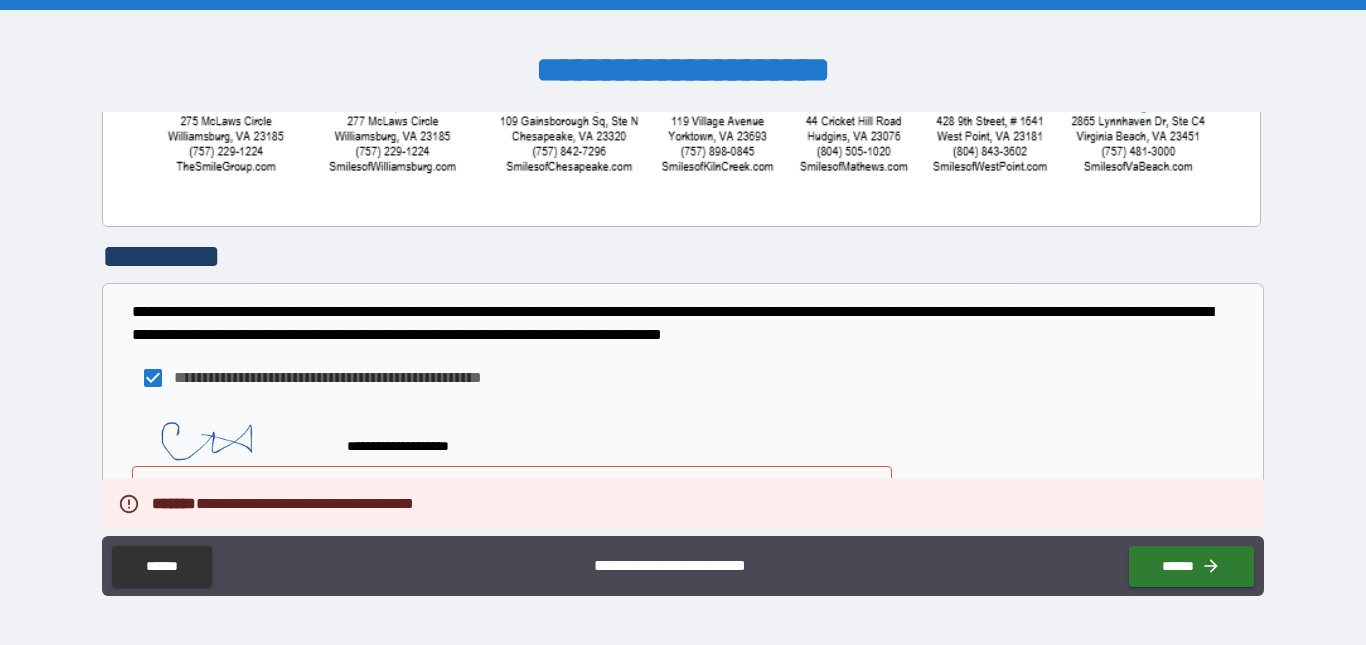 click on "**********" at bounding box center (683, 322) 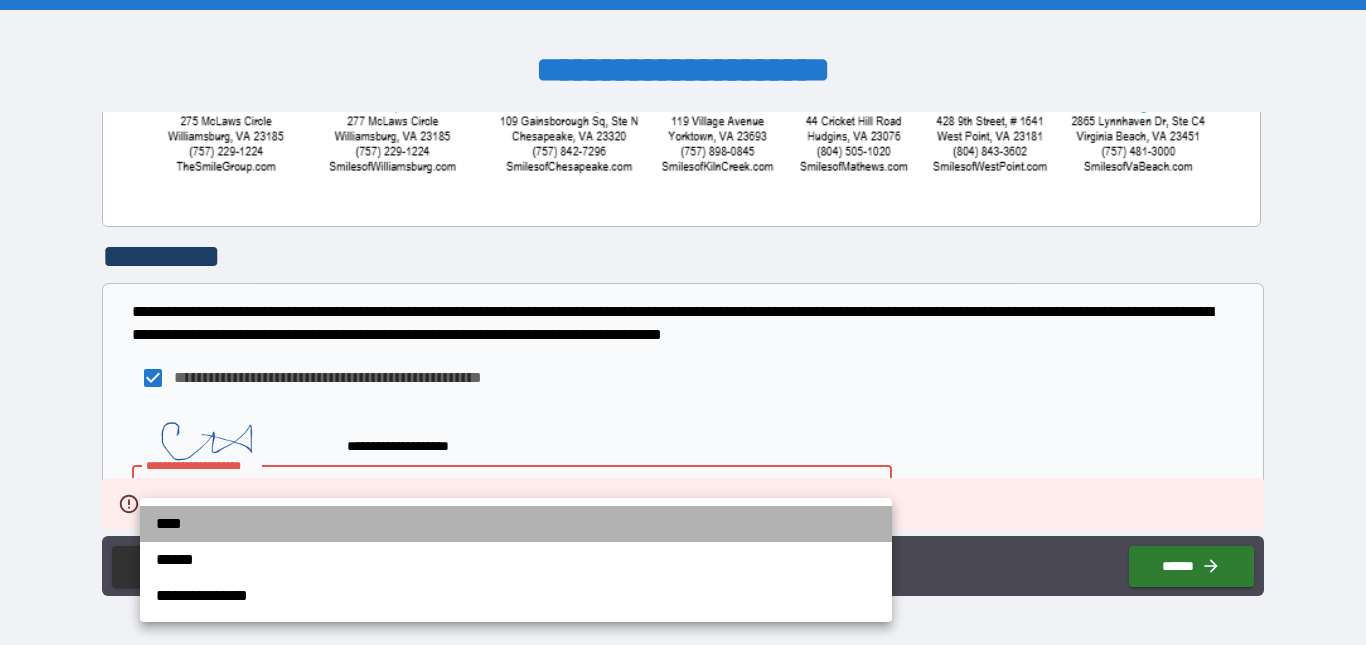 click on "****" at bounding box center (516, 524) 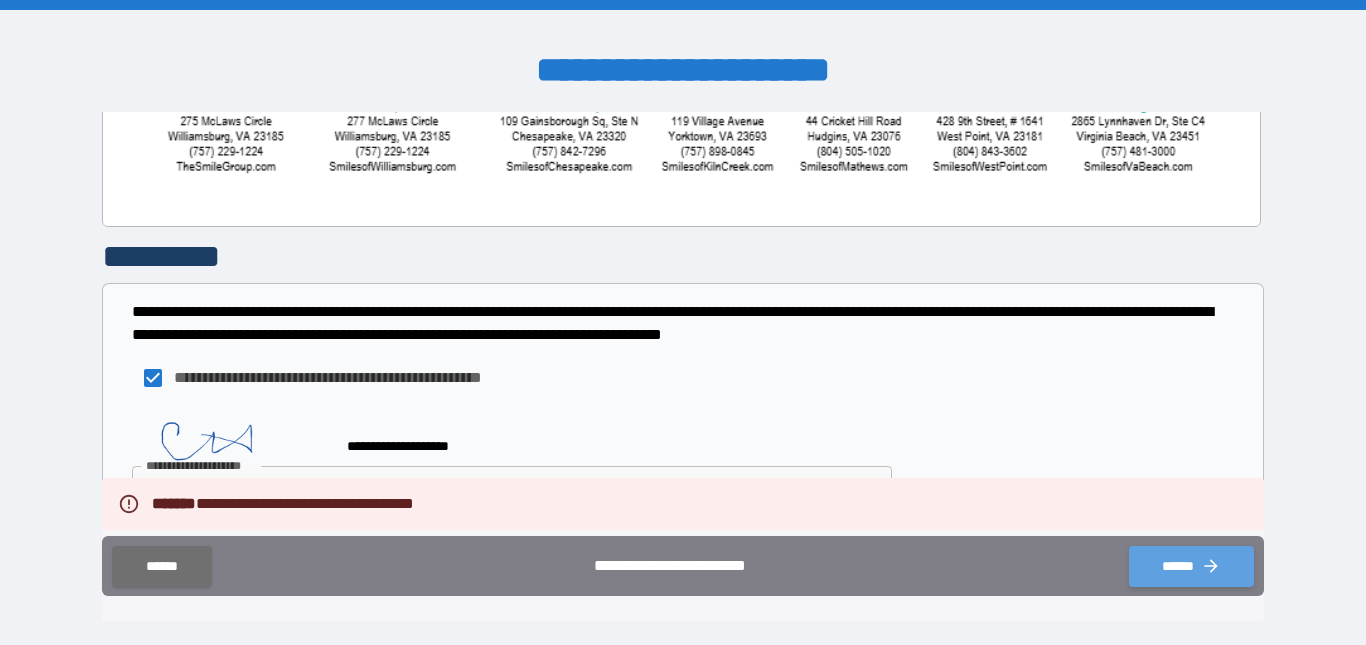 click on "******" at bounding box center [1191, 566] 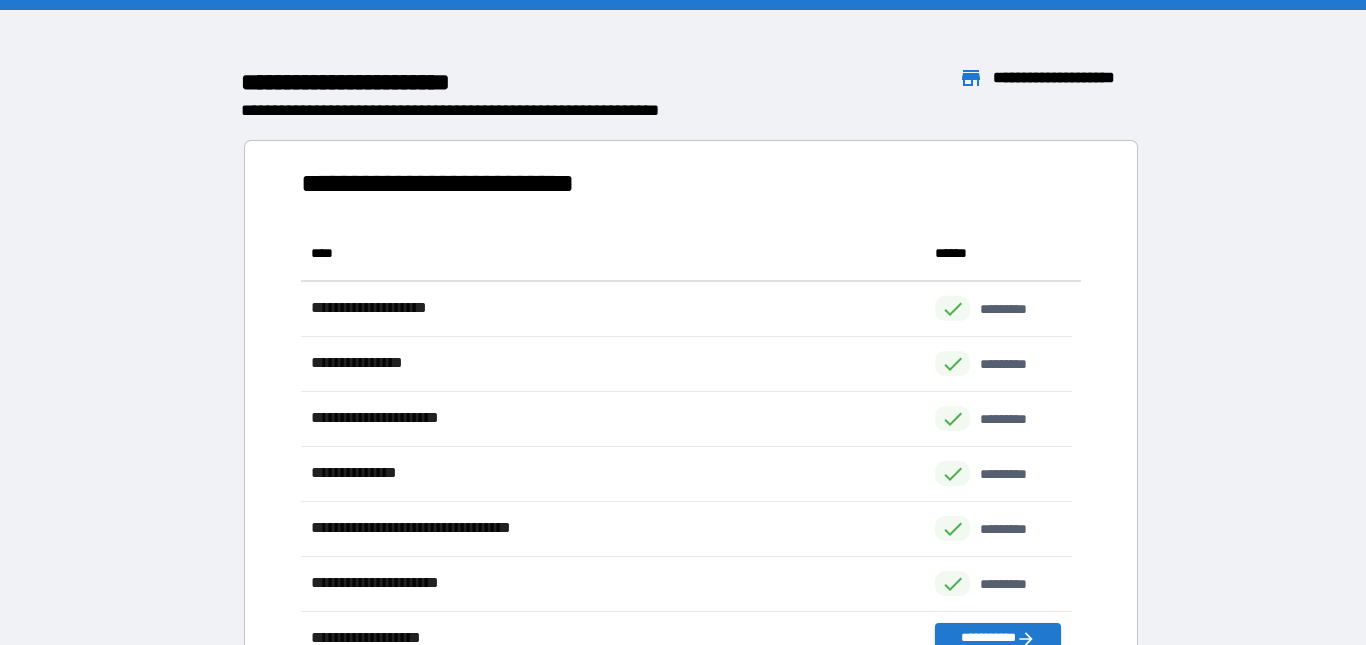scroll, scrollTop: 16, scrollLeft: 16, axis: both 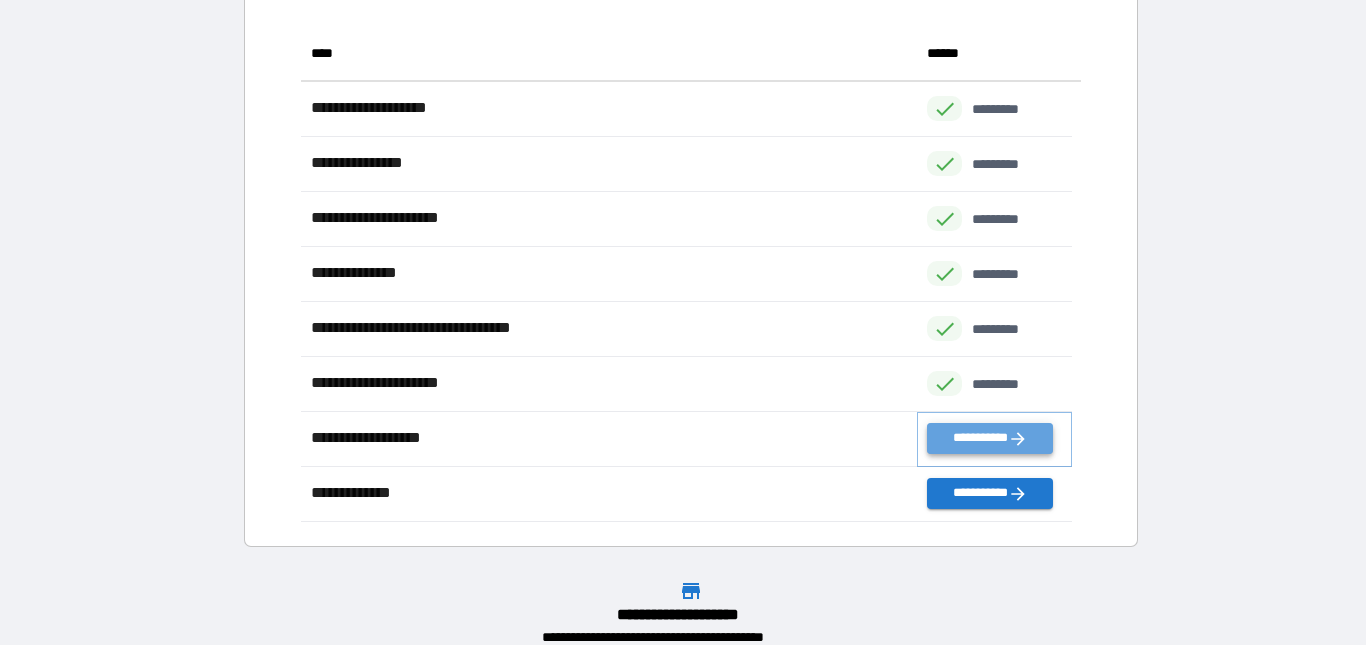 click on "**********" at bounding box center (989, 438) 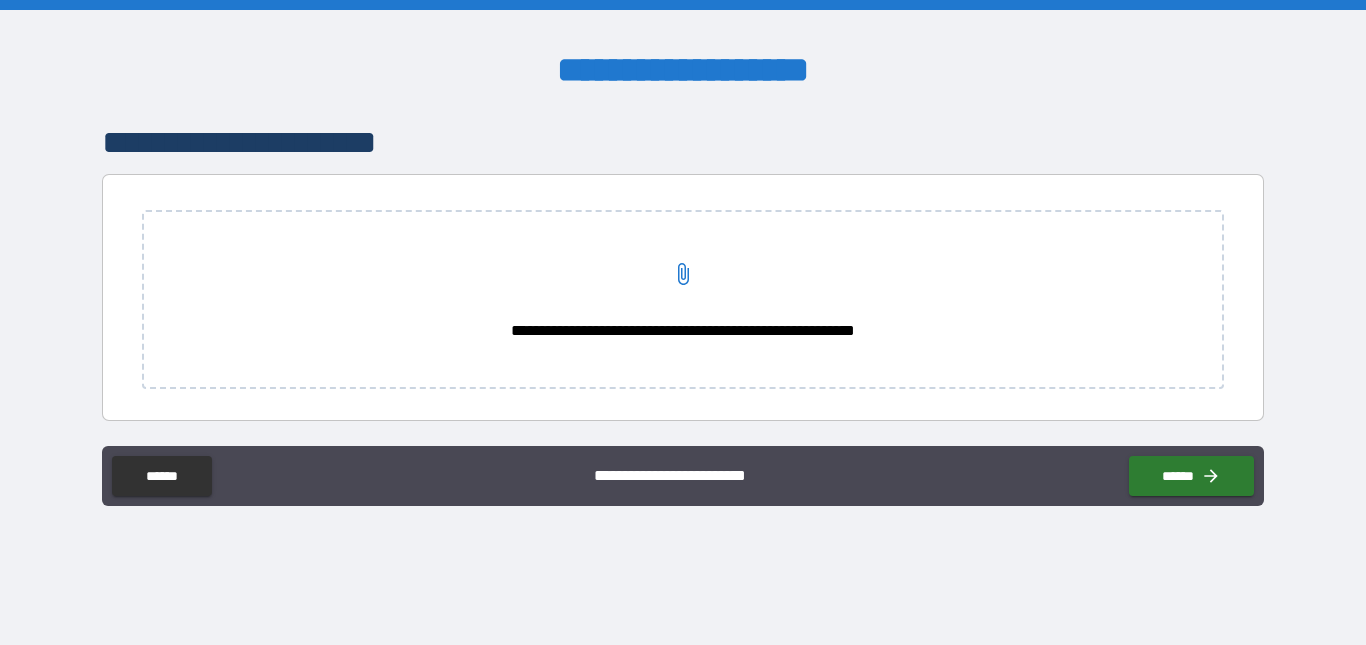 click 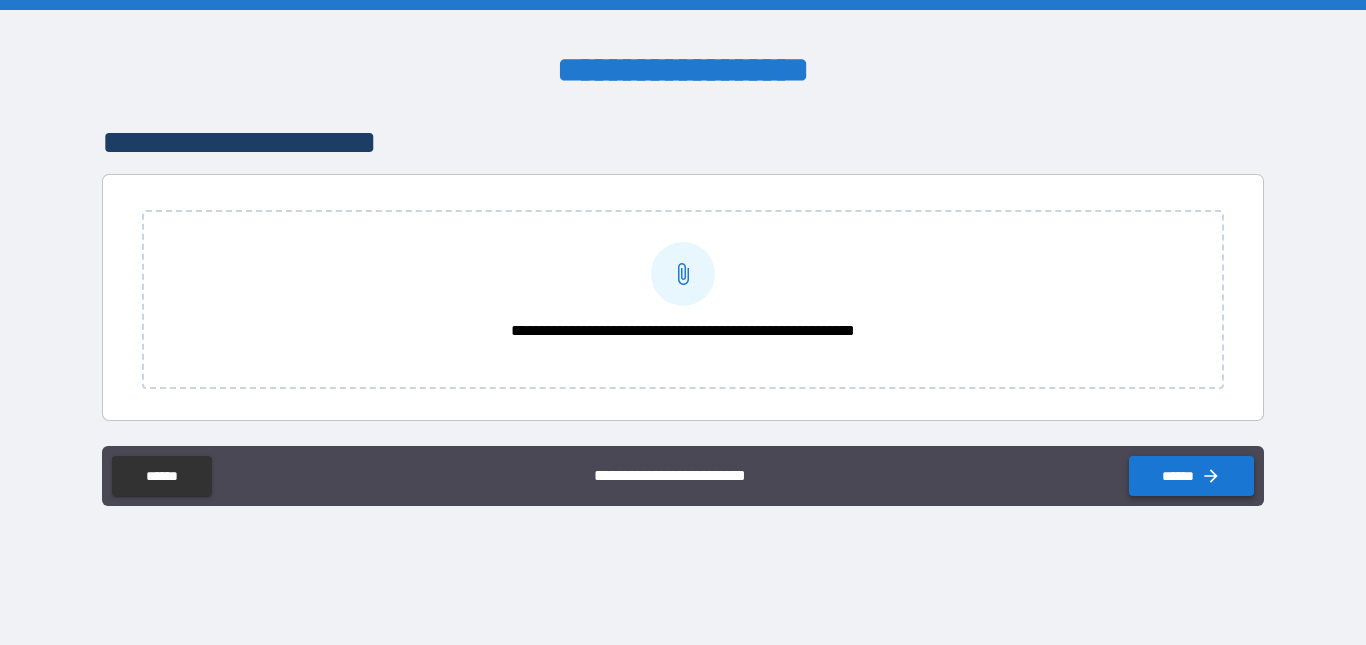click 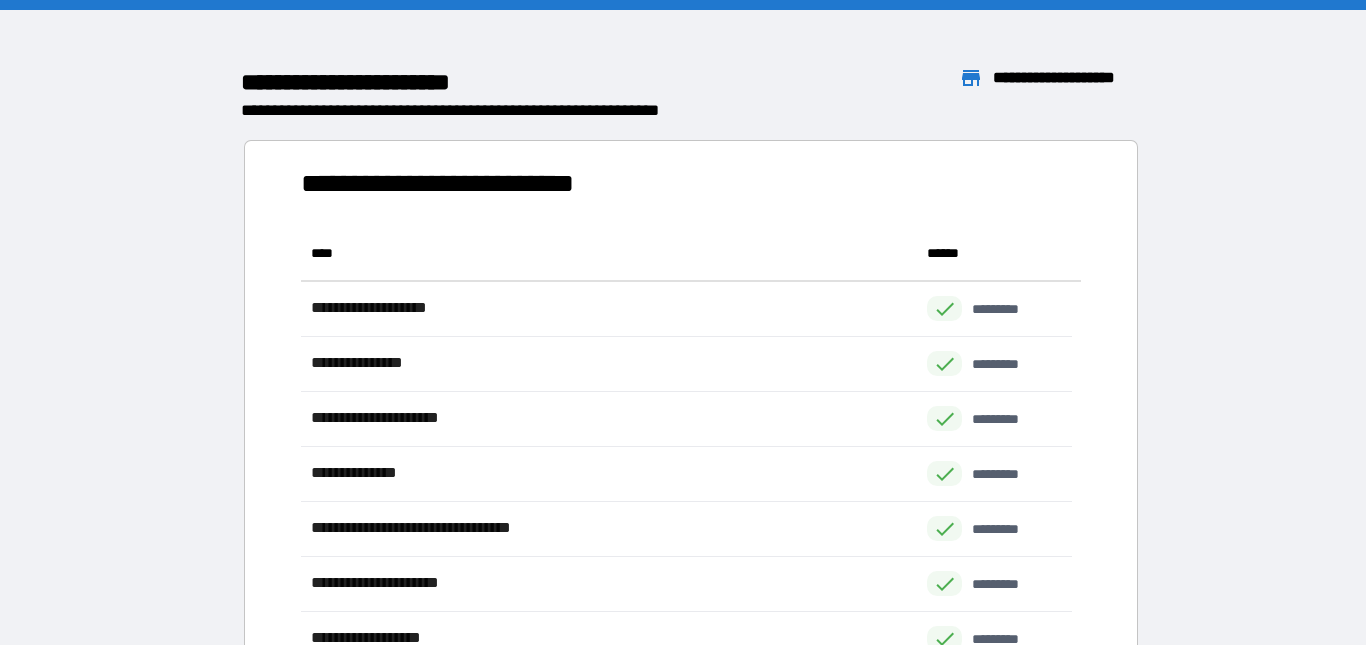 scroll, scrollTop: 16, scrollLeft: 16, axis: both 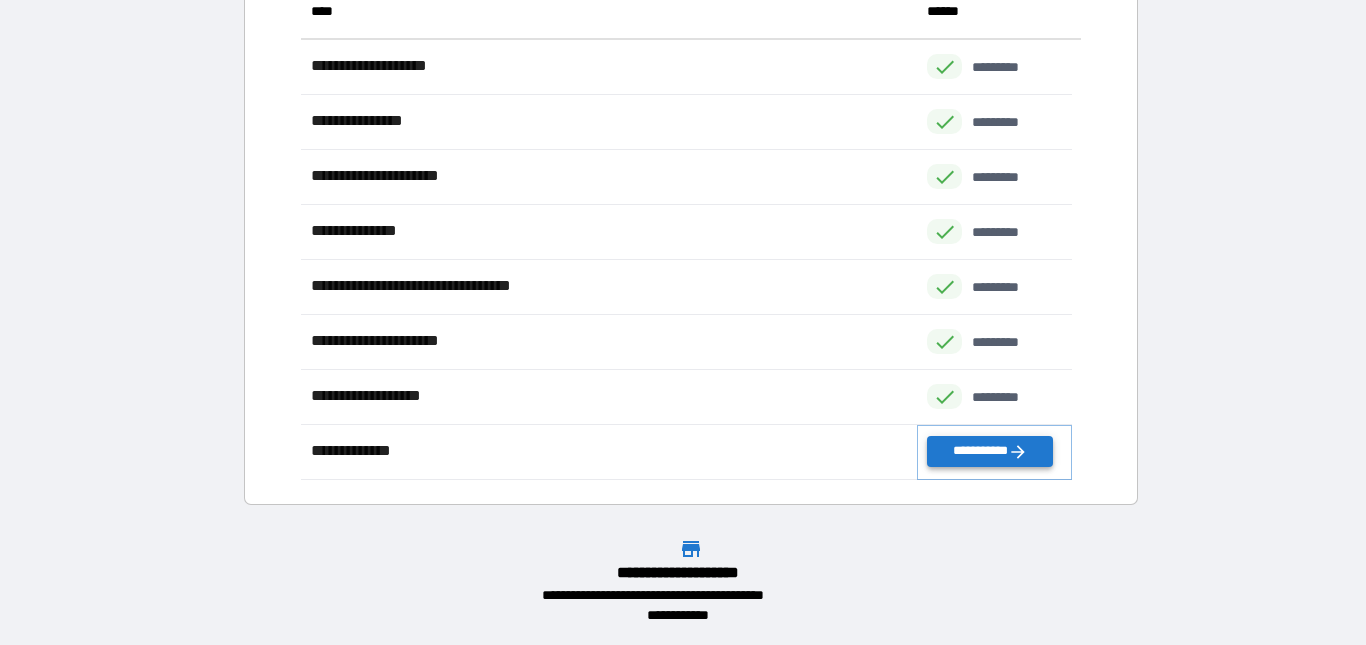 click on "**********" at bounding box center [989, 451] 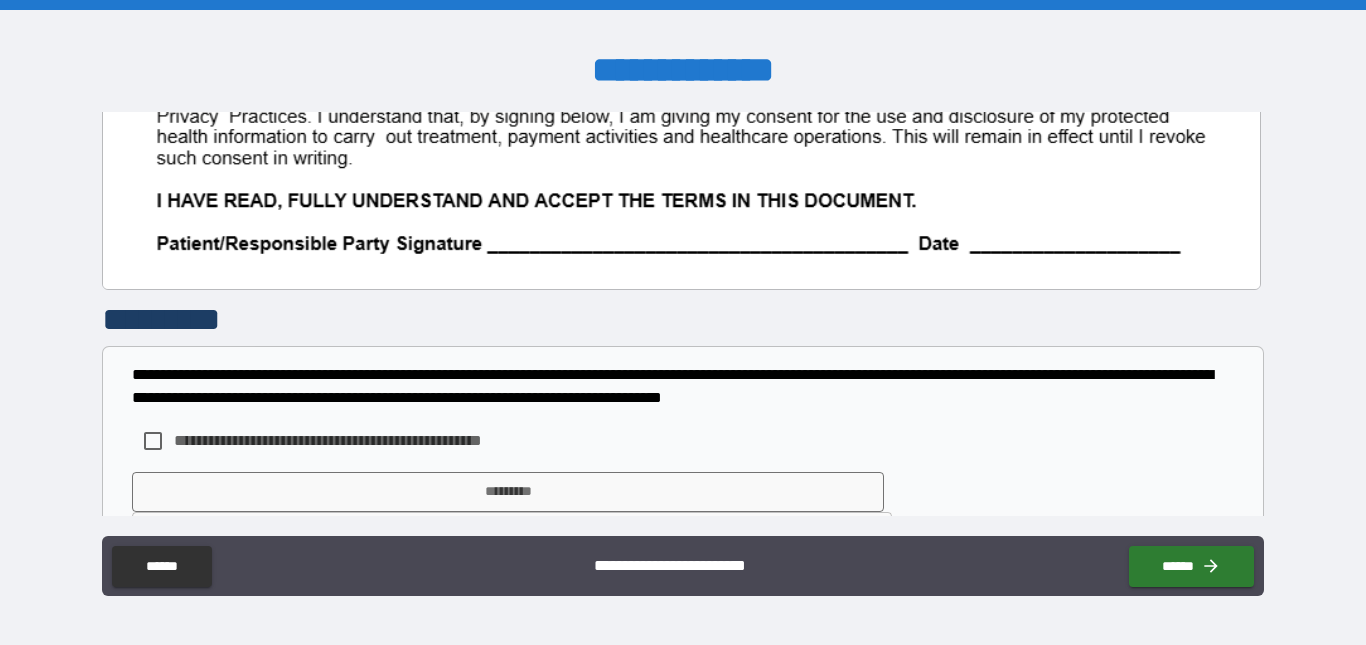 scroll, scrollTop: 1396, scrollLeft: 0, axis: vertical 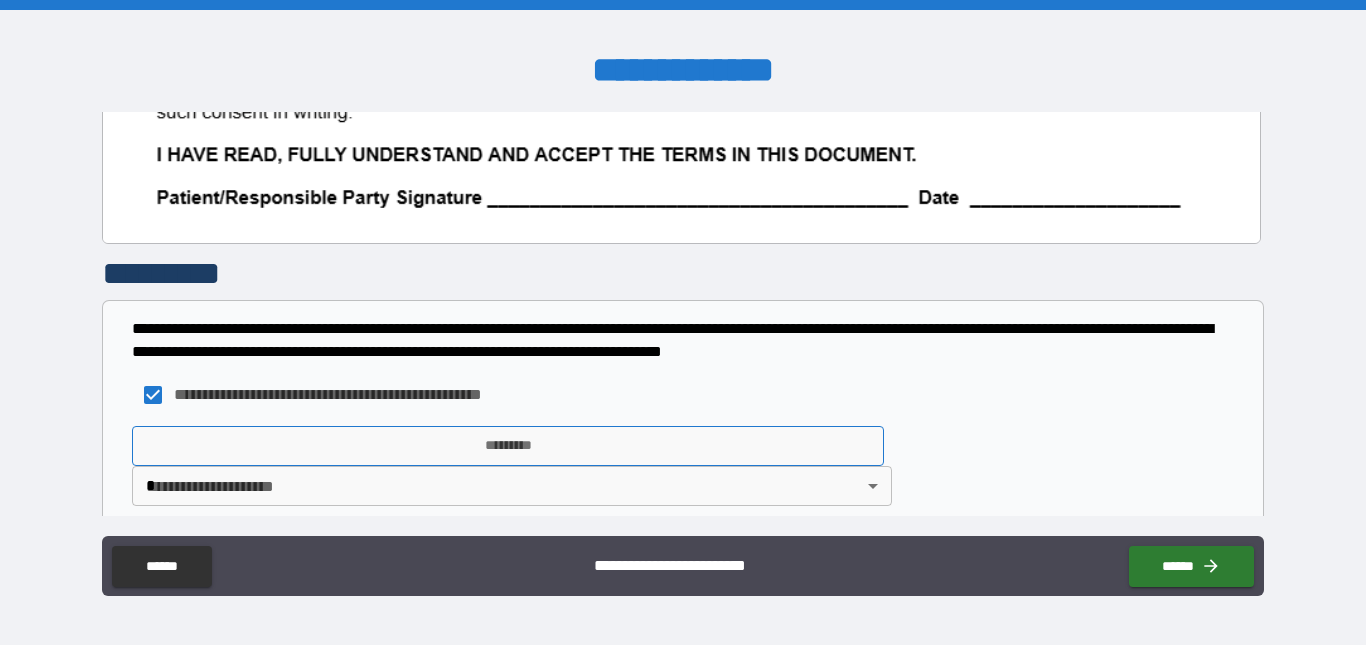 click on "*********" at bounding box center [508, 446] 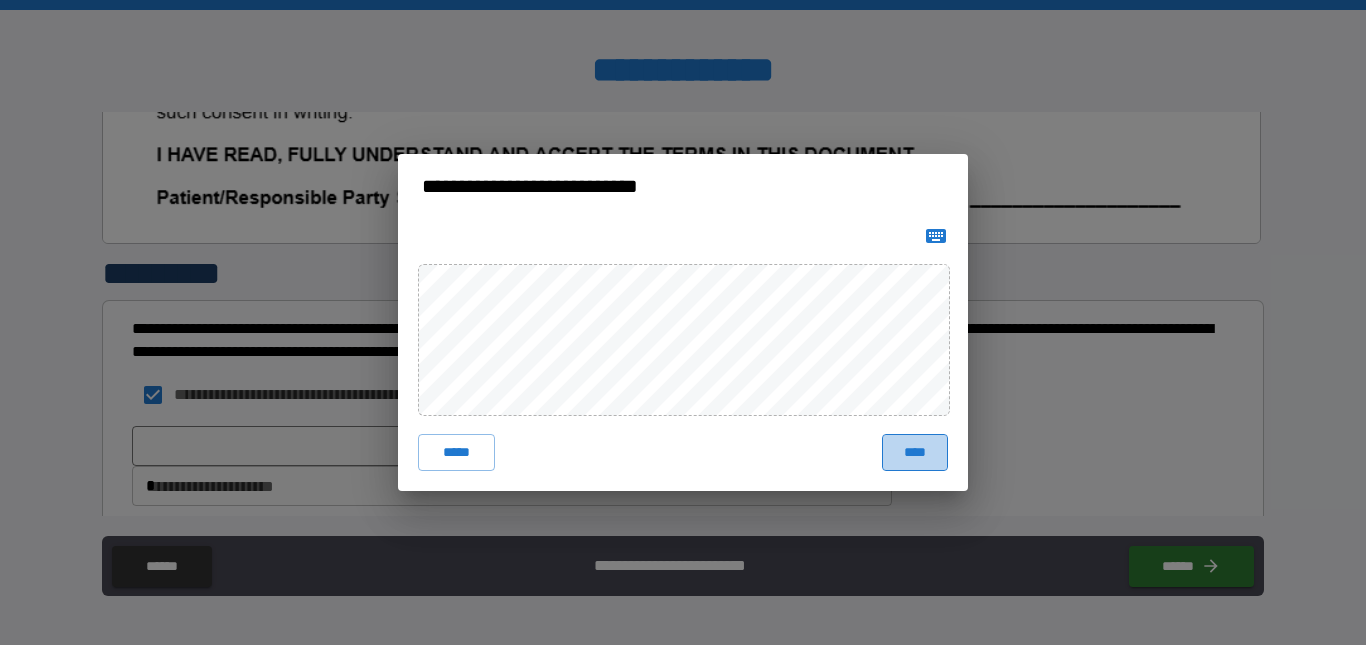 click on "****" at bounding box center [915, 452] 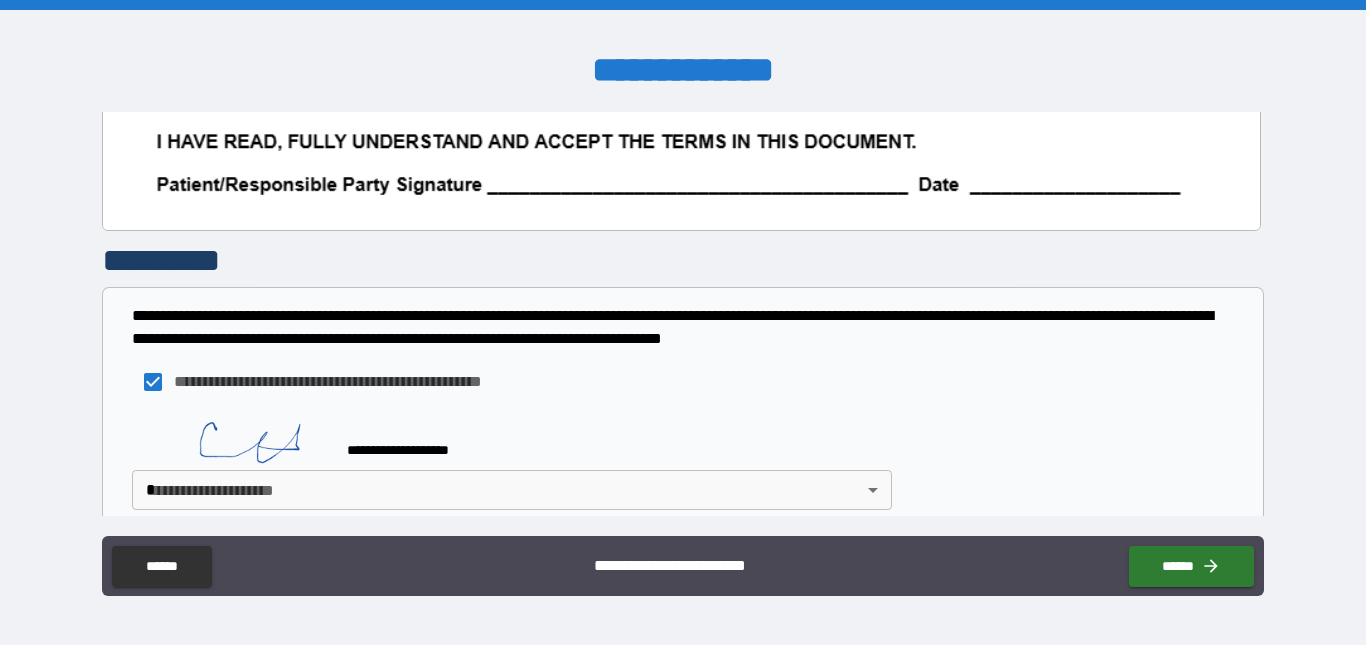 scroll, scrollTop: 1413, scrollLeft: 0, axis: vertical 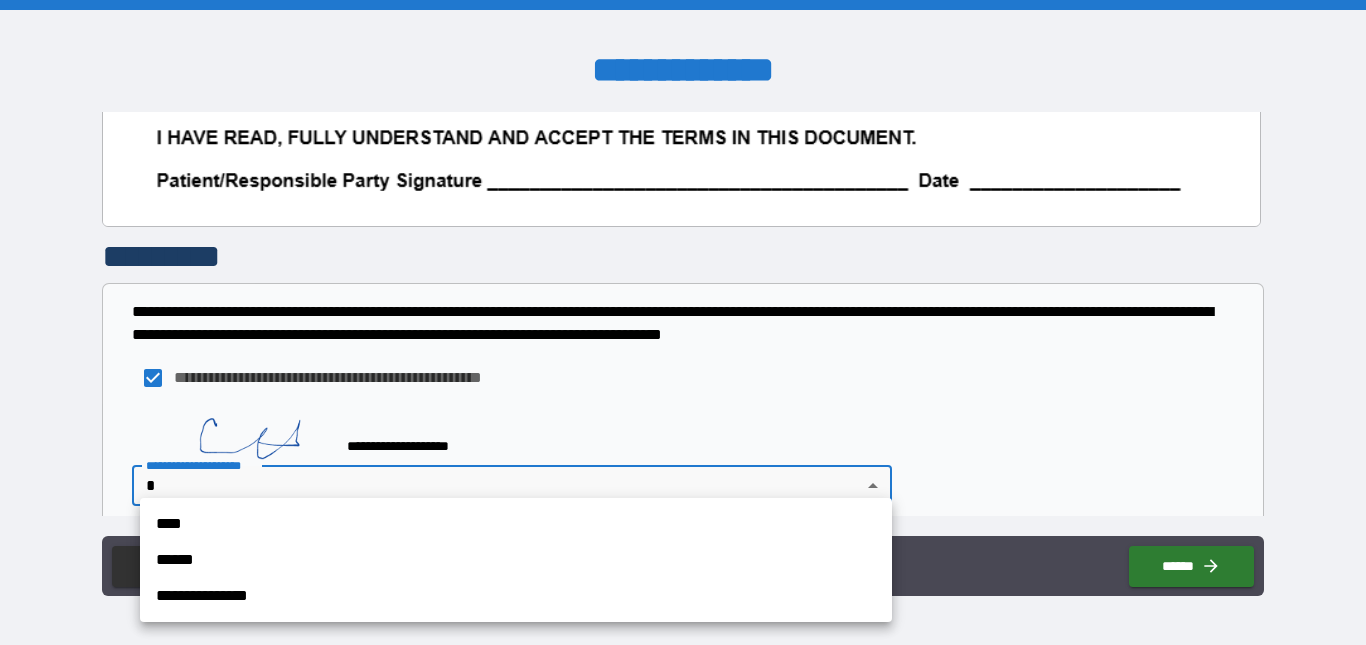 click on "**********" at bounding box center (683, 322) 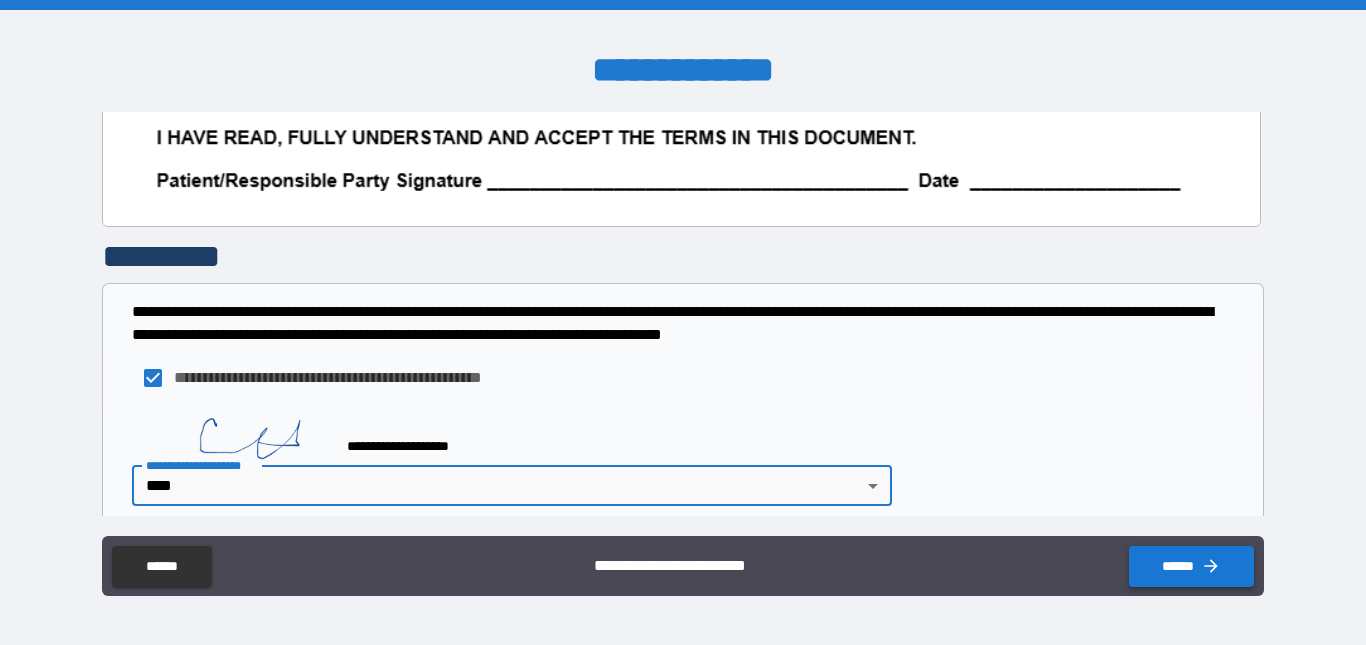 click on "******" at bounding box center (1191, 566) 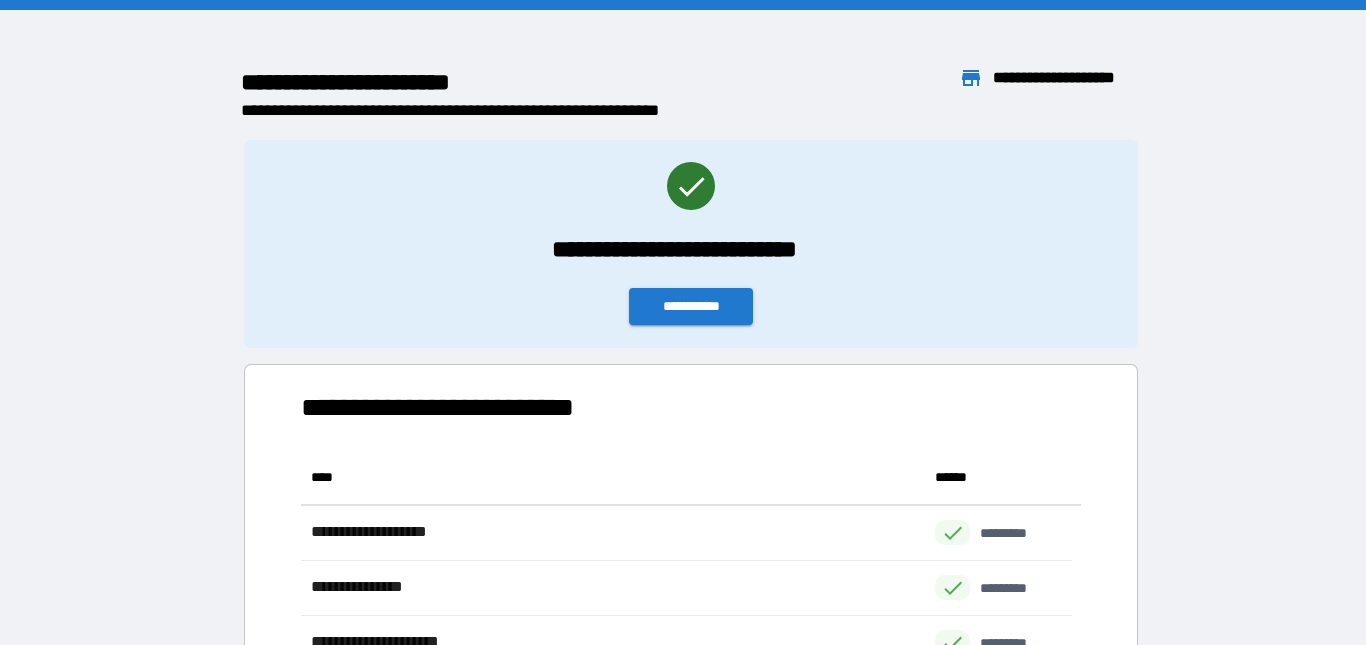 scroll, scrollTop: 481, scrollLeft: 755, axis: both 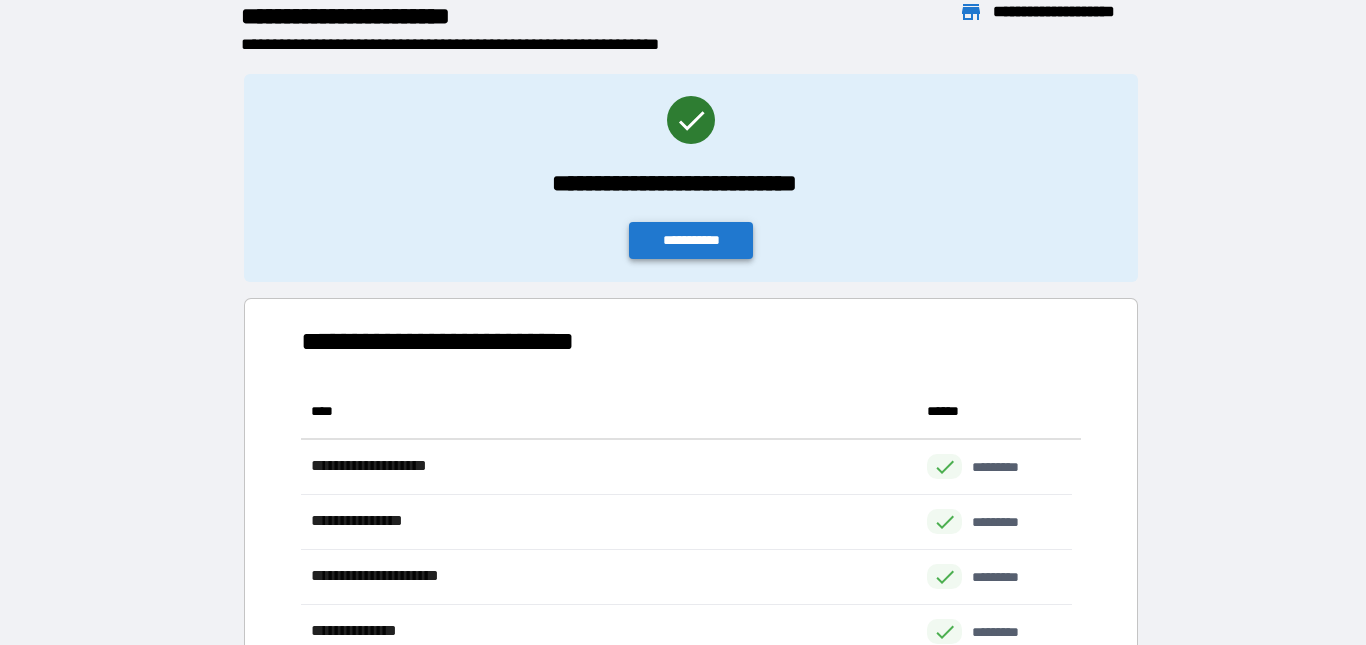 click on "**********" at bounding box center (691, 240) 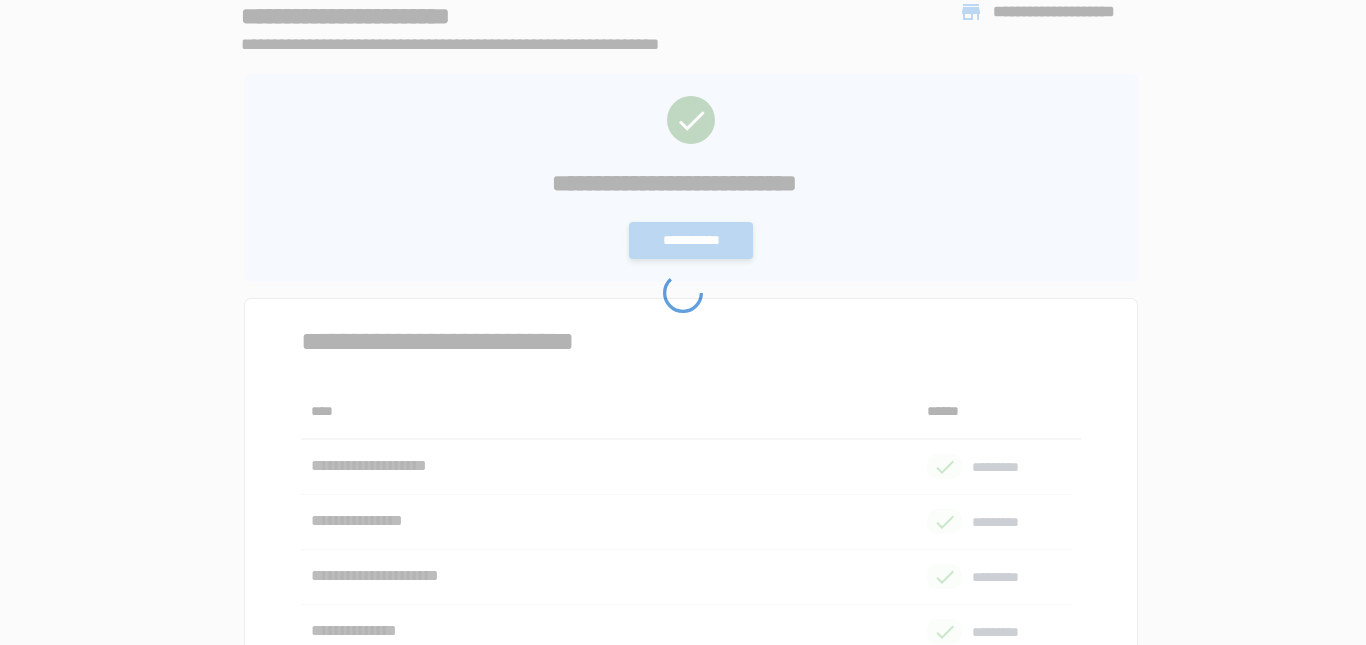 scroll, scrollTop: 0, scrollLeft: 0, axis: both 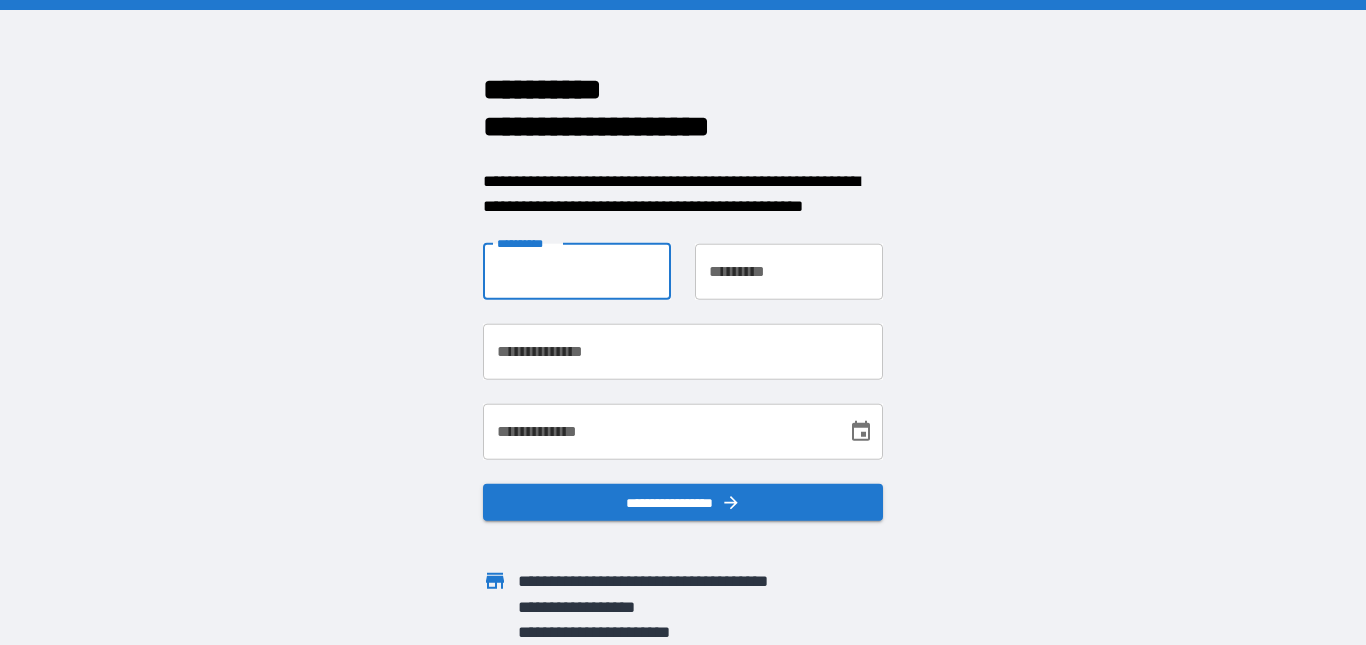 click on "**********" at bounding box center (577, 271) 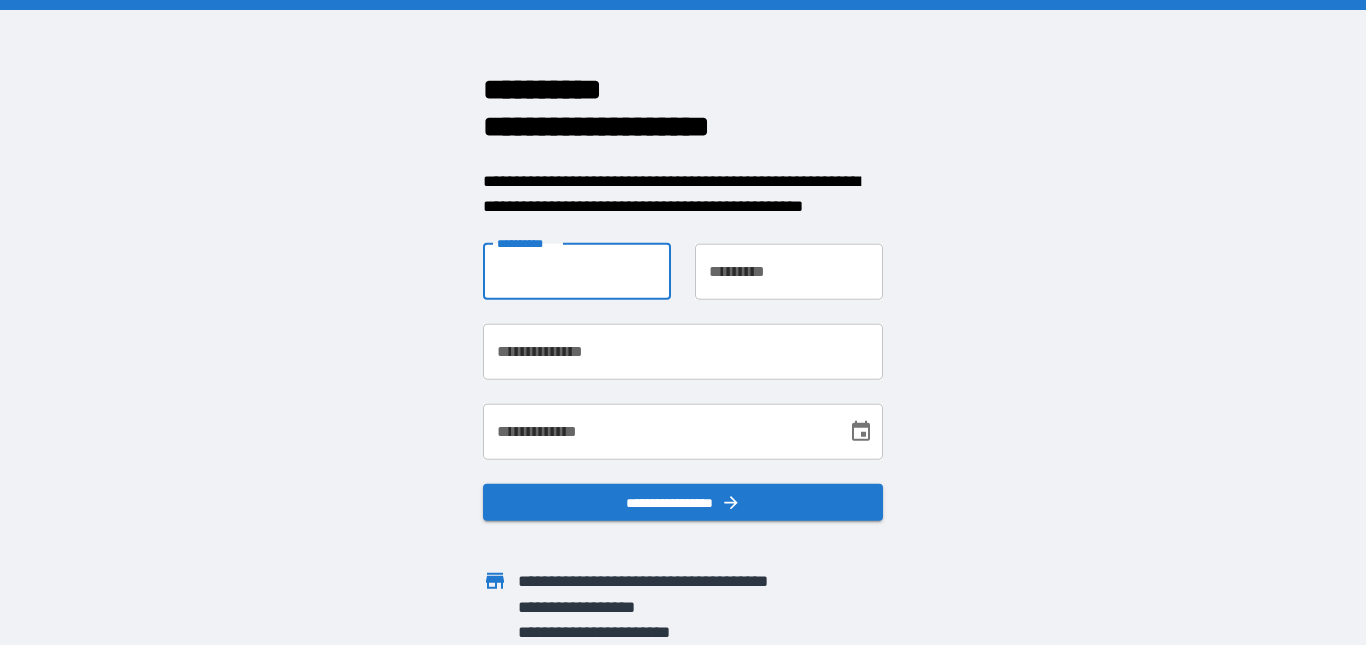 type on "*****" 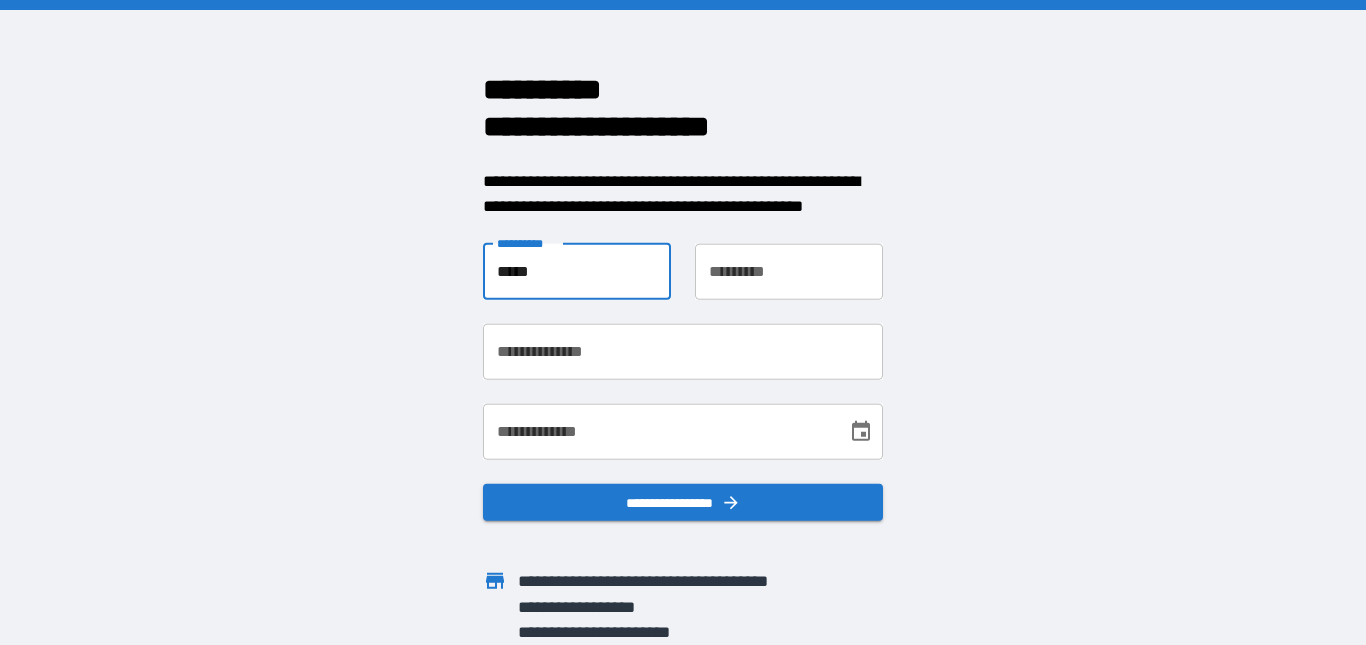 type on "*********" 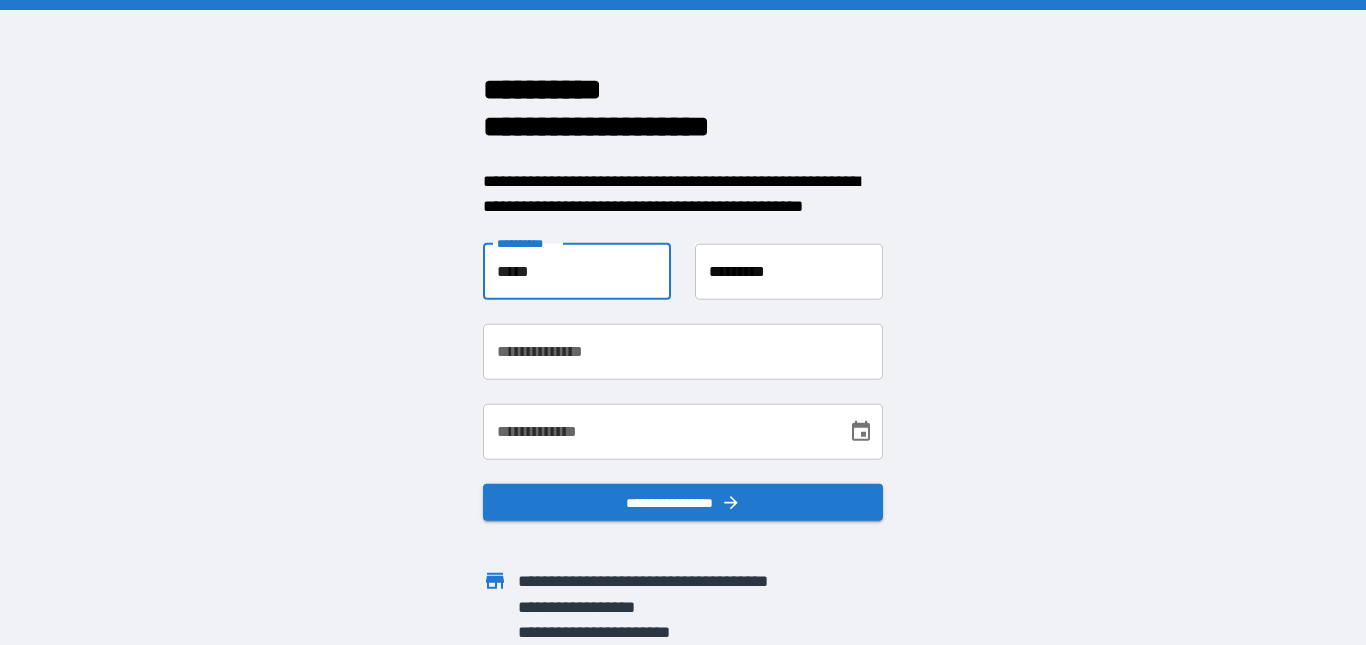 type on "**********" 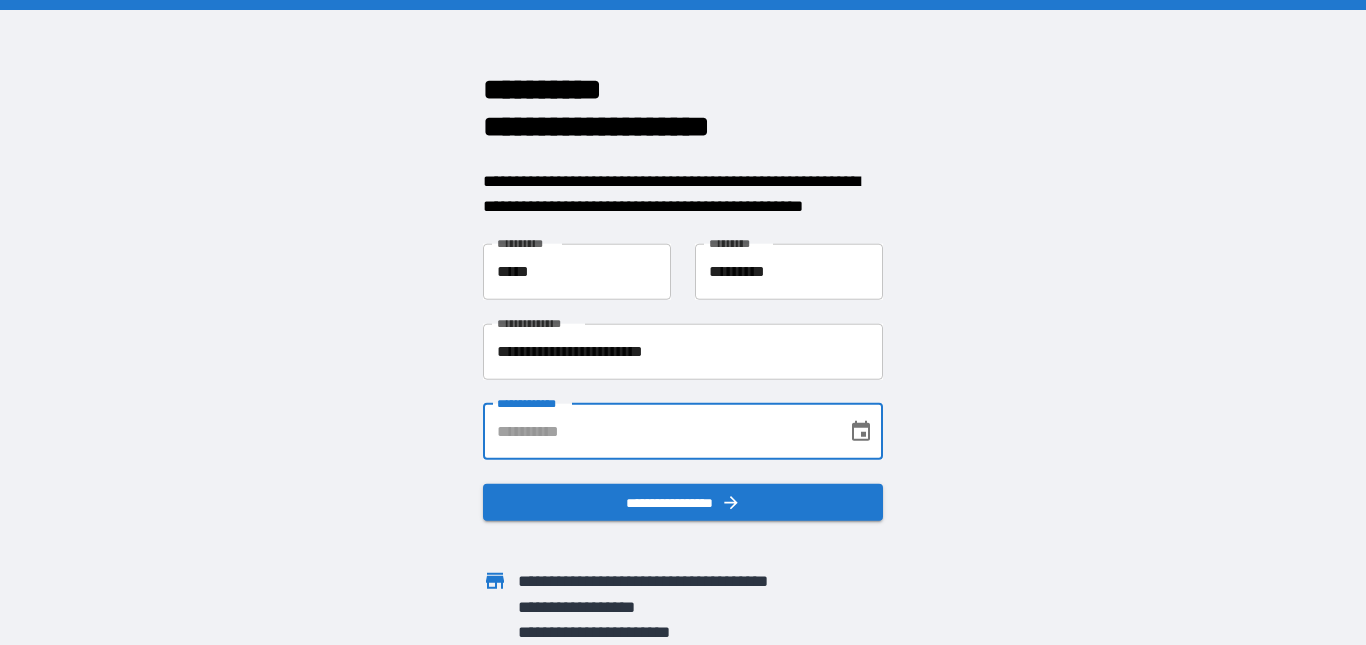 click on "**********" at bounding box center (658, 431) 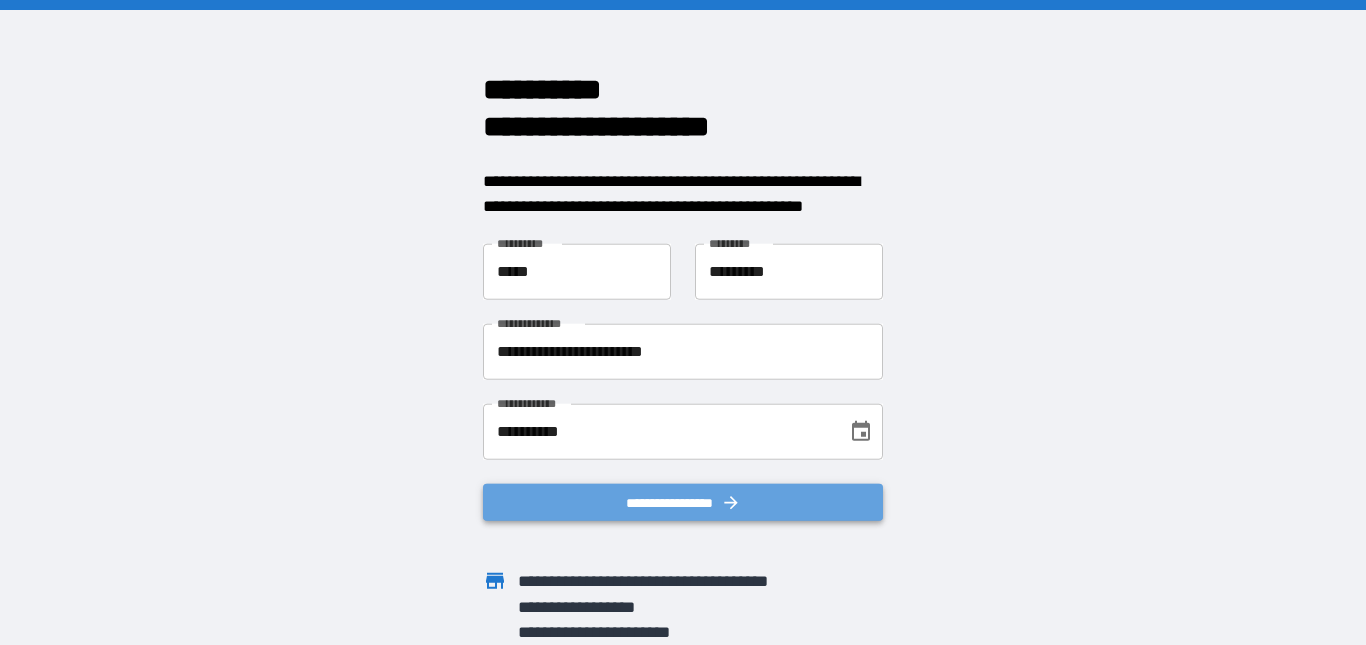 click 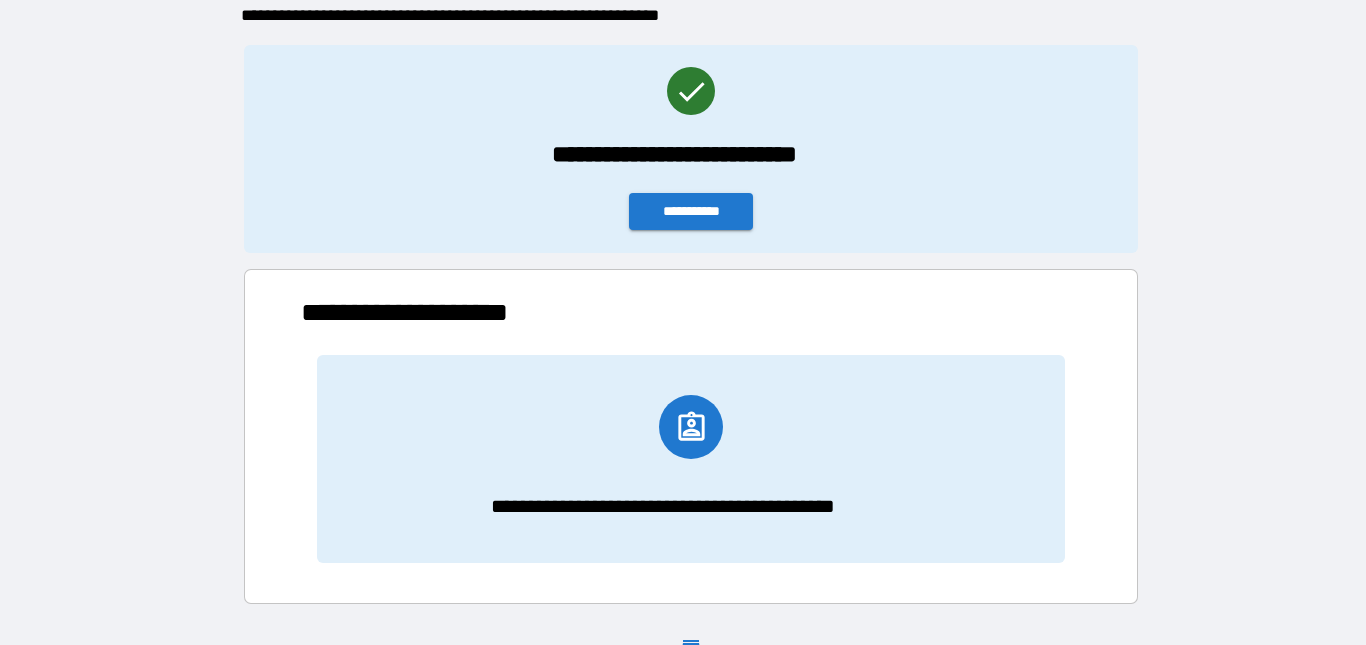 scroll, scrollTop: 0, scrollLeft: 0, axis: both 